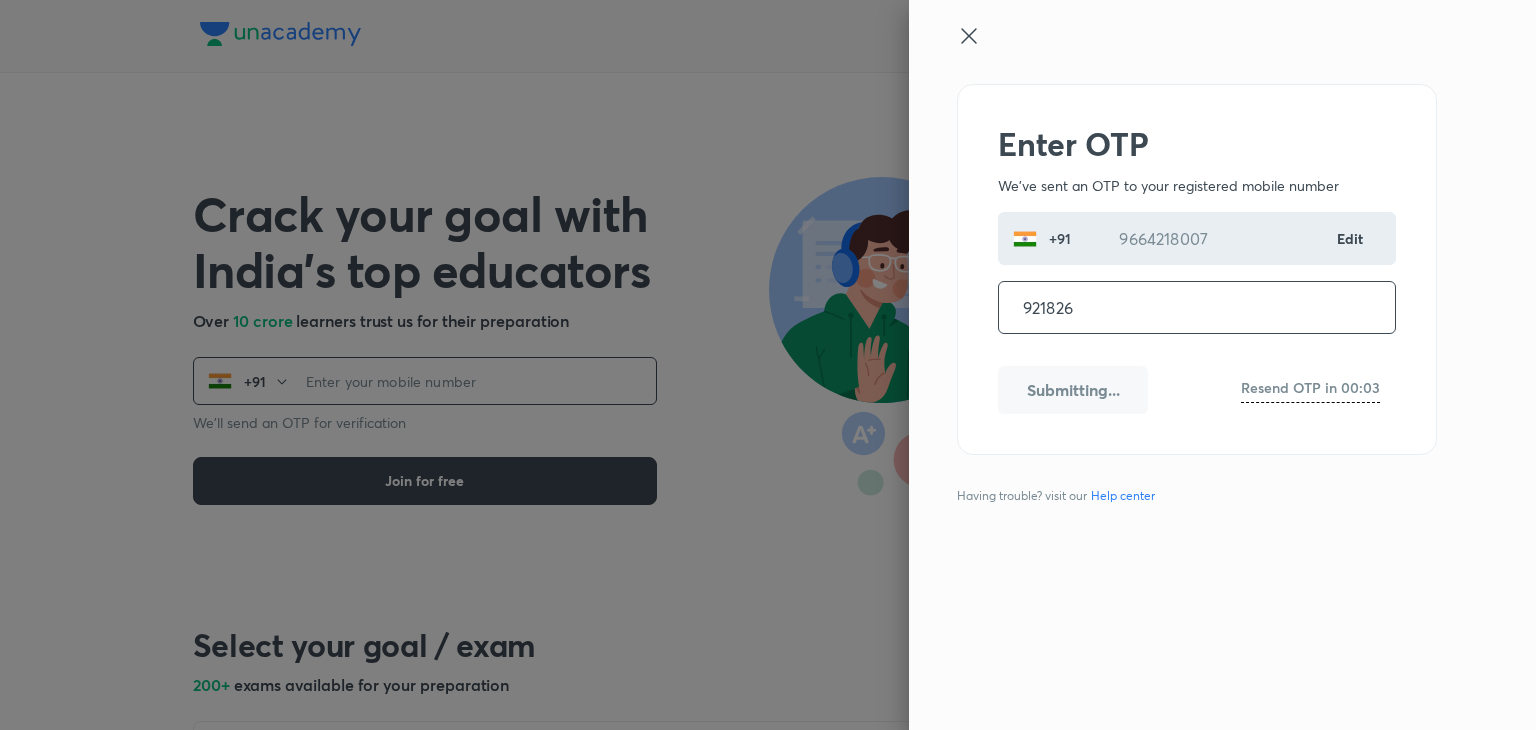 type on "921826" 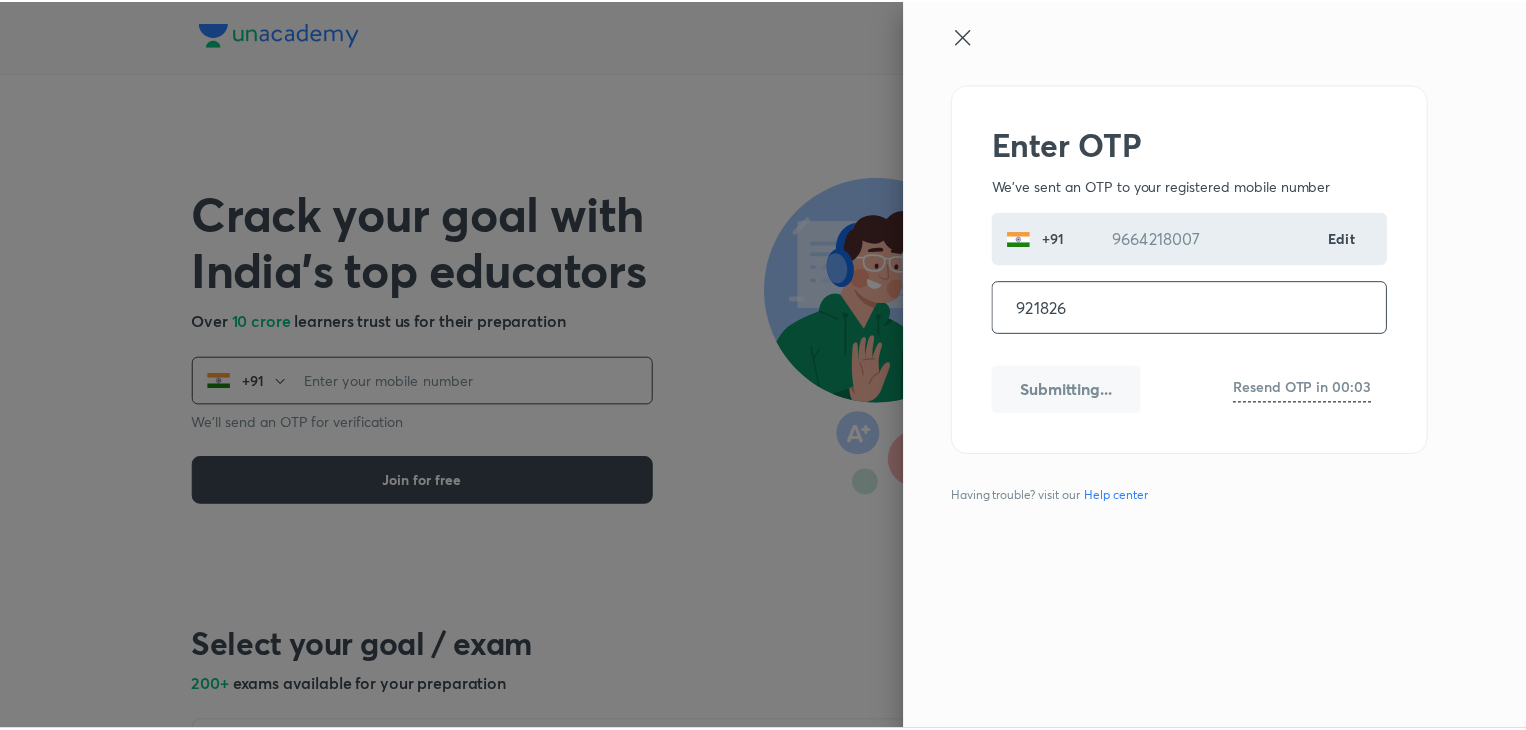 scroll, scrollTop: 0, scrollLeft: 0, axis: both 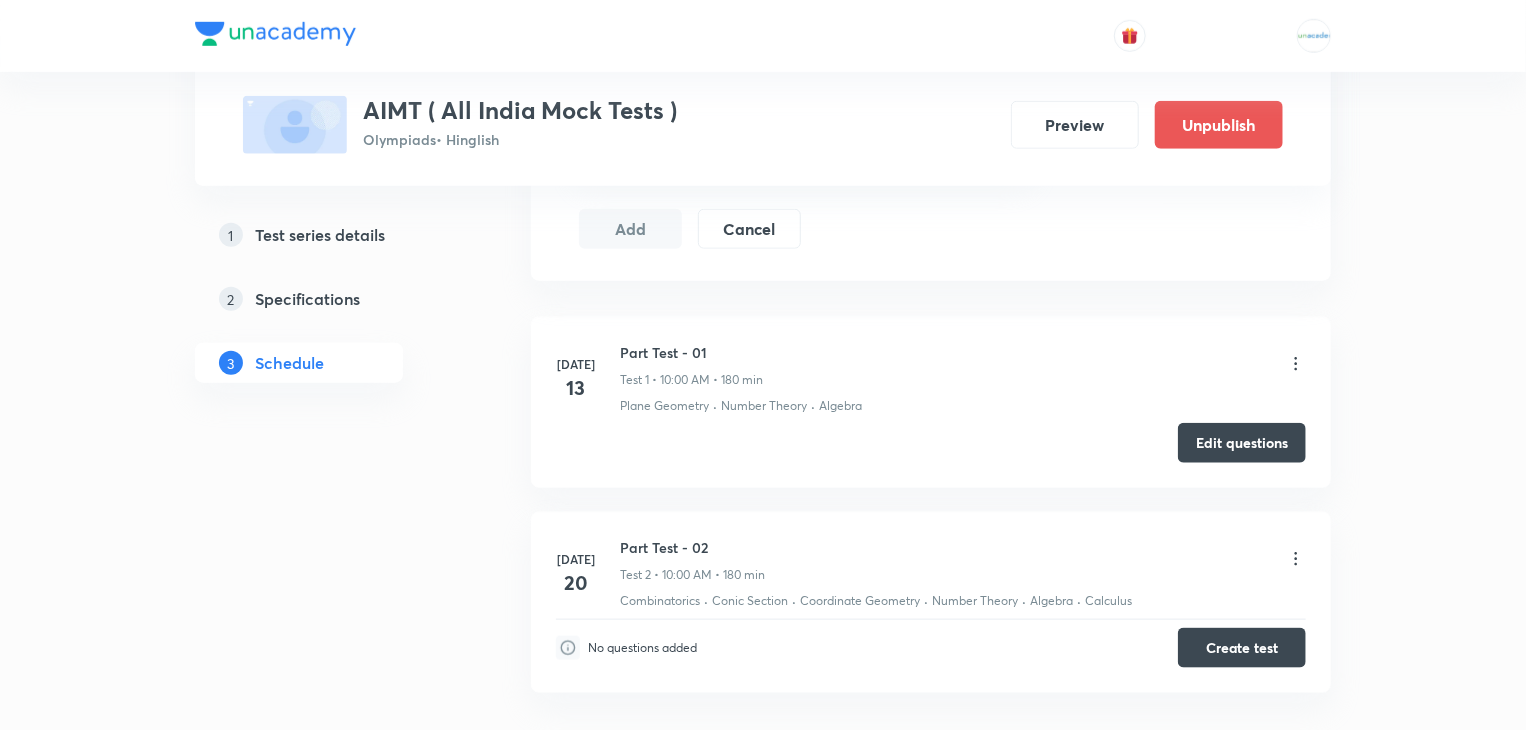 click on "Part Test - 01 Test 1 • 10:00 AM • 180 min" at bounding box center (963, 365) 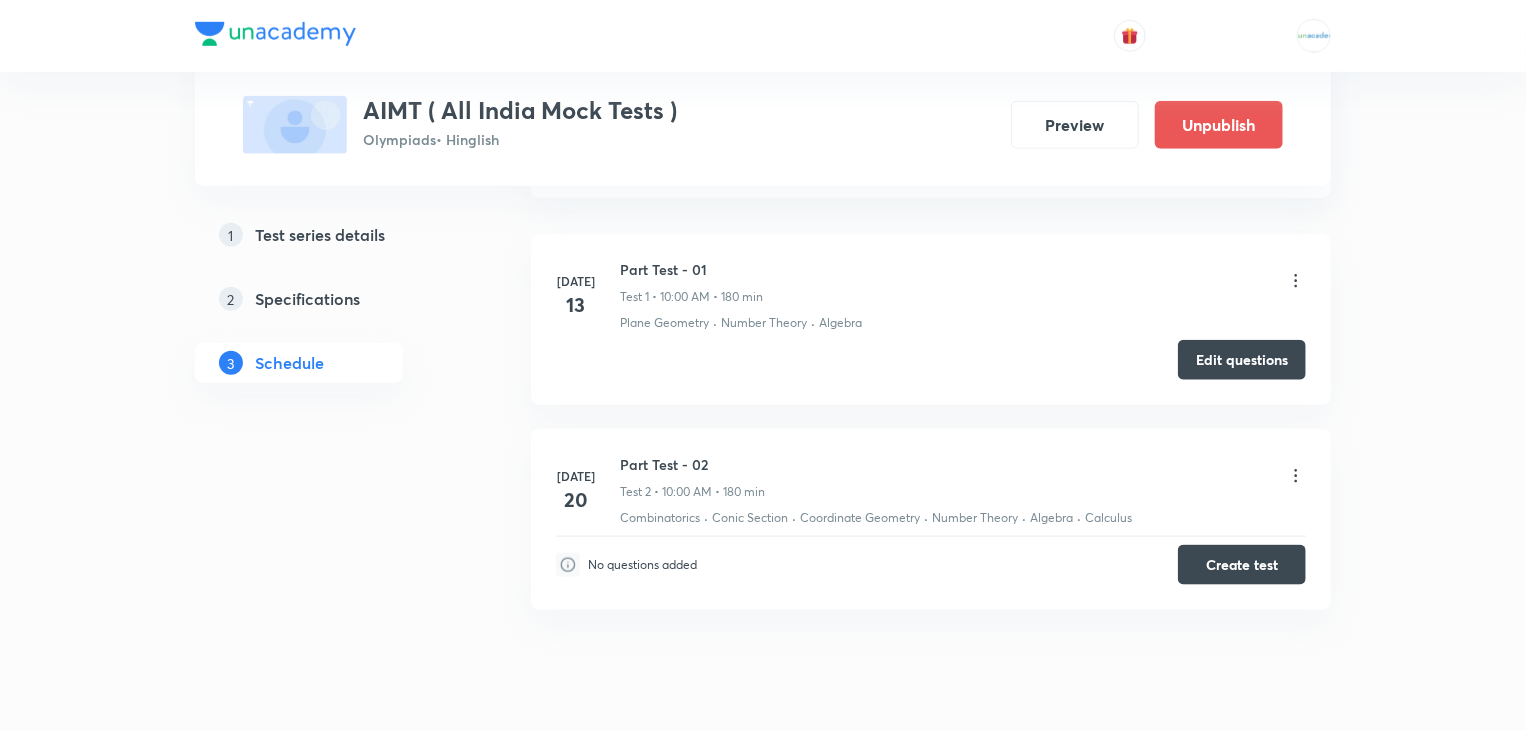 scroll, scrollTop: 948, scrollLeft: 0, axis: vertical 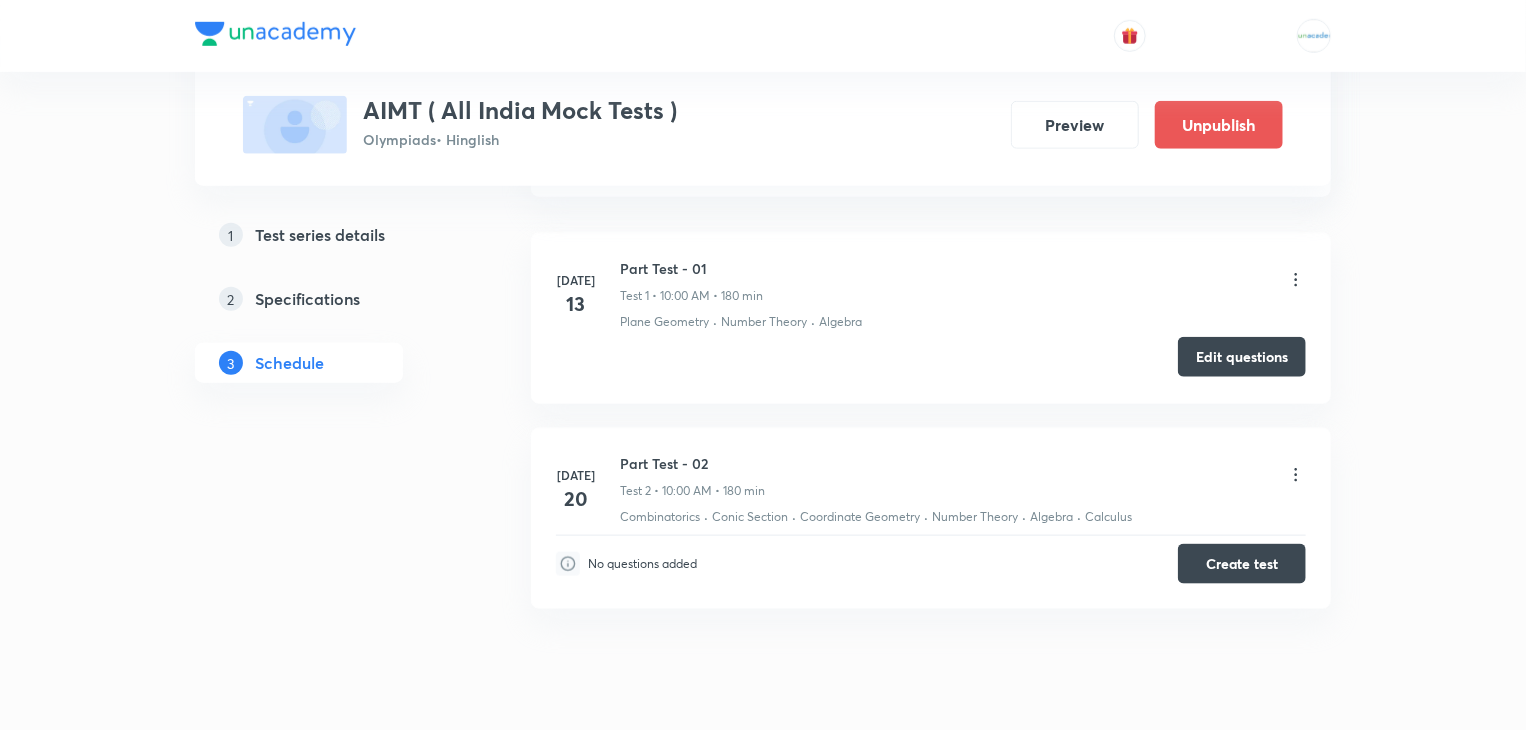 click on "Edit questions" at bounding box center (1242, 357) 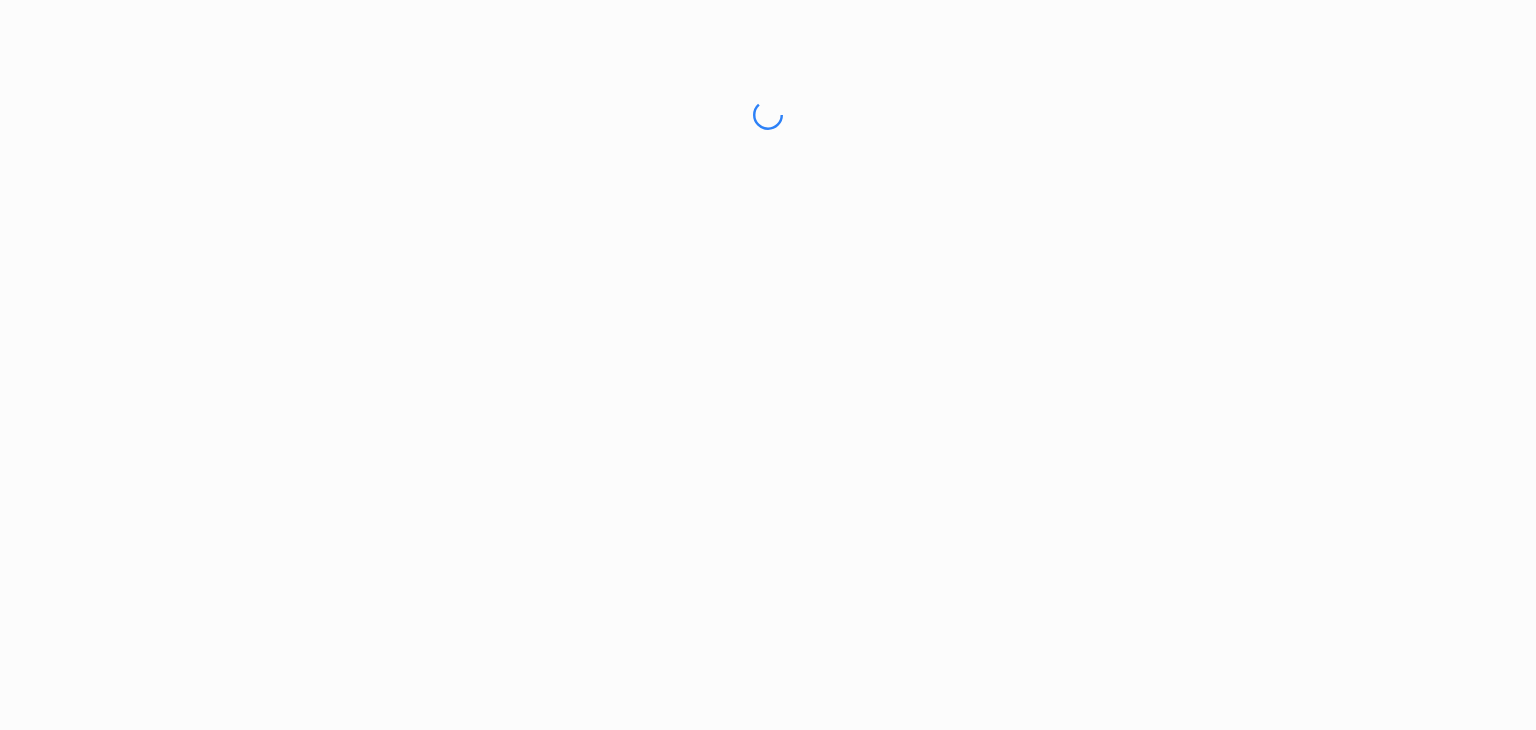 scroll, scrollTop: 0, scrollLeft: 0, axis: both 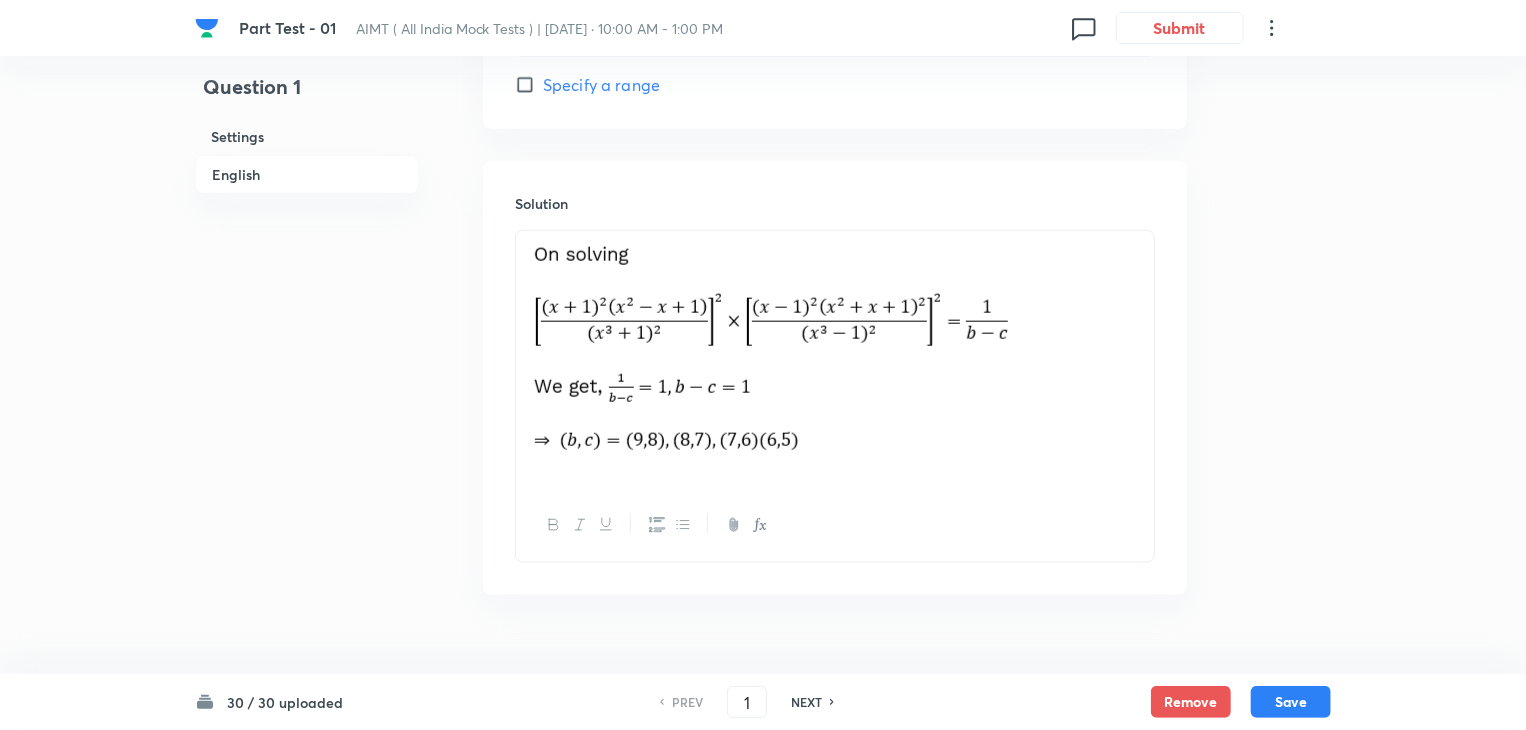 click on "NEXT" at bounding box center (806, 702) 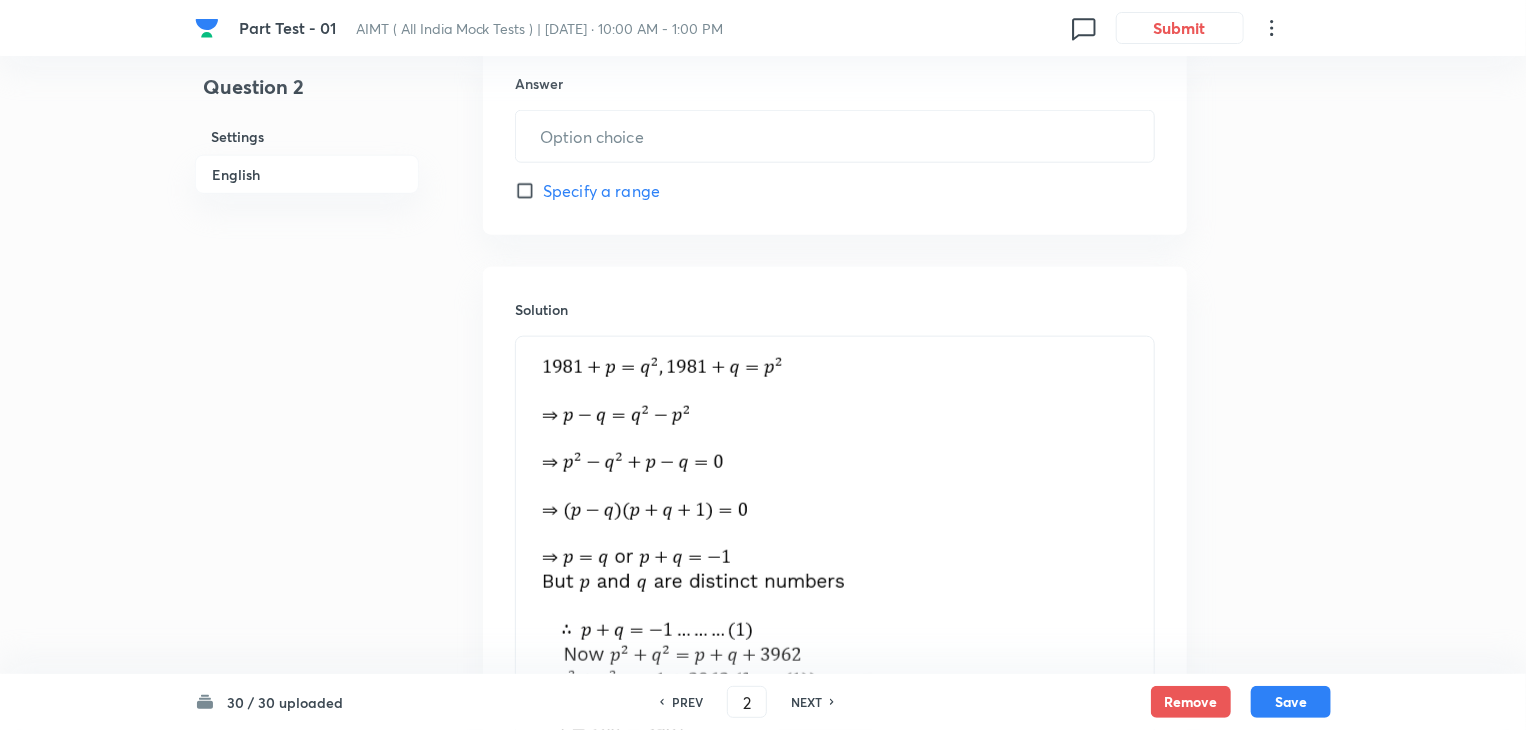 type on "10" 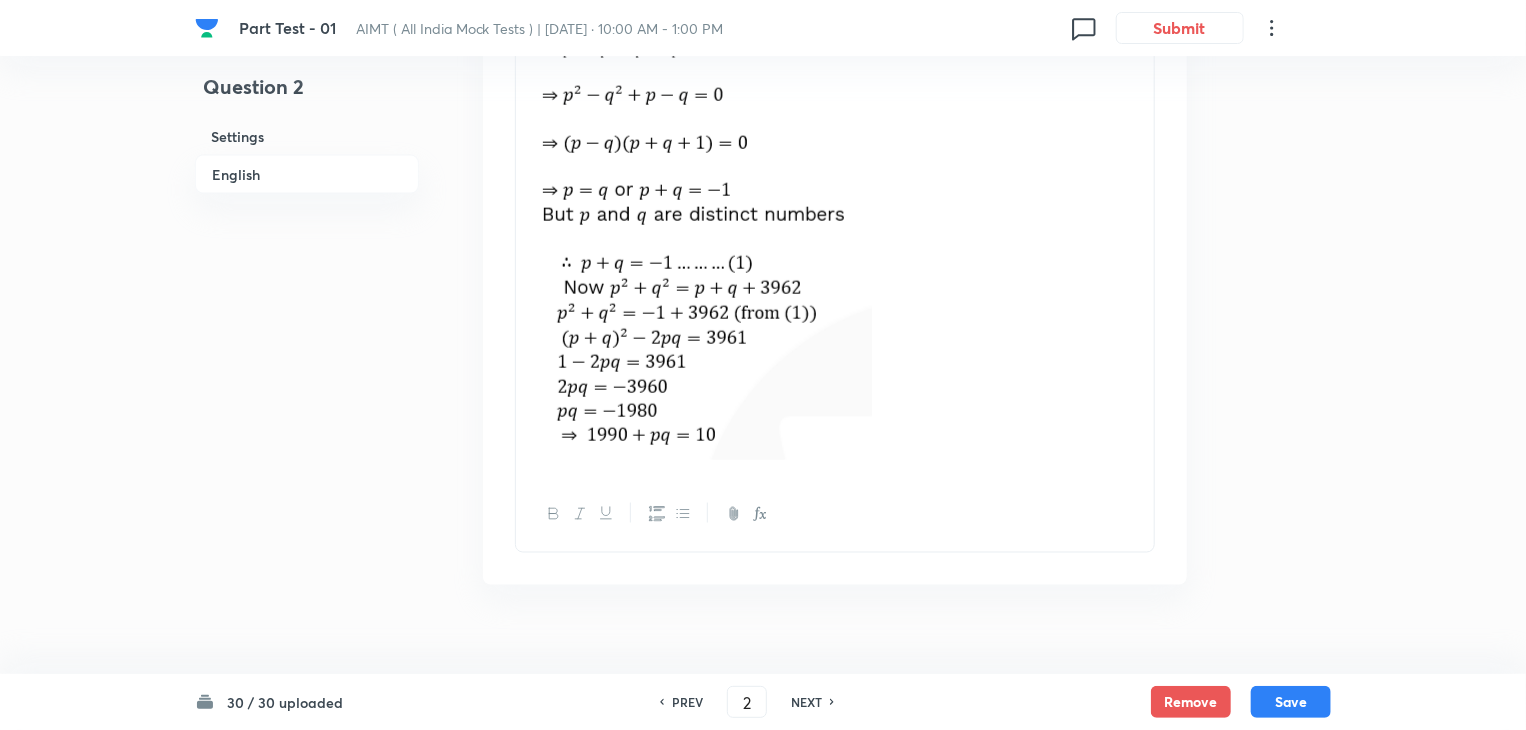 scroll, scrollTop: 1325, scrollLeft: 0, axis: vertical 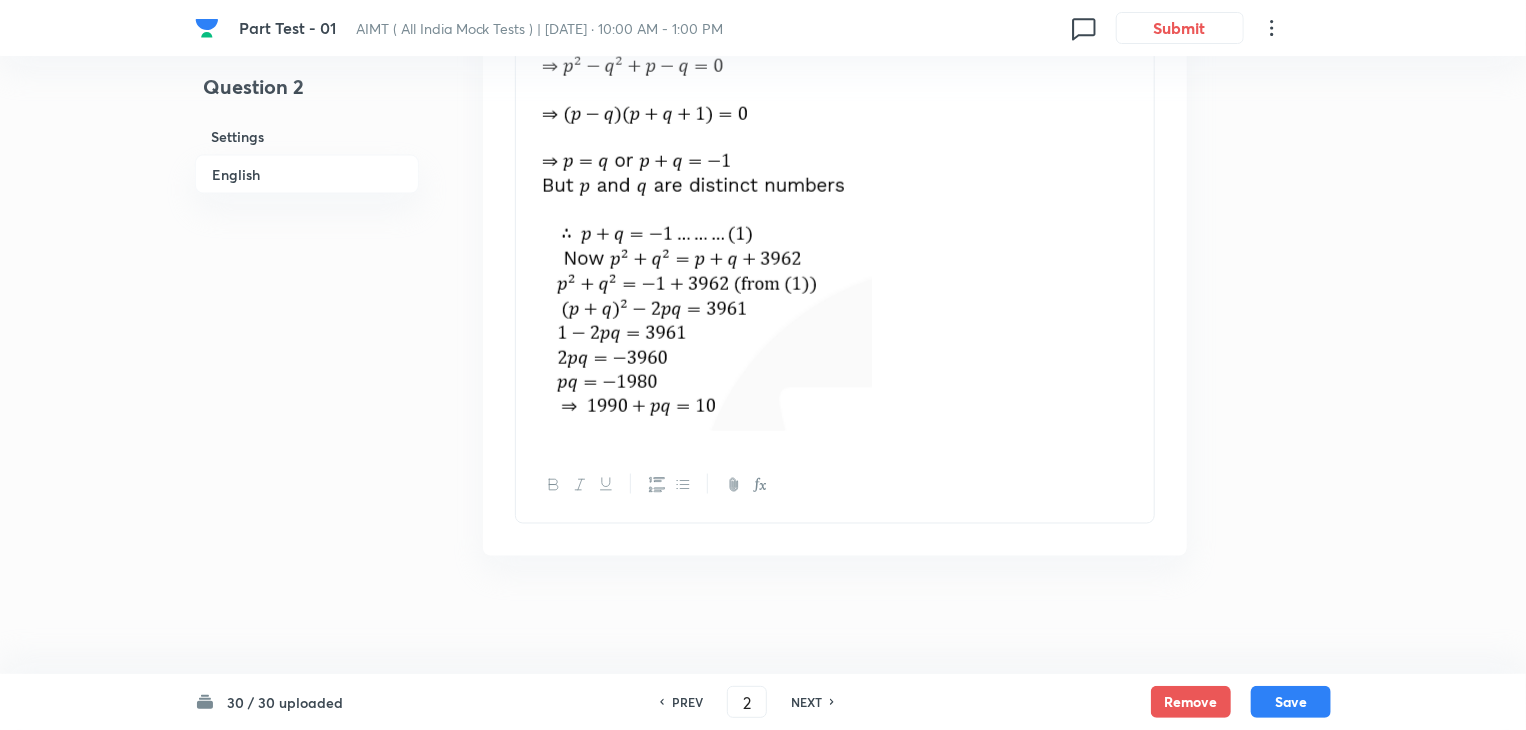 click on "NEXT" at bounding box center [806, 702] 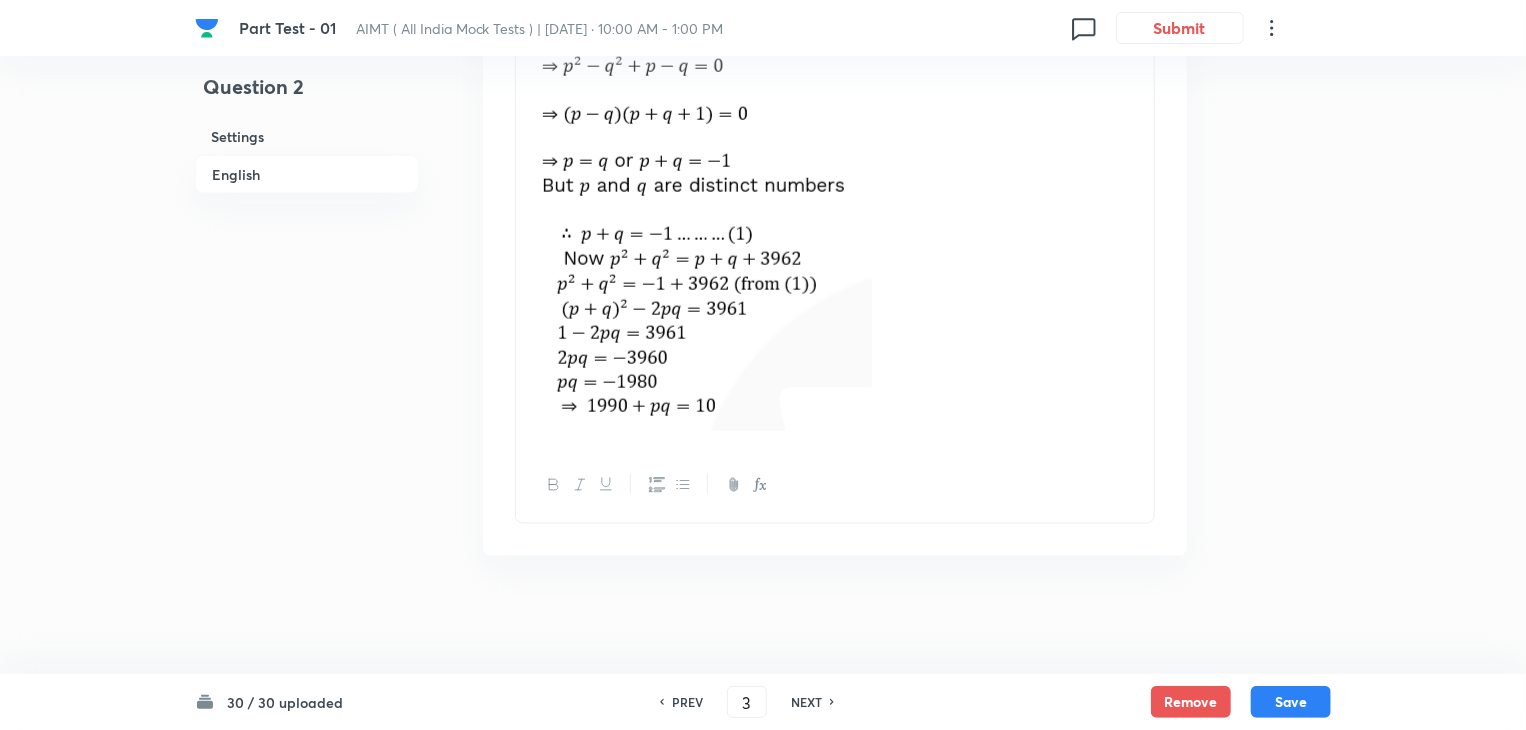 type on "19" 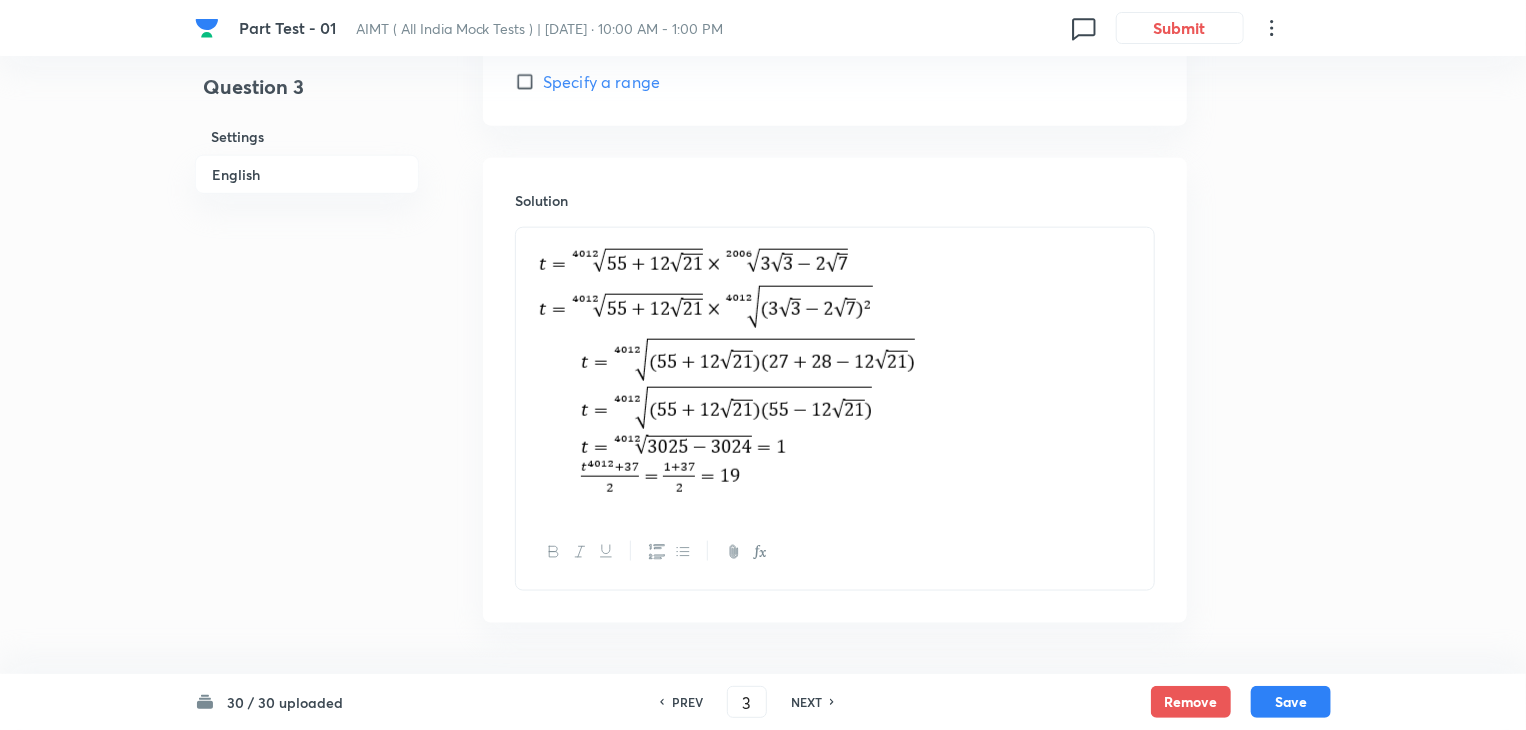 scroll, scrollTop: 1048, scrollLeft: 0, axis: vertical 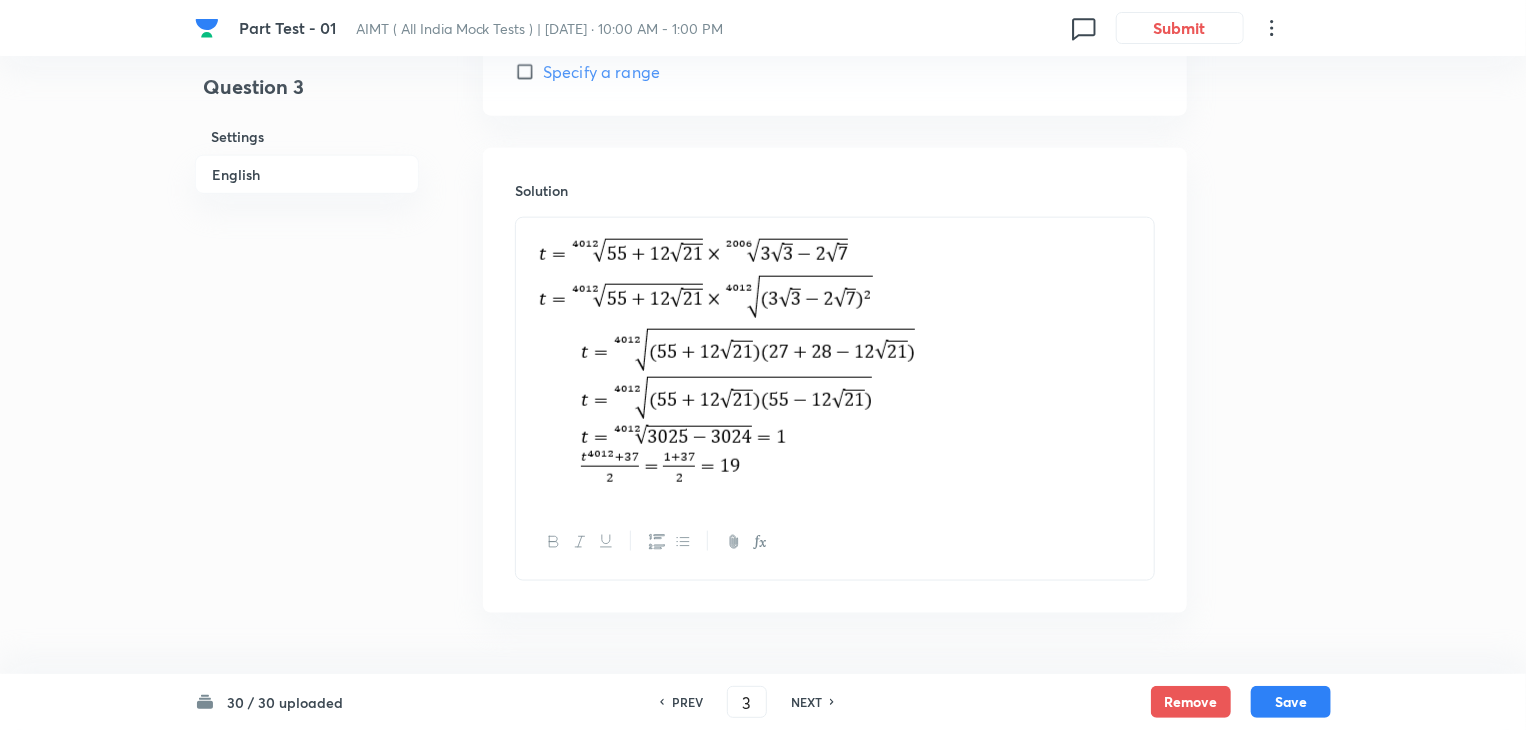 click on "NEXT" at bounding box center (806, 702) 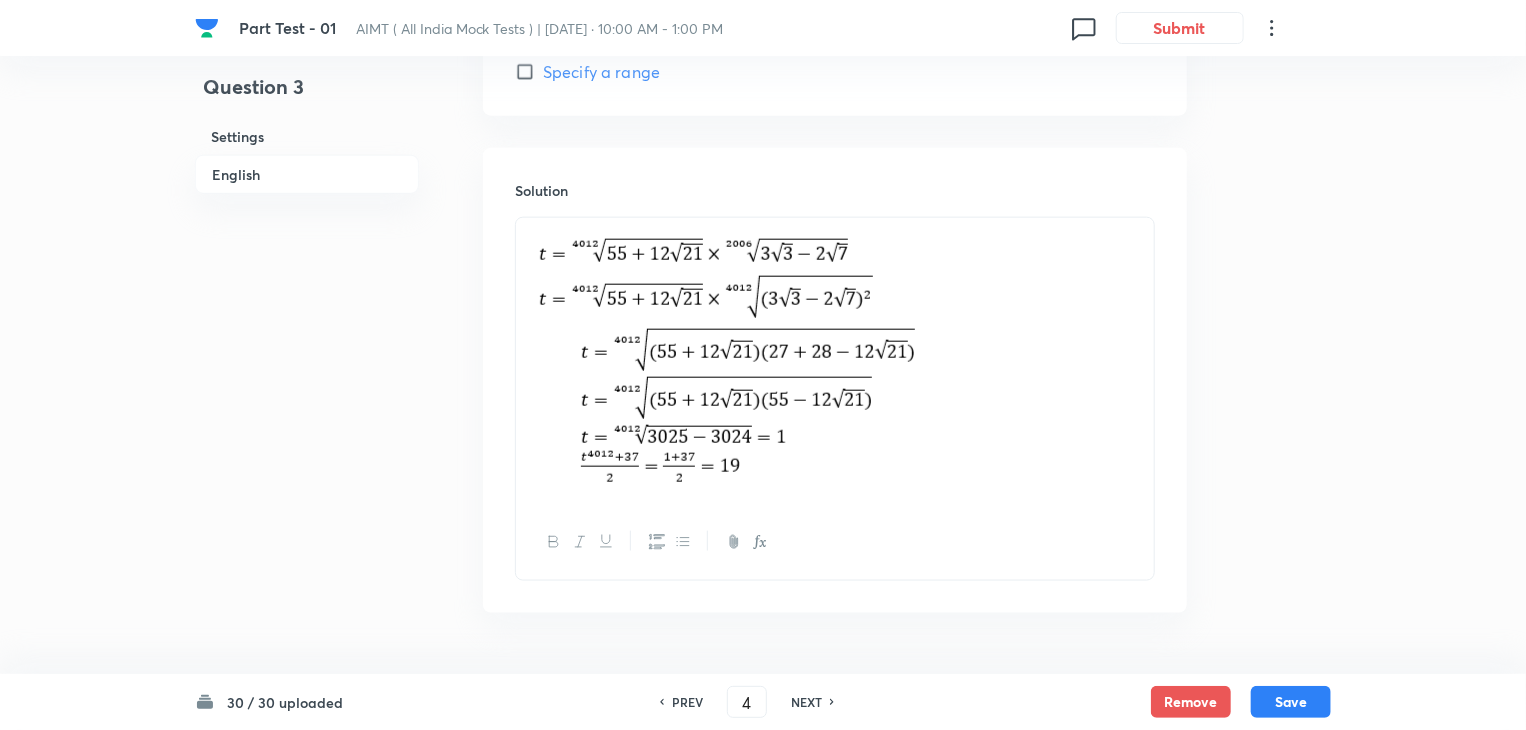 type on "4" 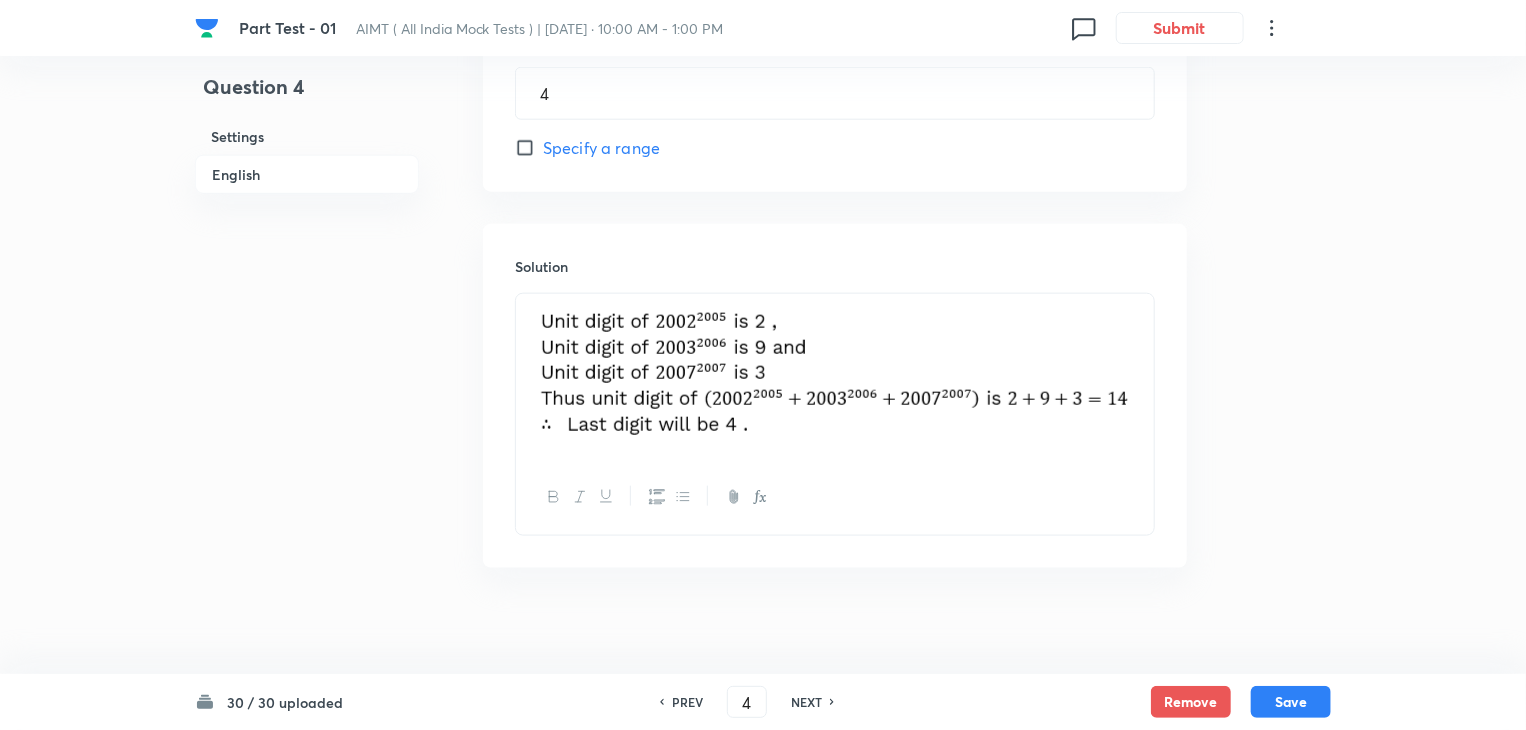 scroll, scrollTop: 984, scrollLeft: 0, axis: vertical 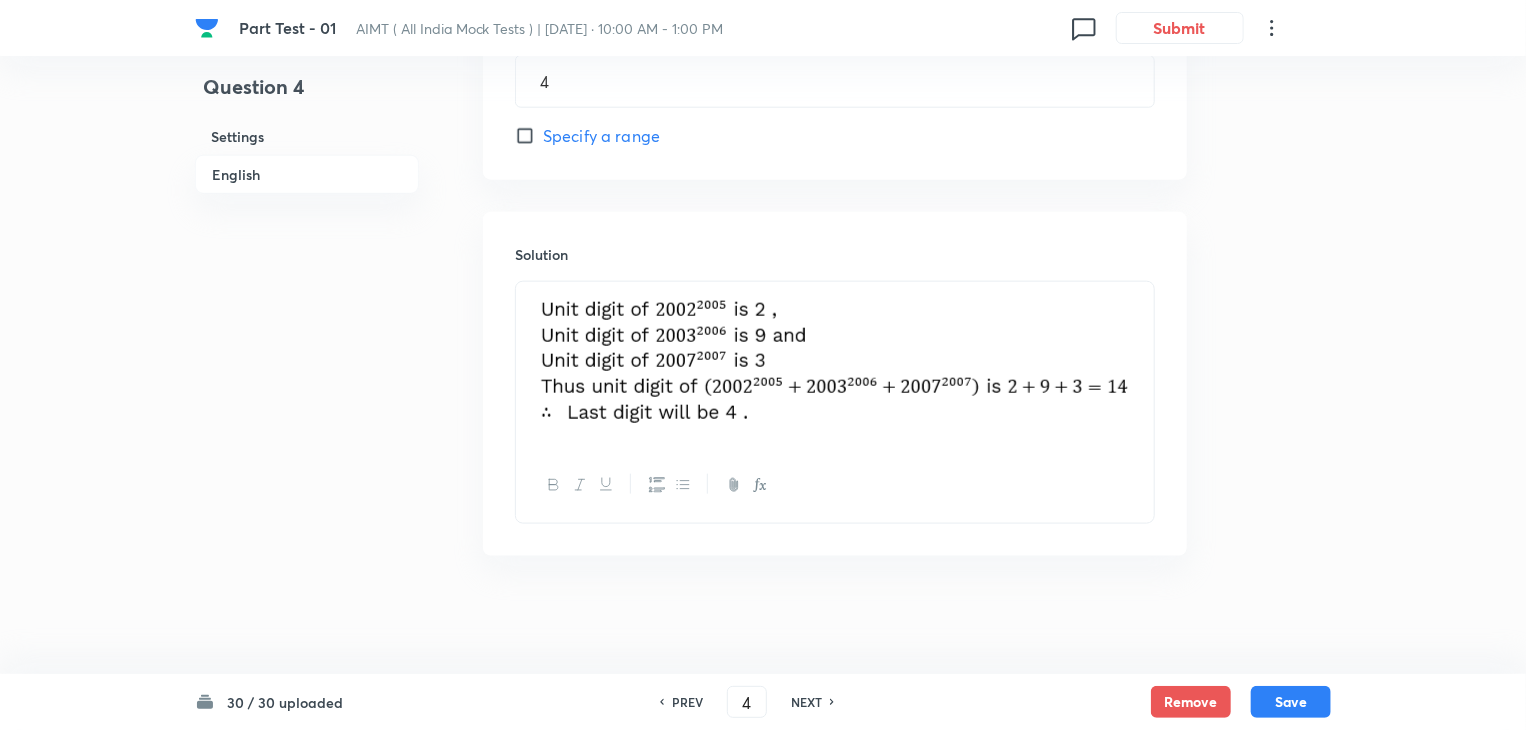 click on "NEXT" at bounding box center [806, 702] 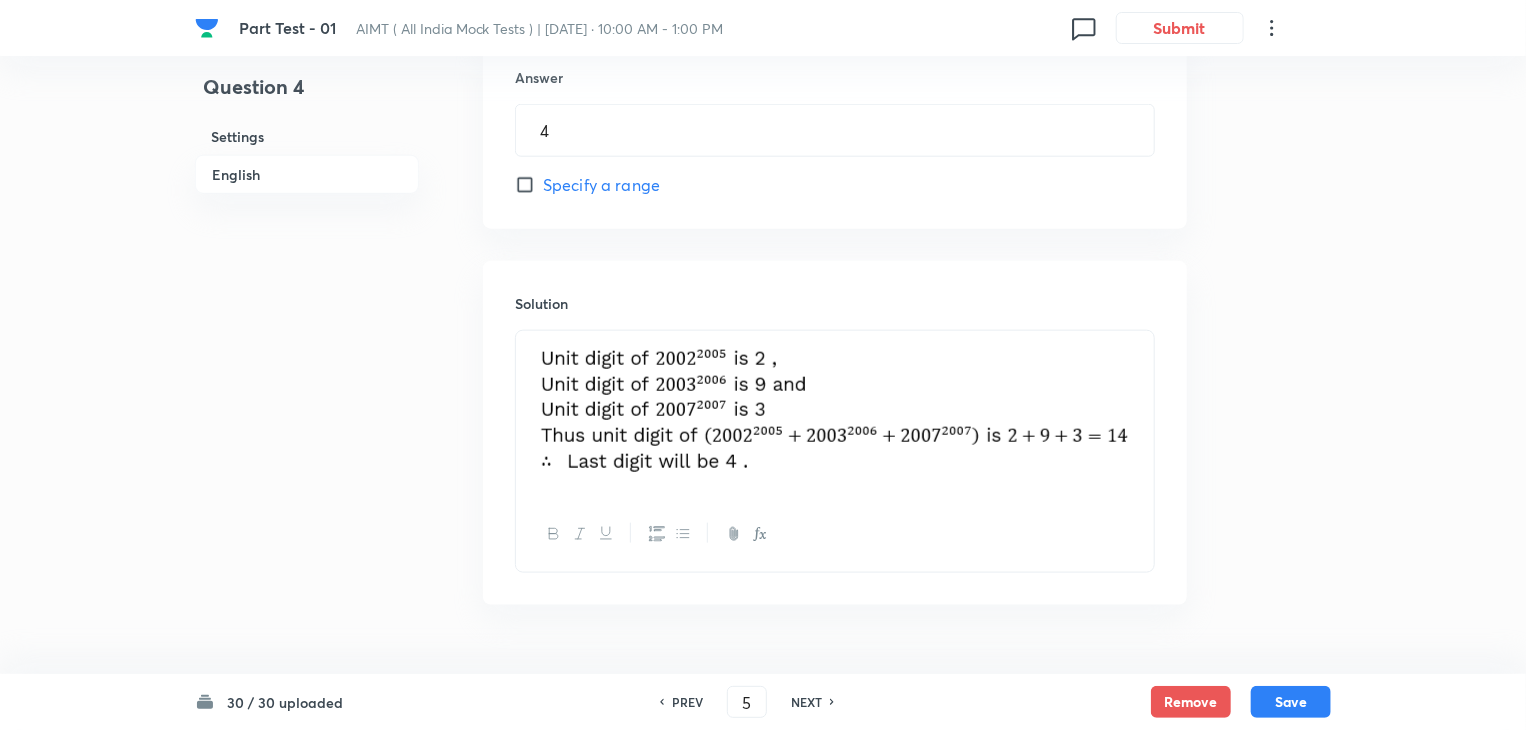 type on "5" 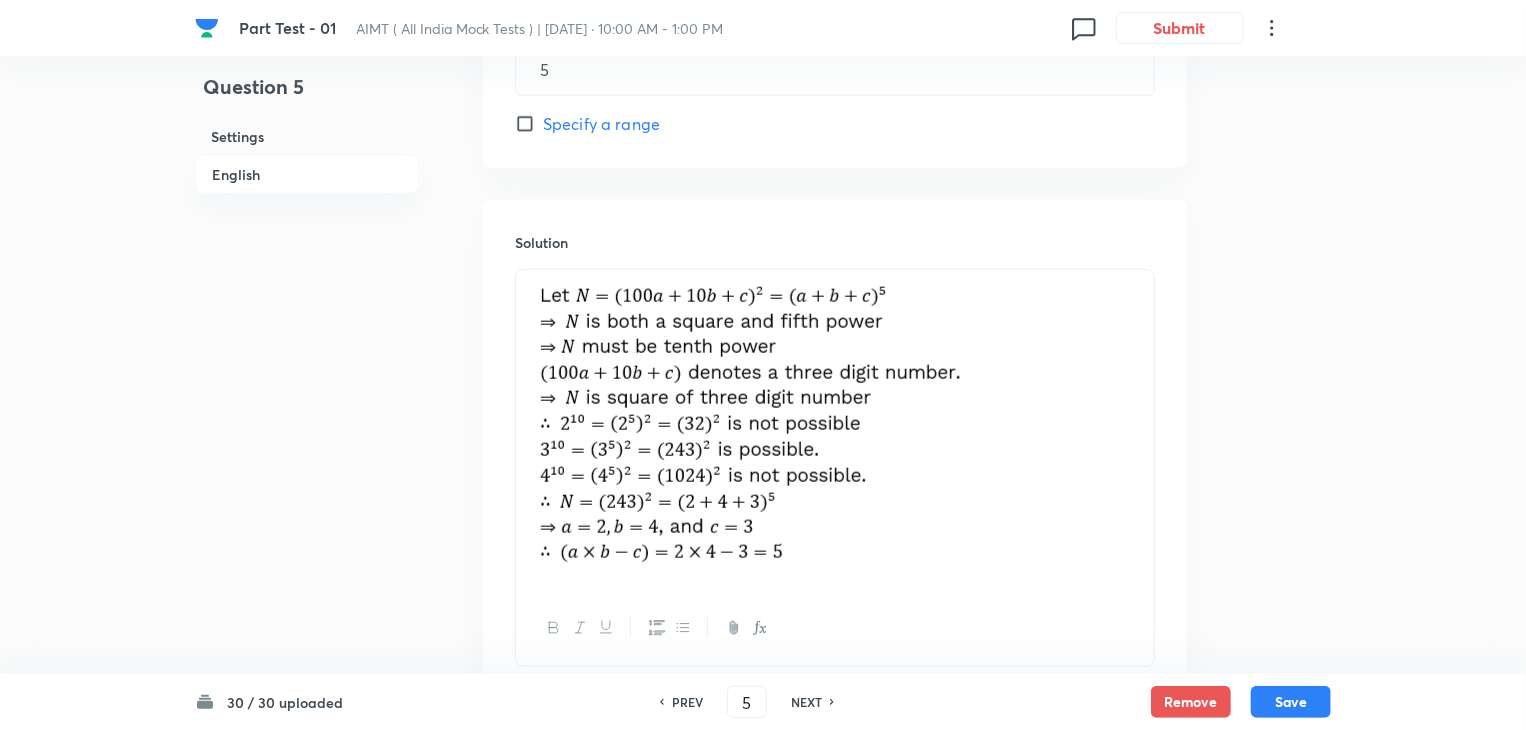 scroll, scrollTop: 997, scrollLeft: 0, axis: vertical 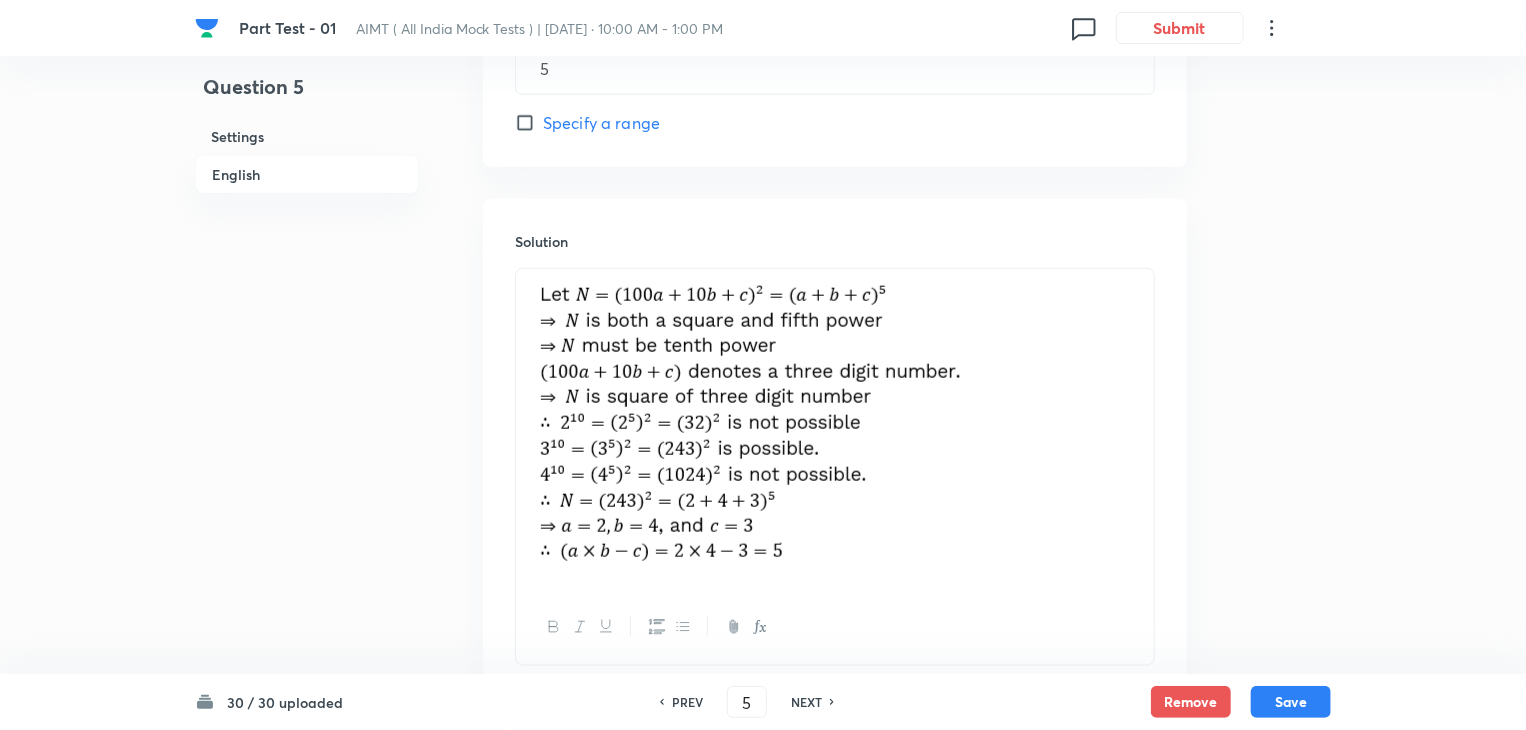 click at bounding box center (762, 427) 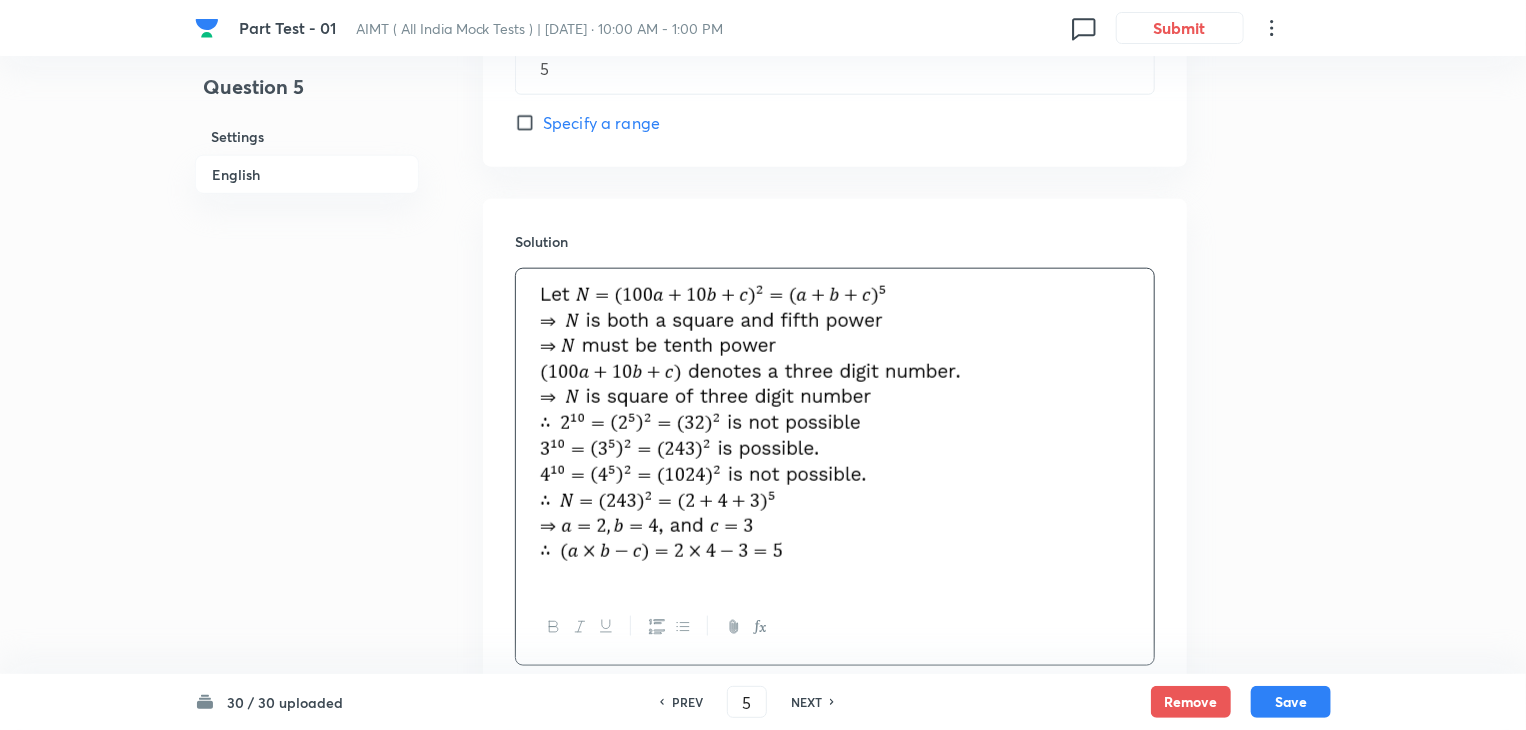 click at bounding box center [762, 427] 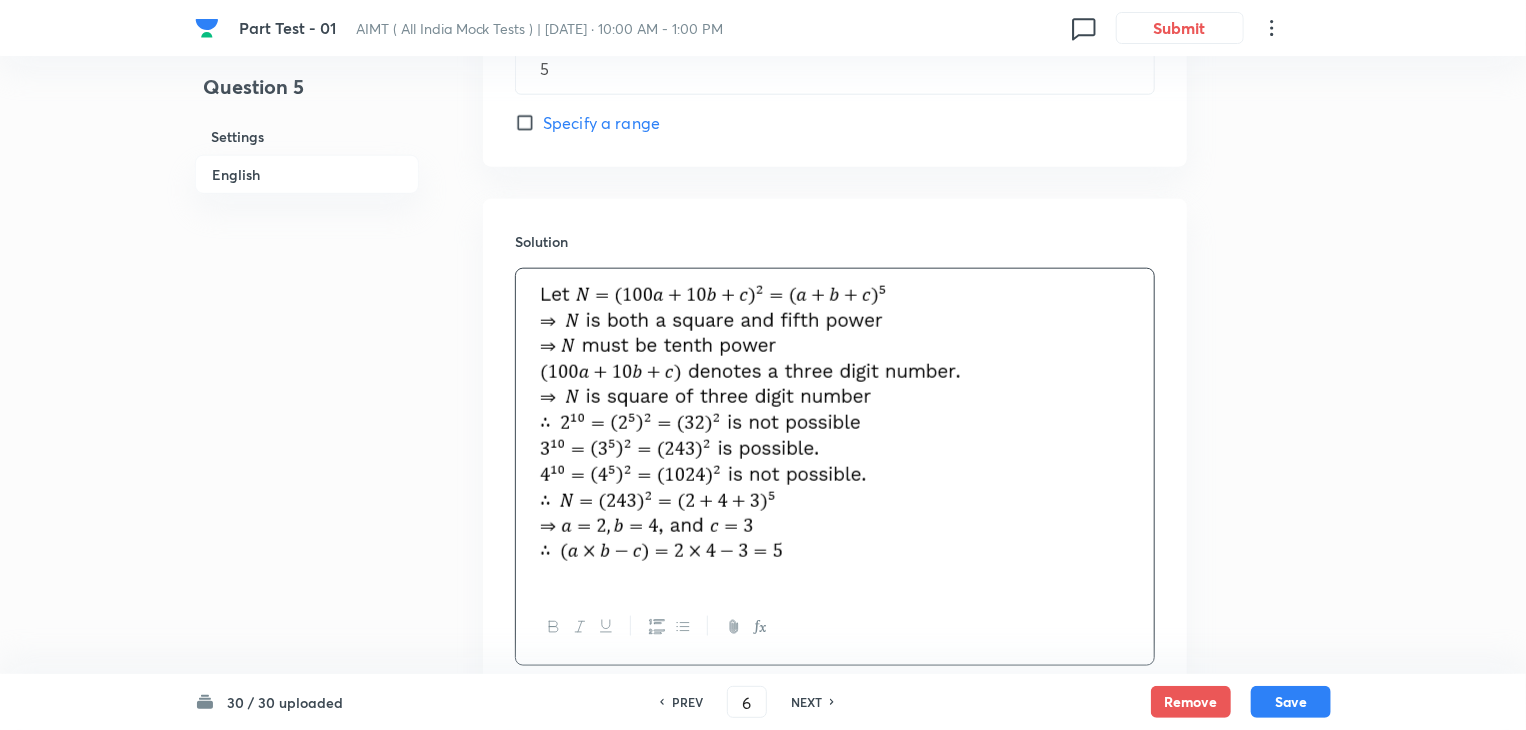 type on "18" 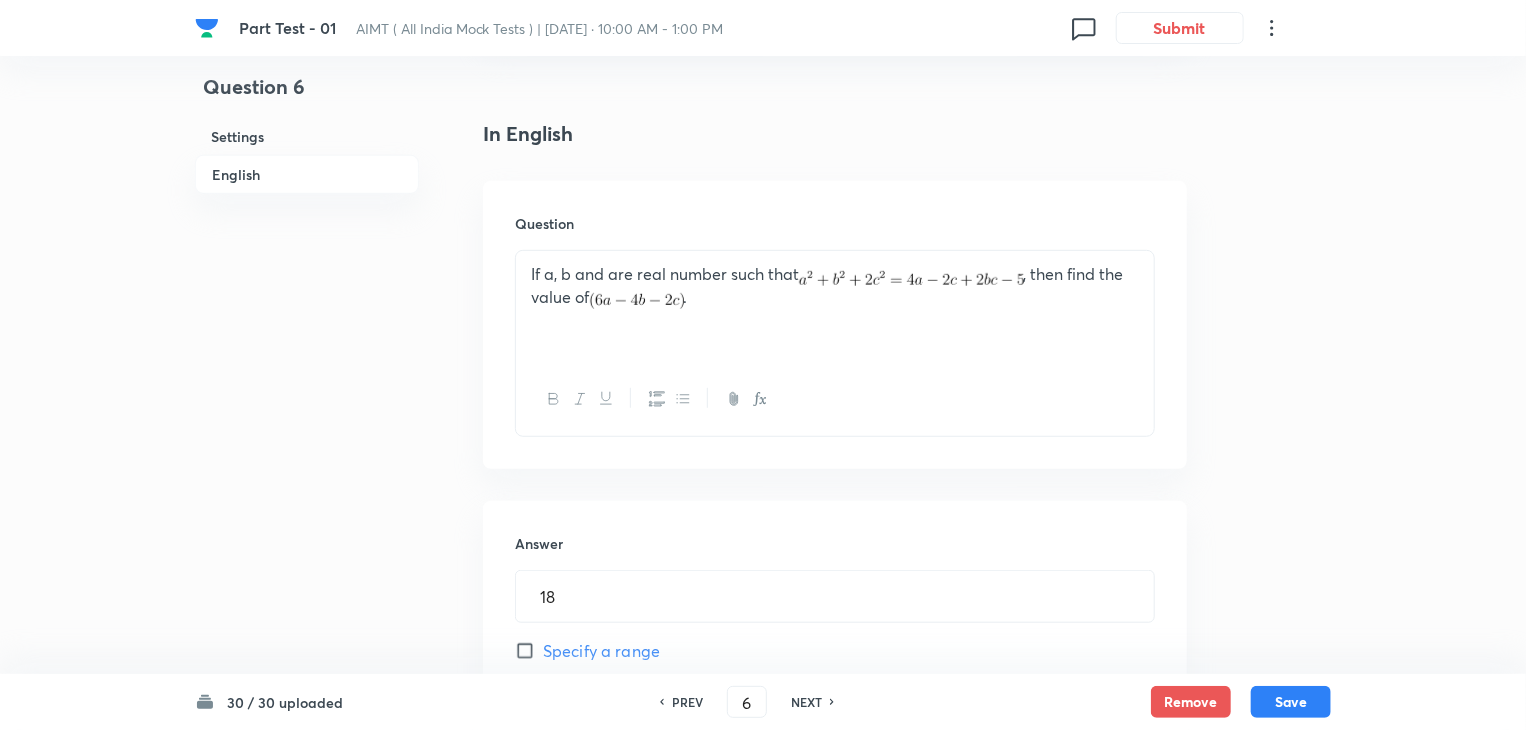 scroll, scrollTop: 460, scrollLeft: 0, axis: vertical 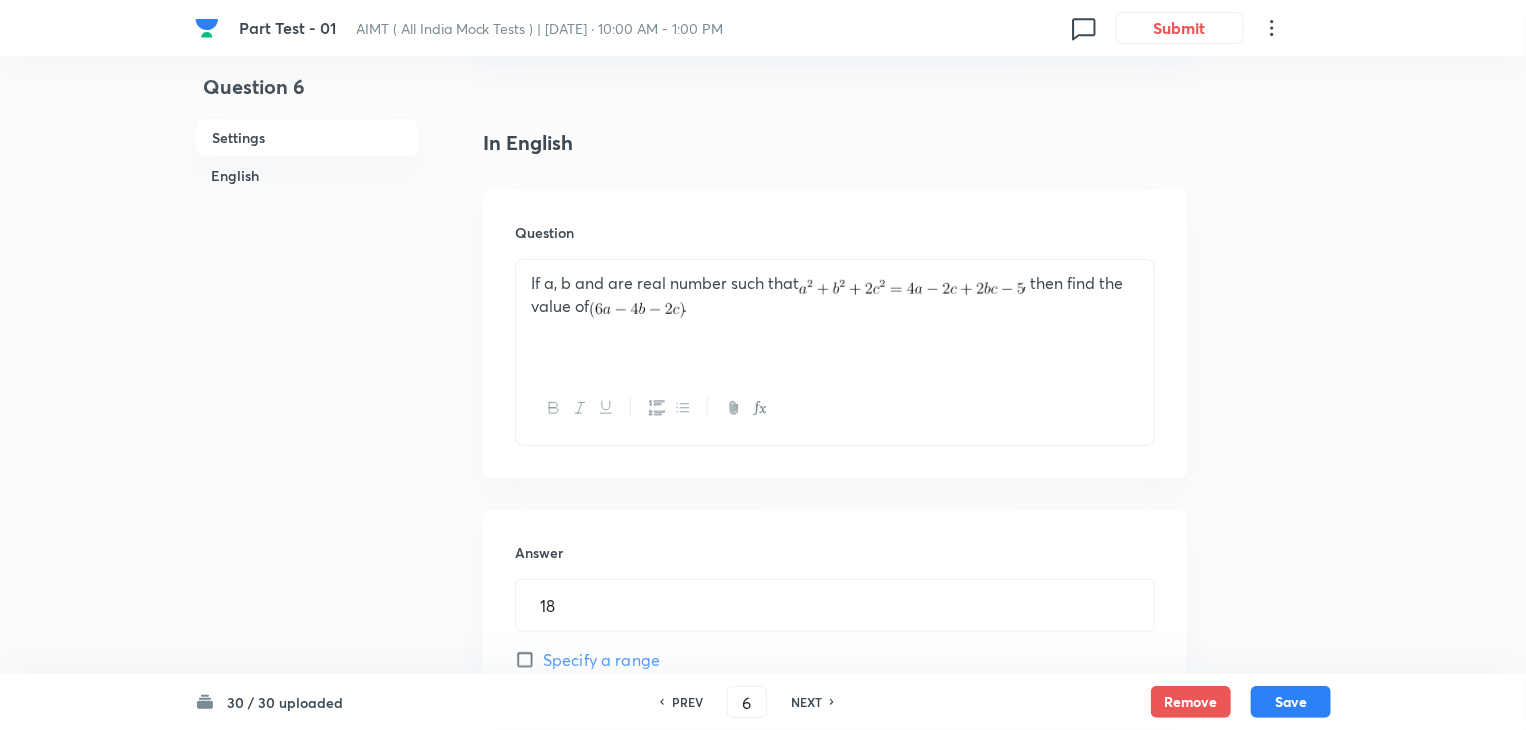 click on "If a, b and are real number such that  , then find the value of  ." at bounding box center (835, 295) 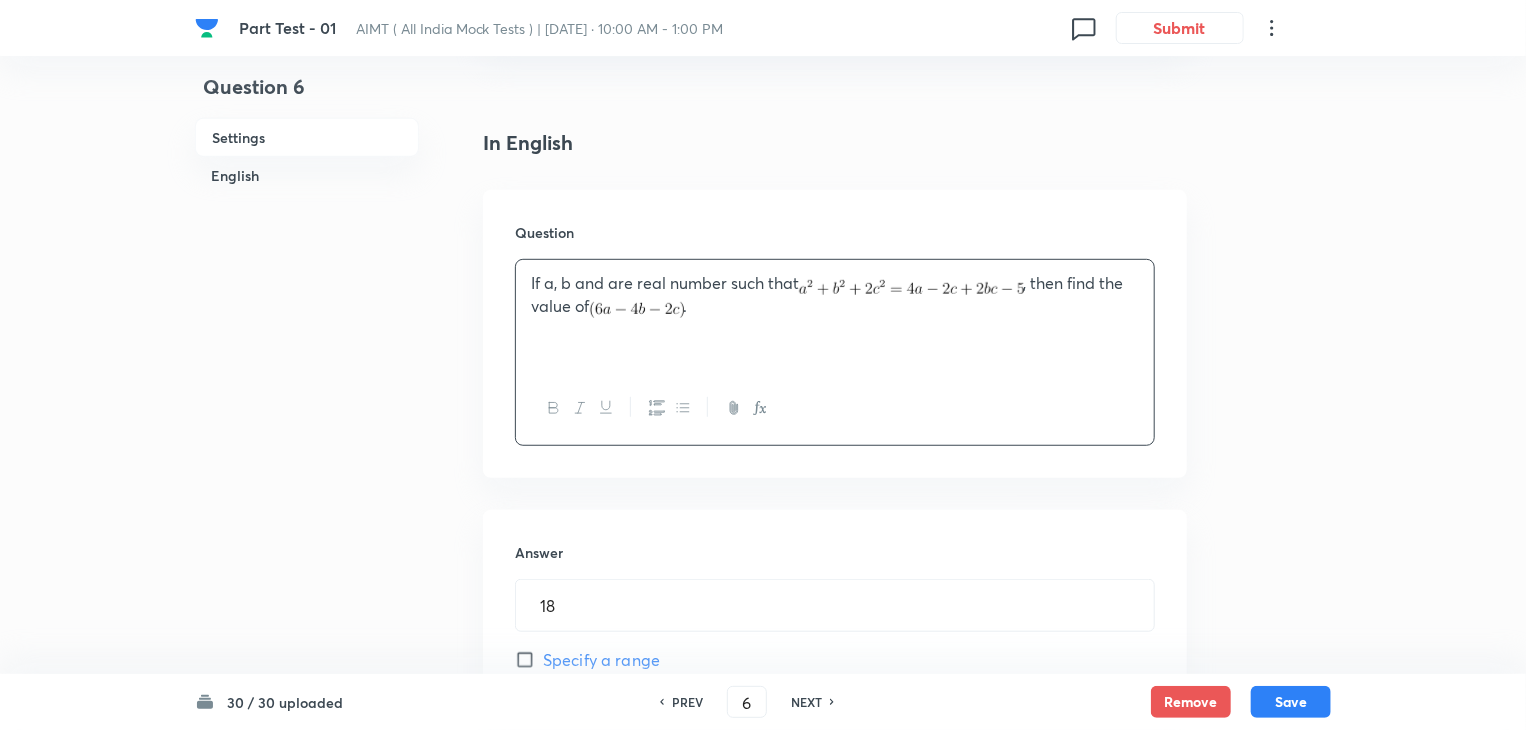 type 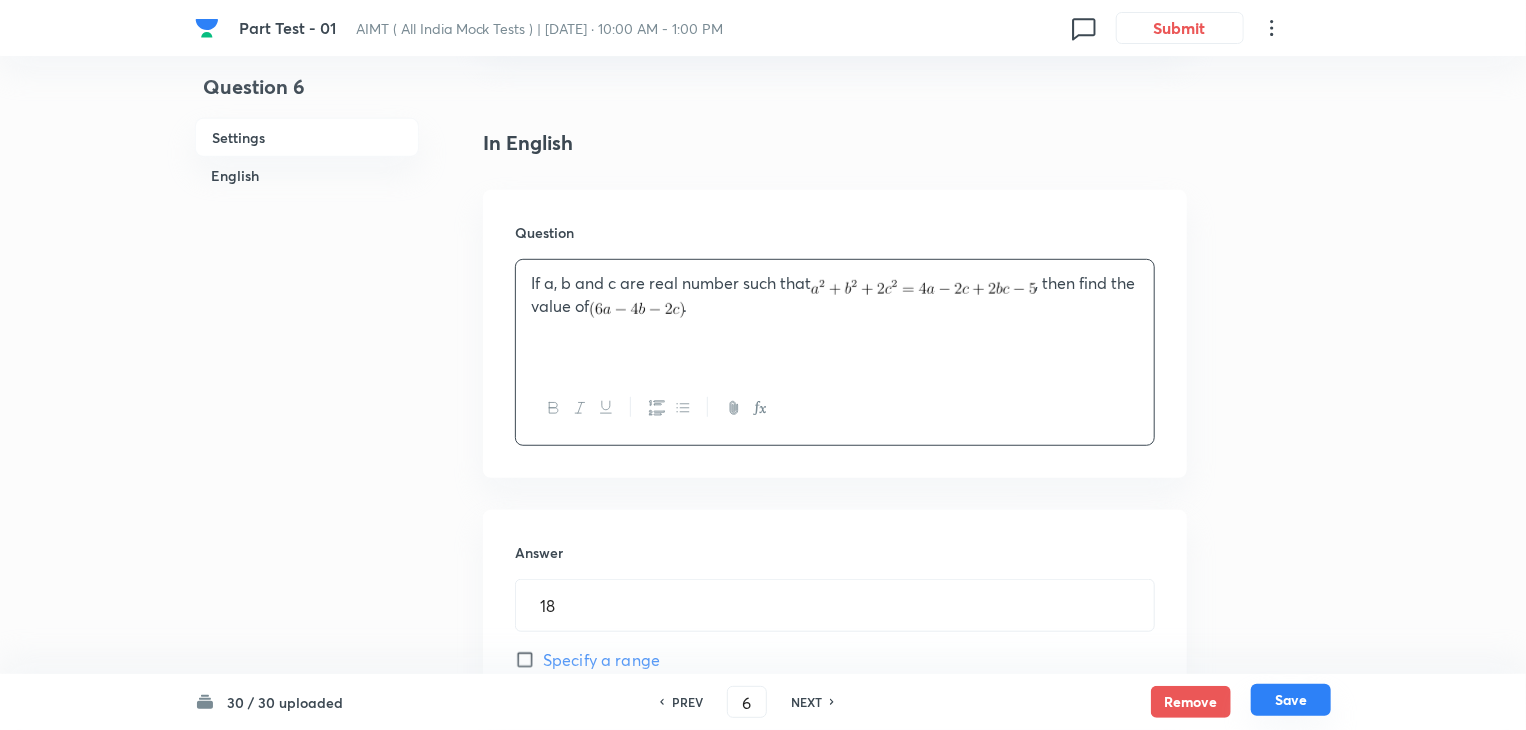 click on "Save" at bounding box center (1291, 700) 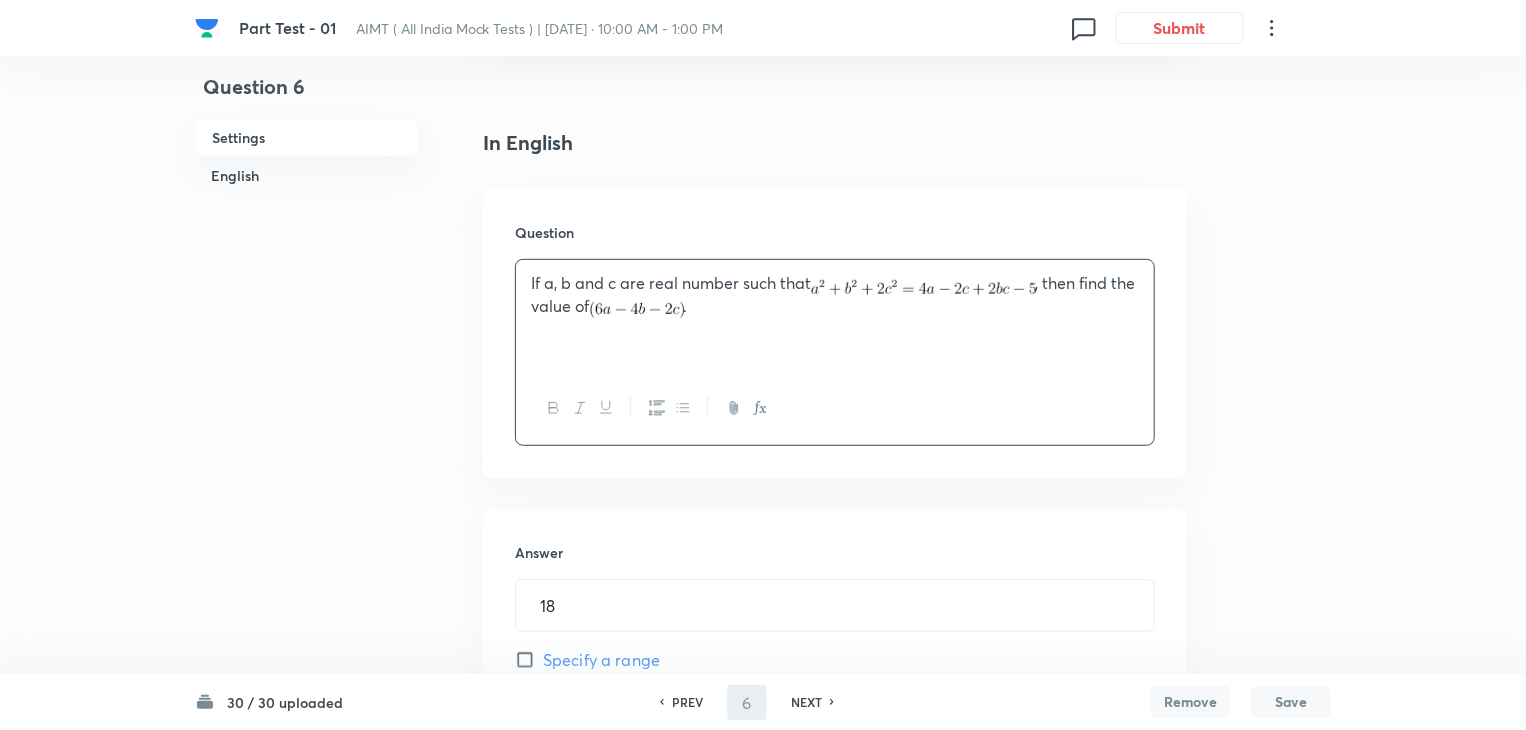 type on "7" 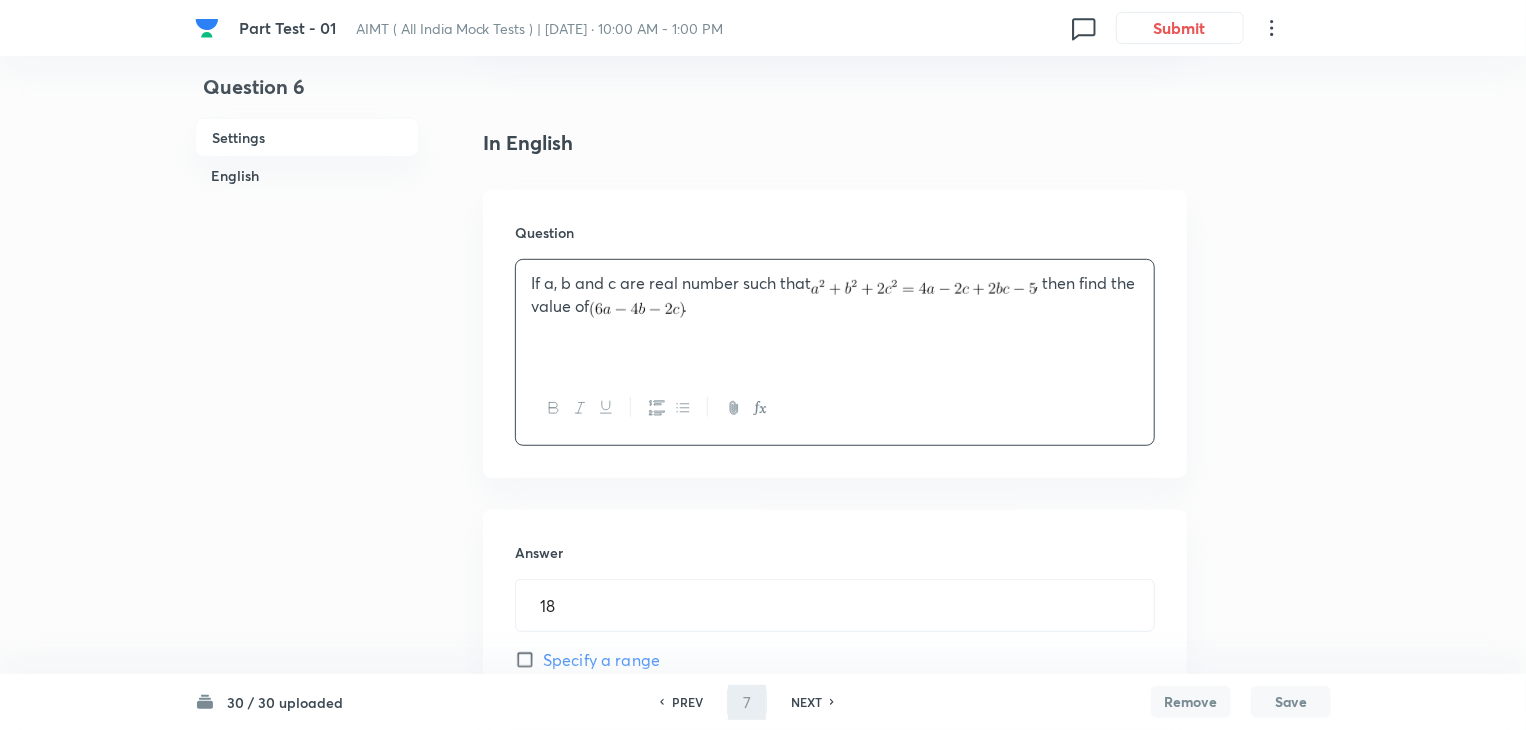 type on "2" 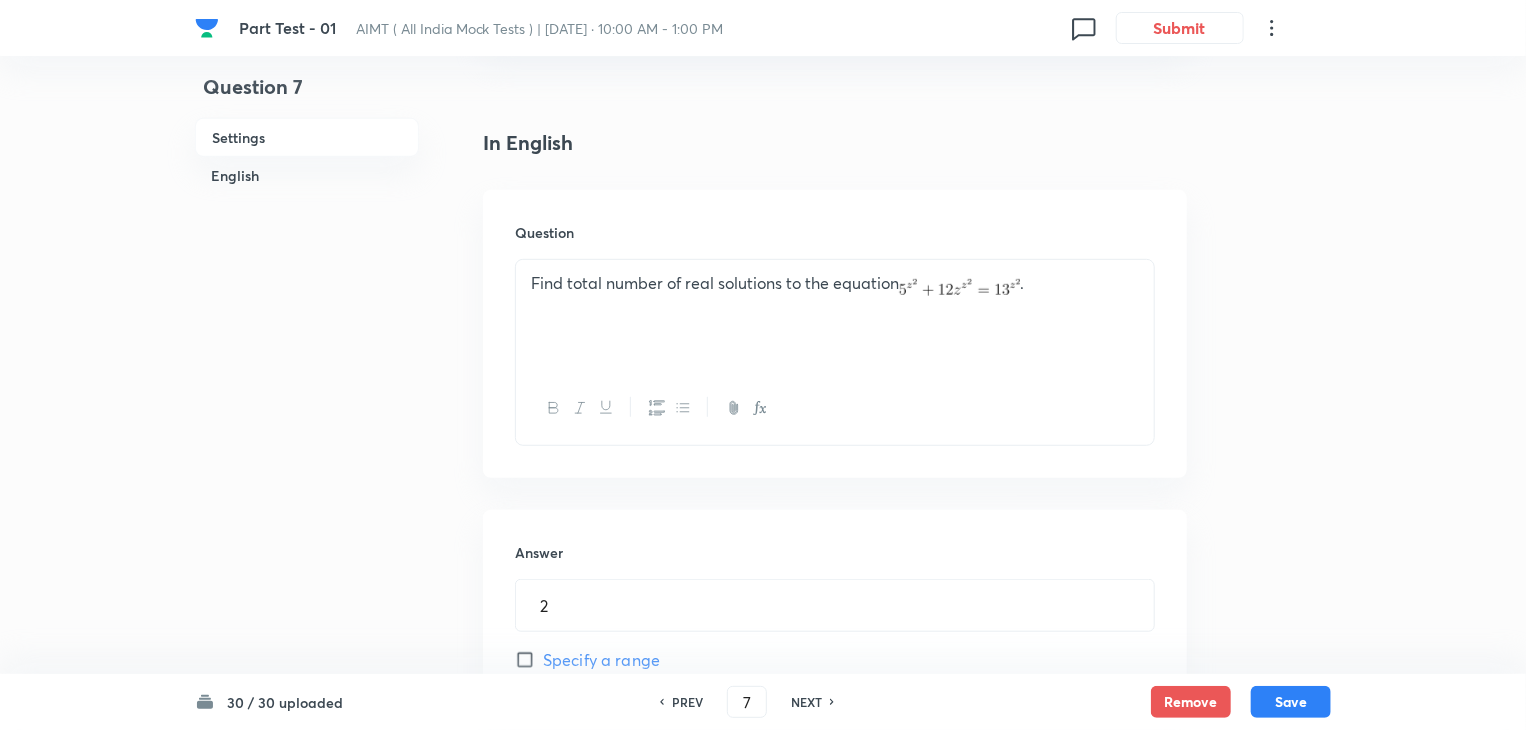 click on "PREV" at bounding box center [687, 702] 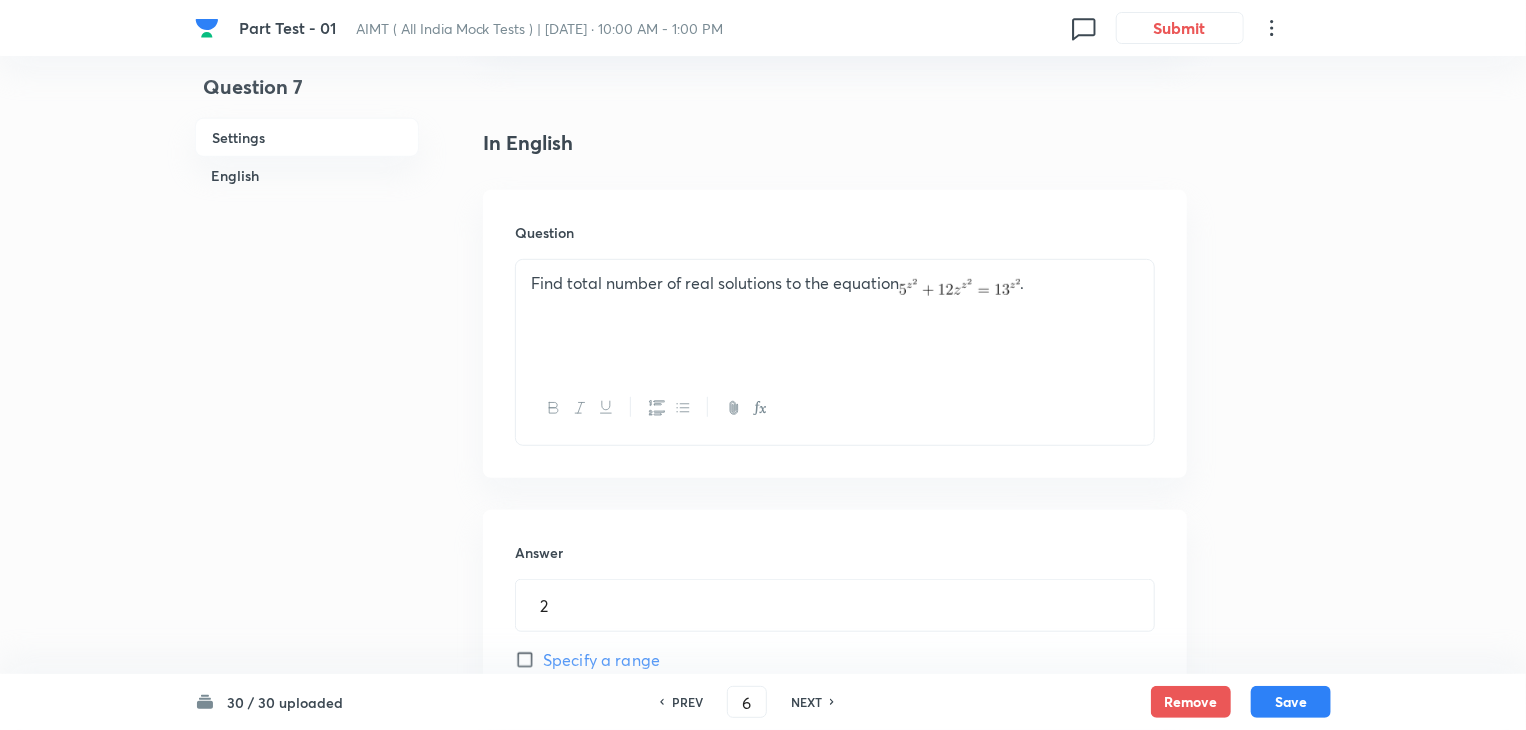 type on "18" 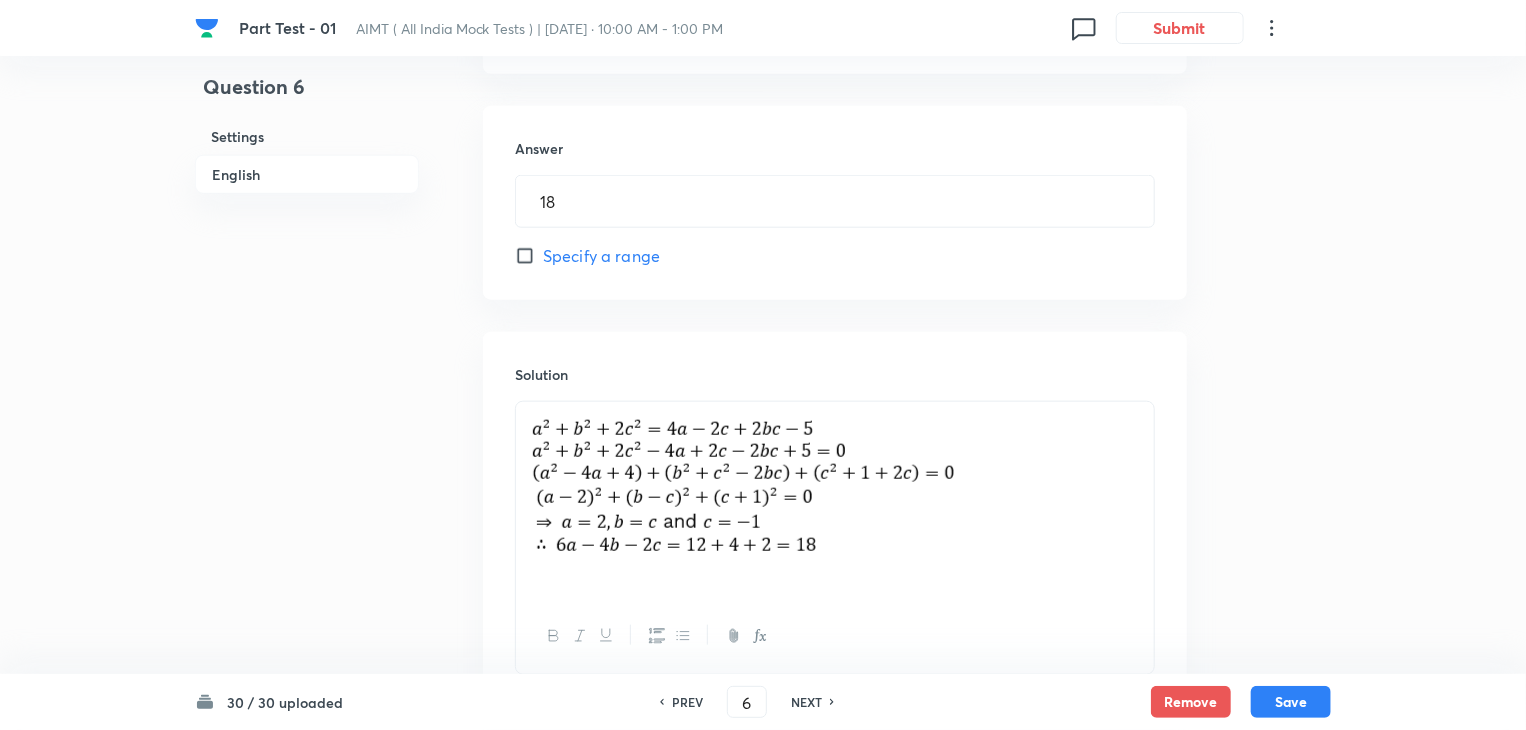 scroll, scrollTop: 868, scrollLeft: 0, axis: vertical 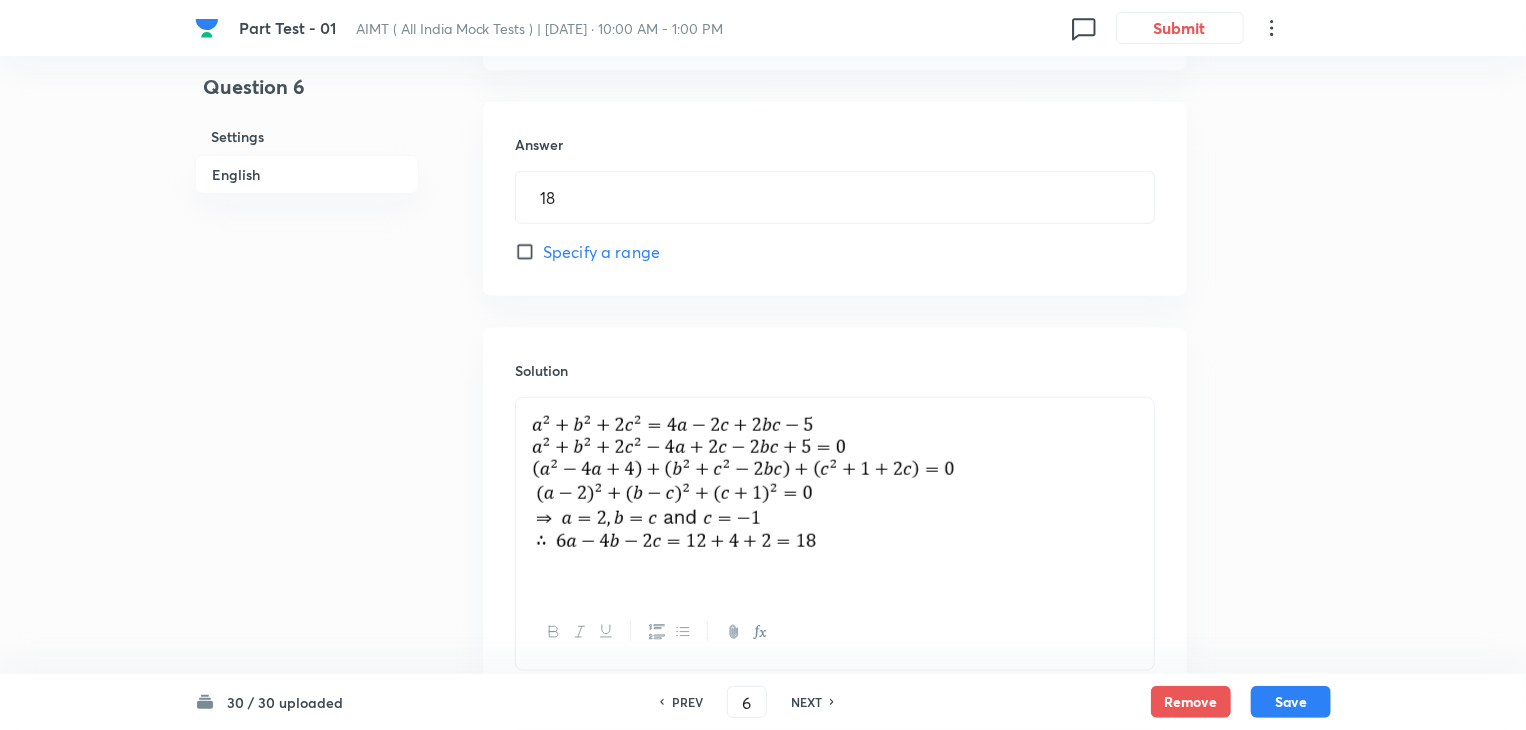click 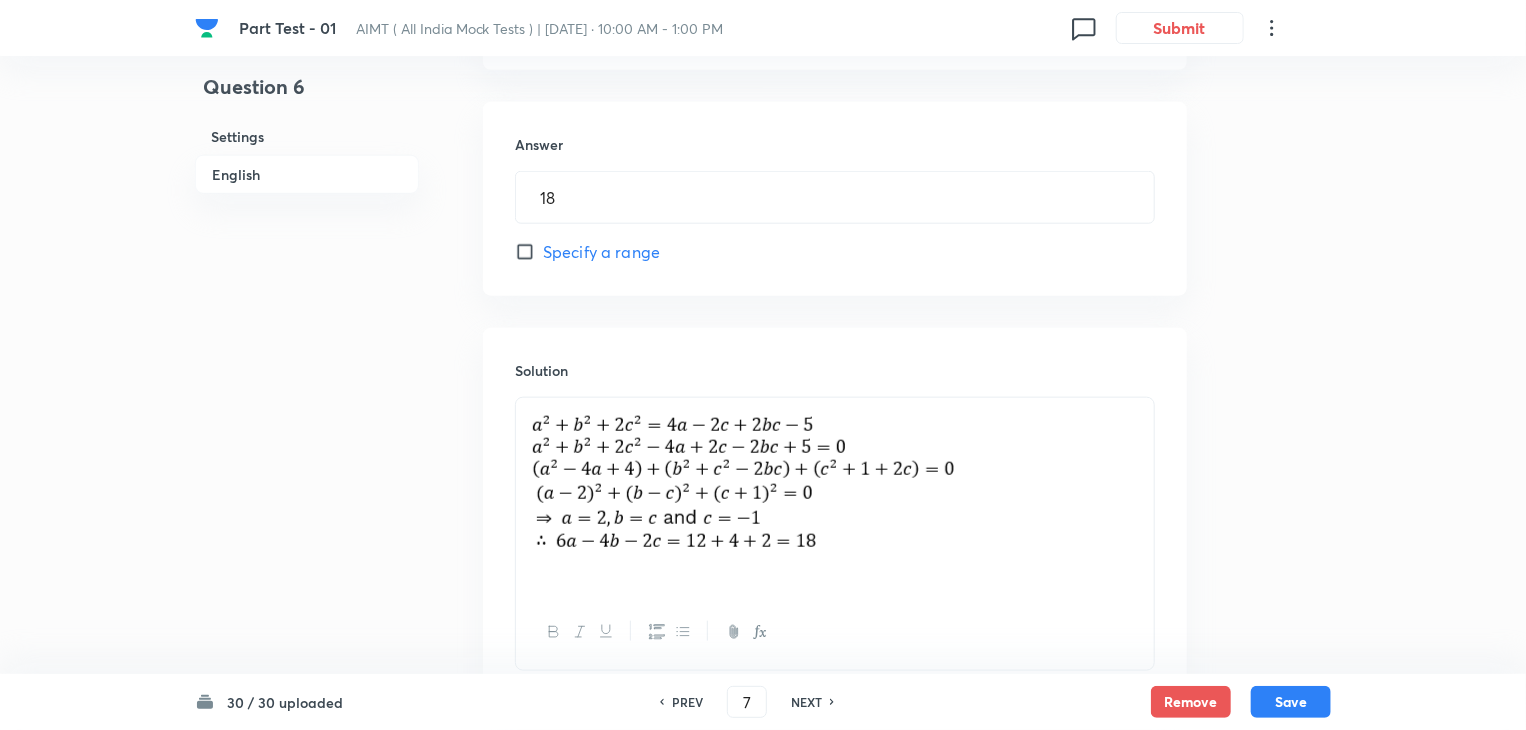 type on "2" 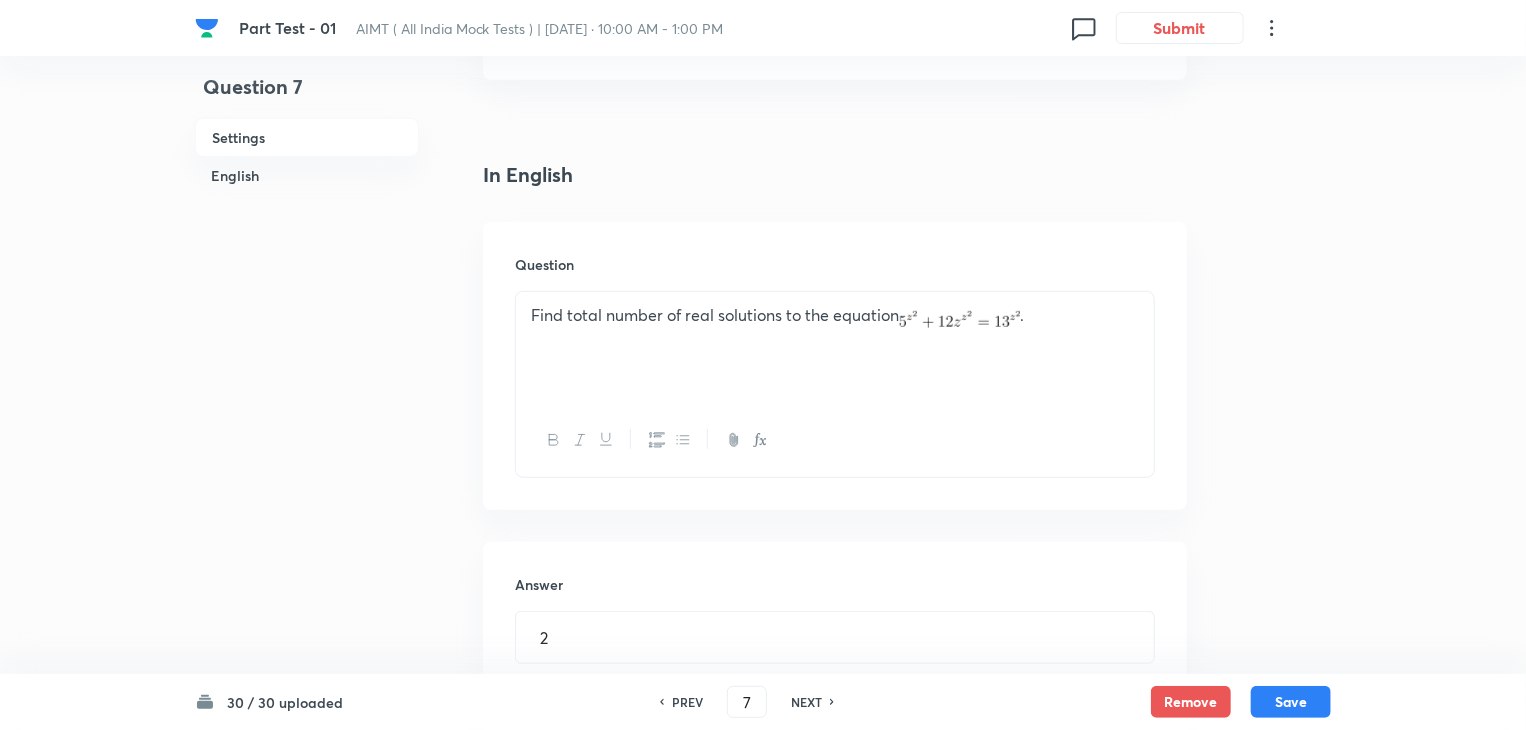 scroll, scrollTop: 425, scrollLeft: 0, axis: vertical 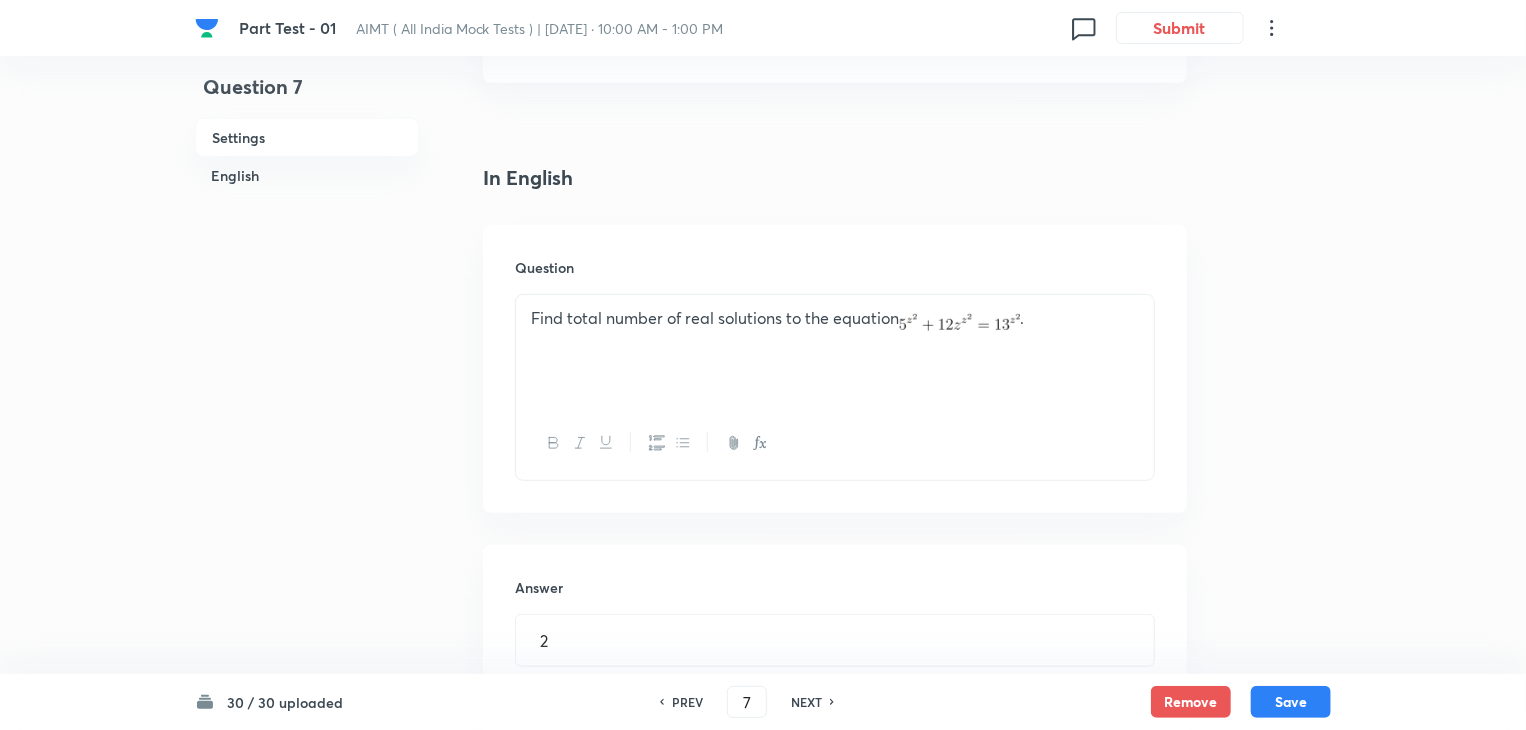 click on "Find total number of real solutions to the equation  ." at bounding box center [835, 351] 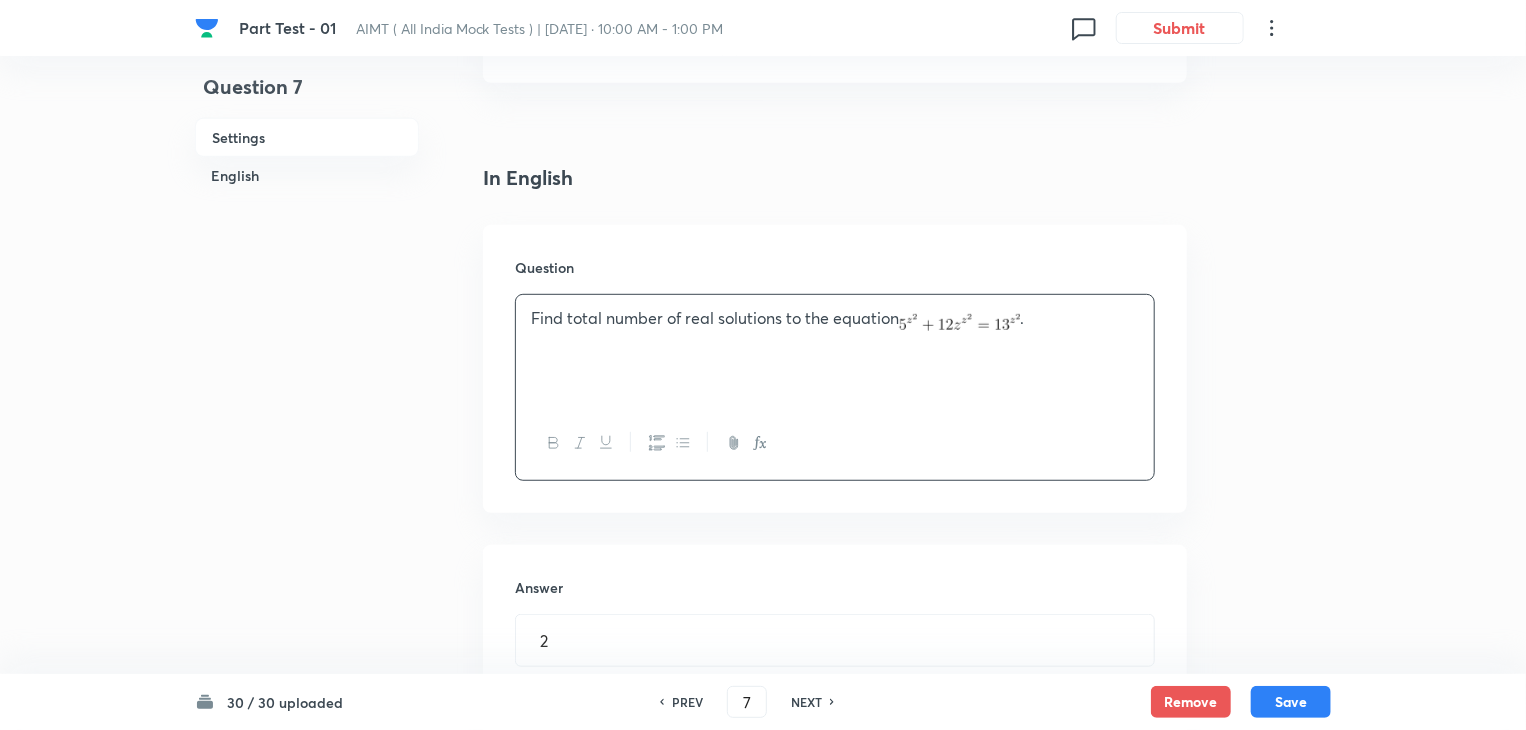 click on "Find total number of real solutions to the equation  ." at bounding box center (835, 351) 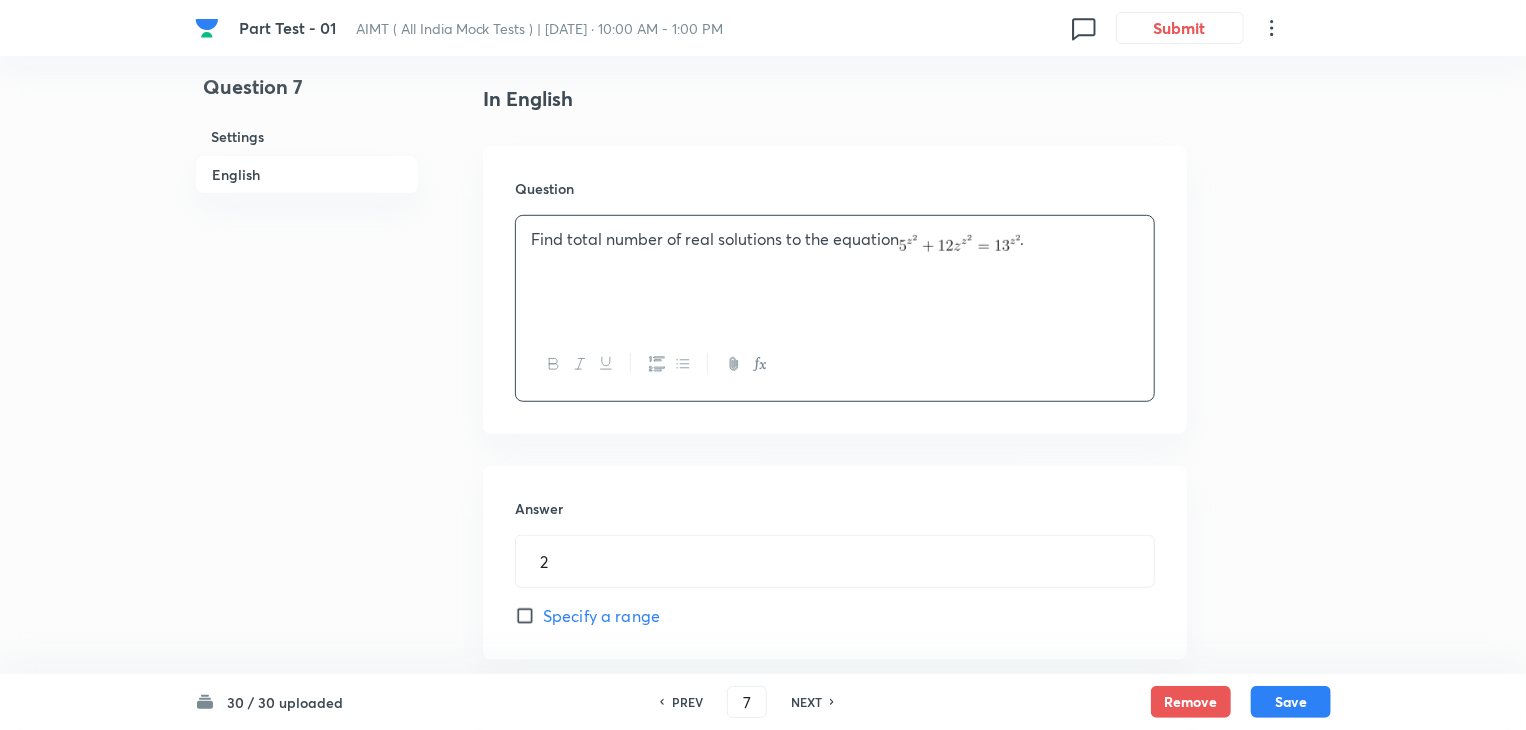 scroll, scrollTop: 502, scrollLeft: 0, axis: vertical 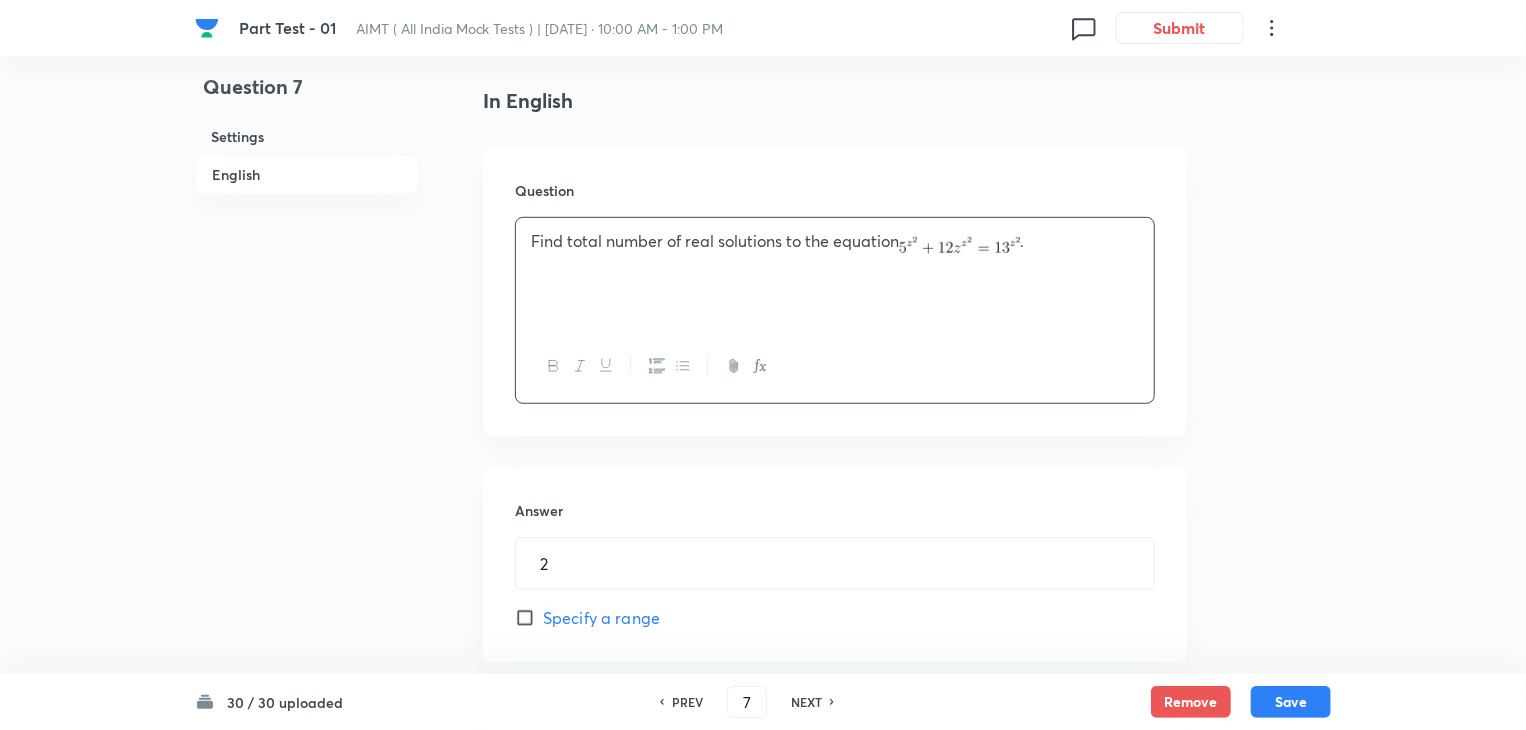 click on "NEXT" at bounding box center (806, 702) 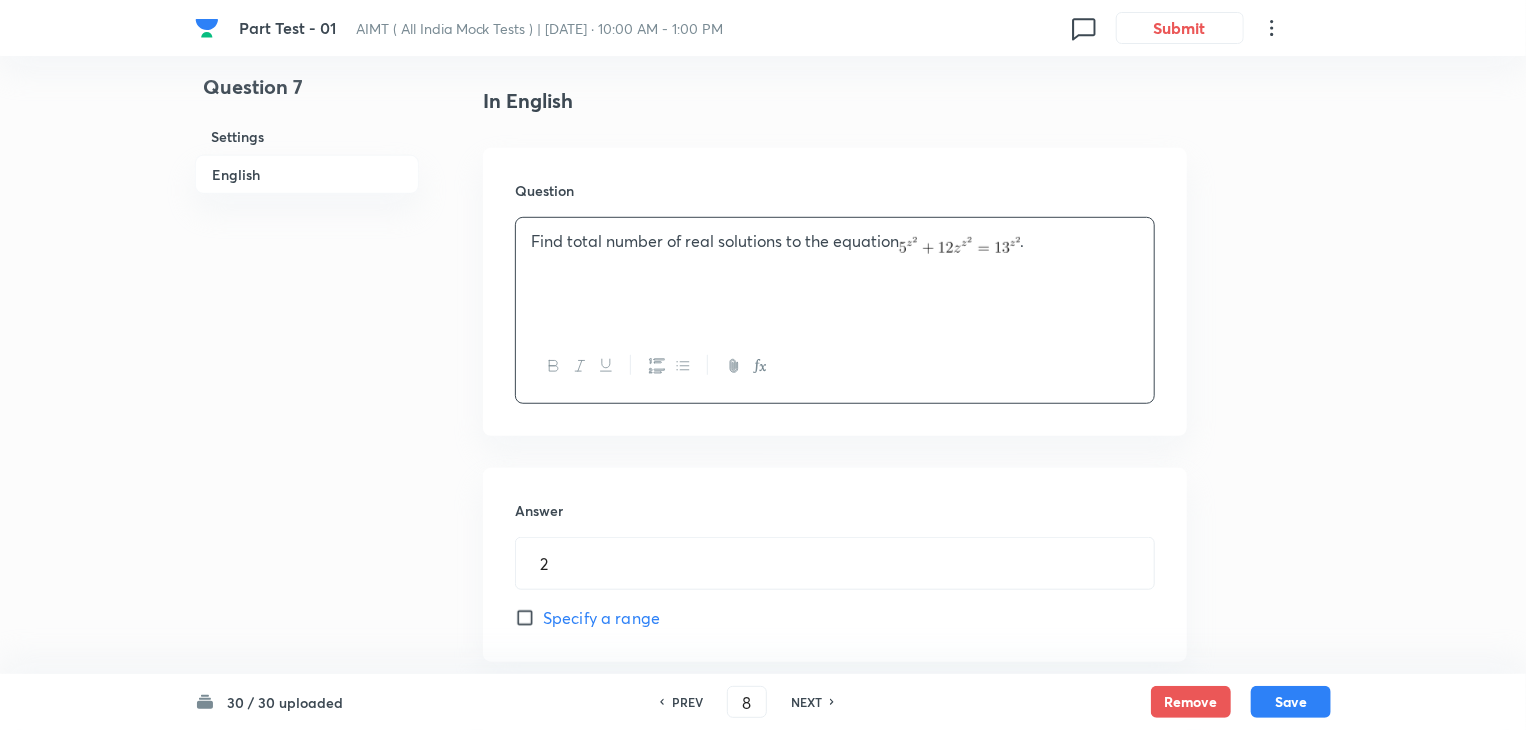 type on "15" 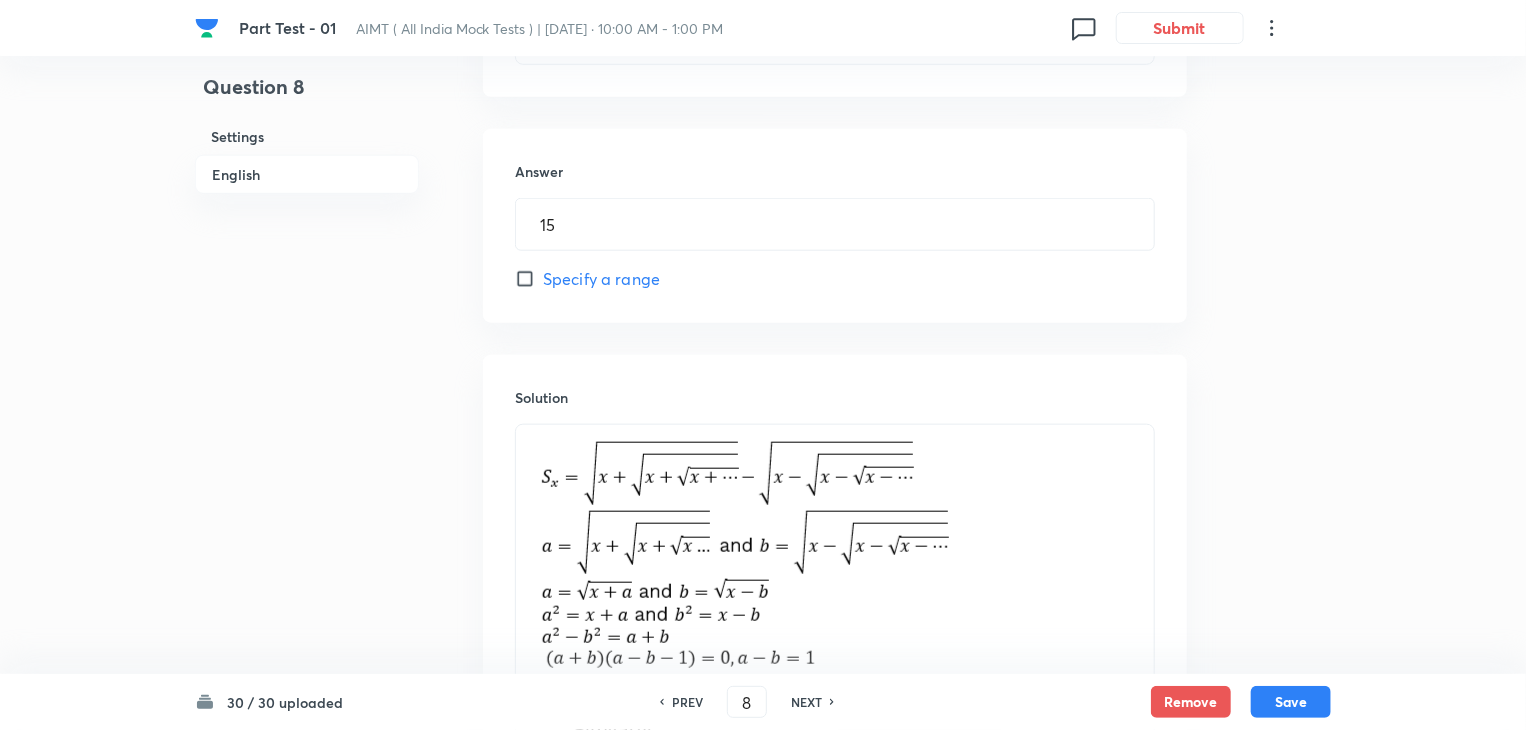 scroll, scrollTop: 839, scrollLeft: 0, axis: vertical 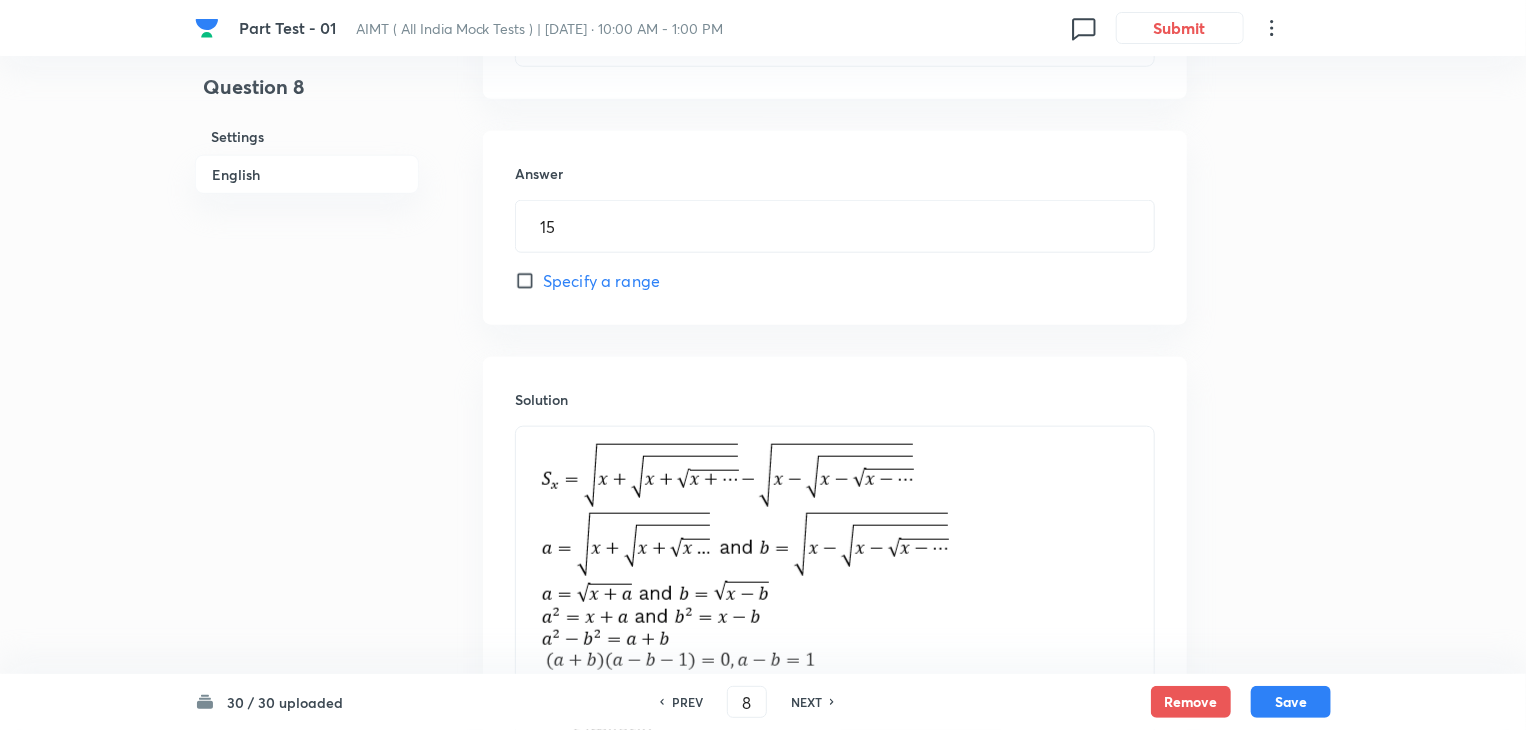 click on "NEXT" at bounding box center (806, 702) 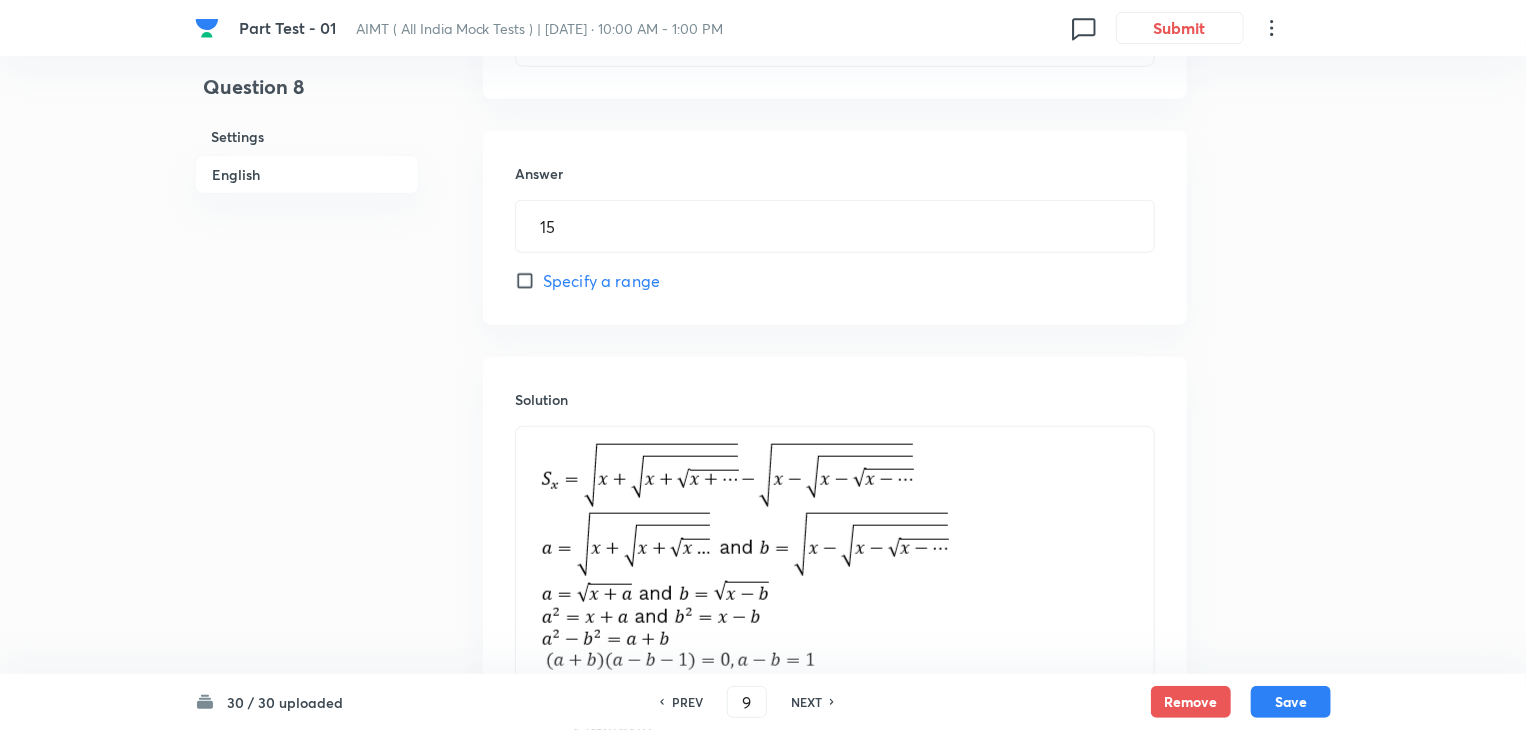 type on "96" 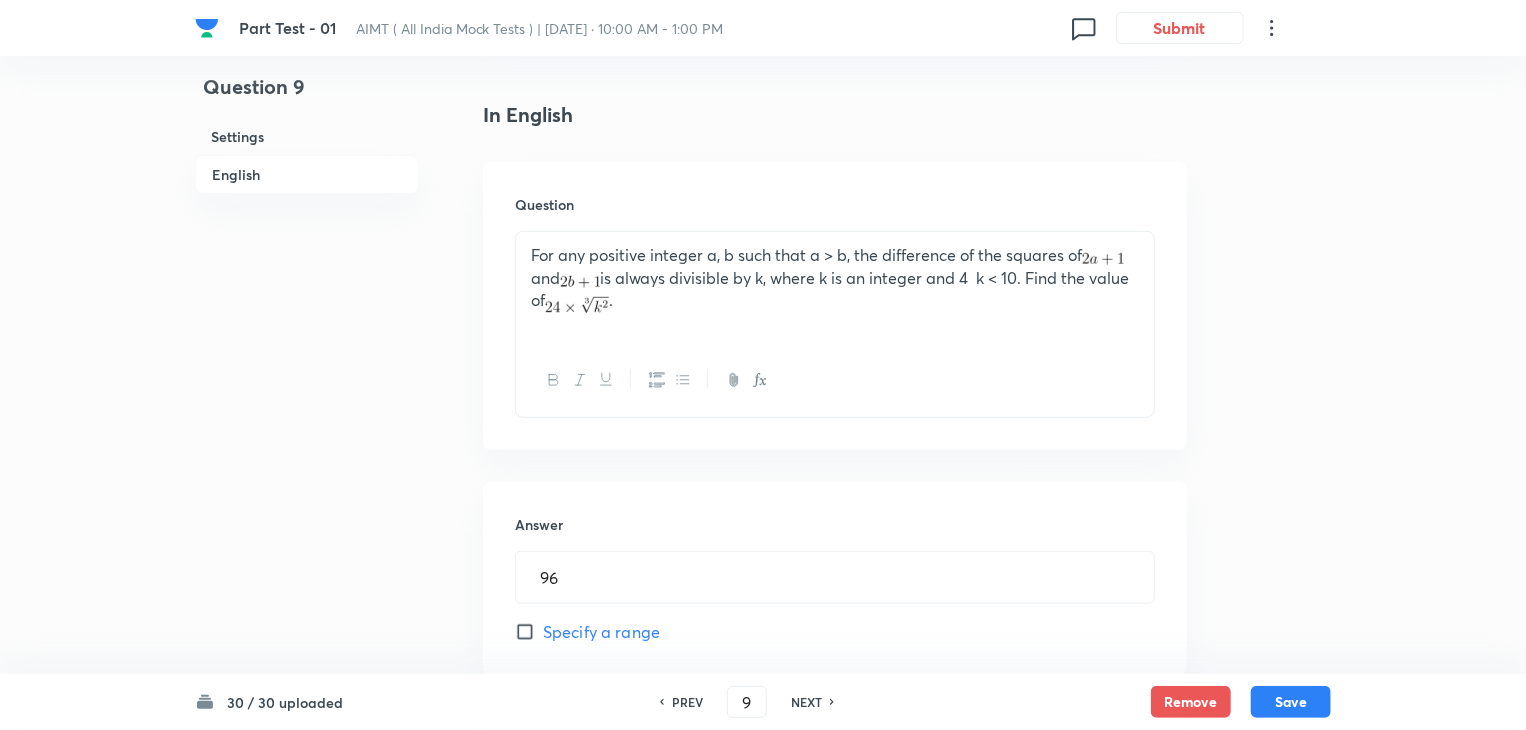 scroll, scrollTop: 489, scrollLeft: 0, axis: vertical 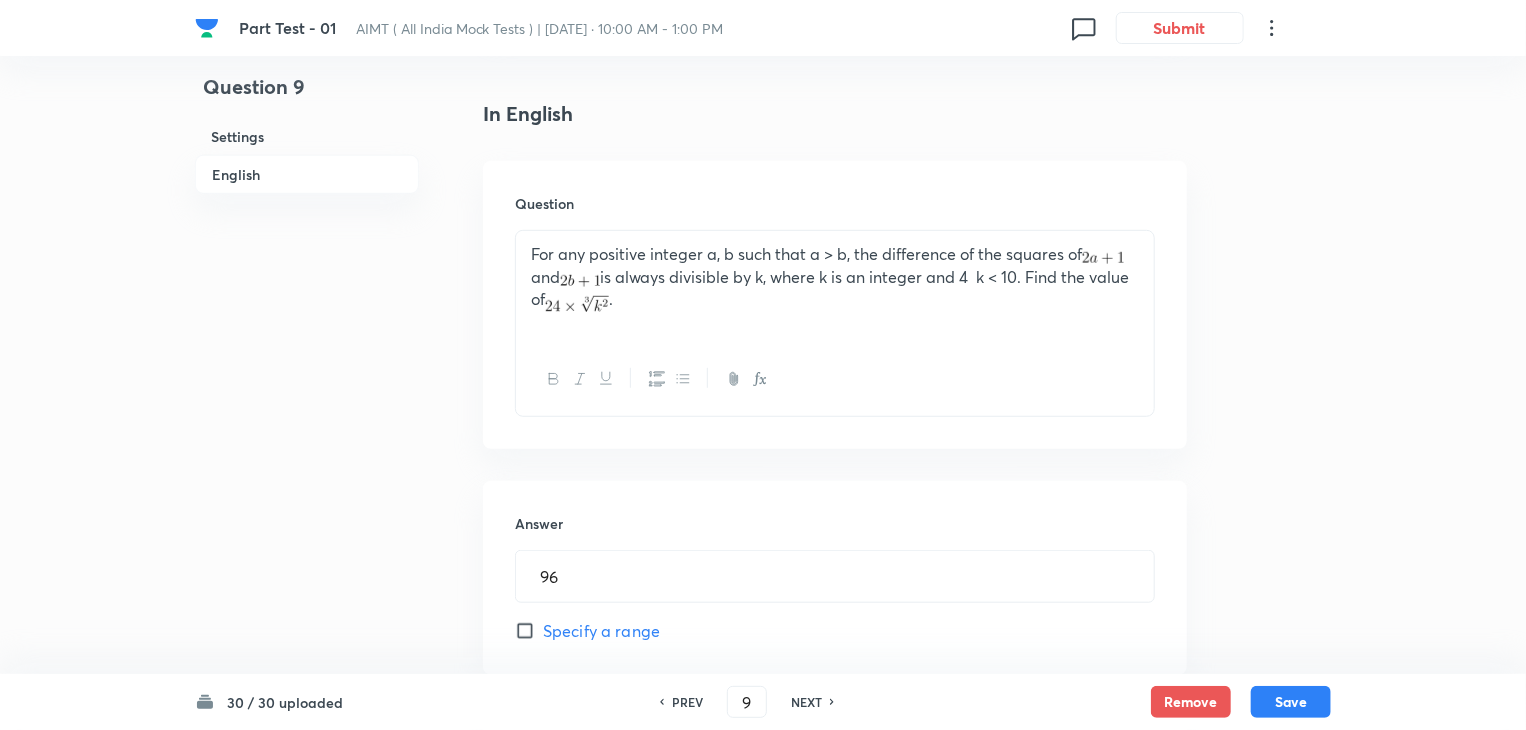 click on "Part Test - 01 AIMT ( All India Mock Tests ) | Jul 13, 2025 · 10:00 AM - 1:00 PM 0 Submit Question 9 Settings English Settings Type Integer + 2 marks - 0 marks Edit Concept Olympiads PRMO Number Theory Number System Edit Additional details Moderate Fact Not from PYQ paper No equation Edit In English Question For any positive integer a, b such that a > b, the difference of the squares of   and   is always divisible by k, where k is an integer and 4  k < 10. Find the value of  . Answer 96 ​ Specify a range Solution
30 / 30 uploaded
PREV 9 ​ NEXT Remove Save No internet connection" at bounding box center (763, 410) 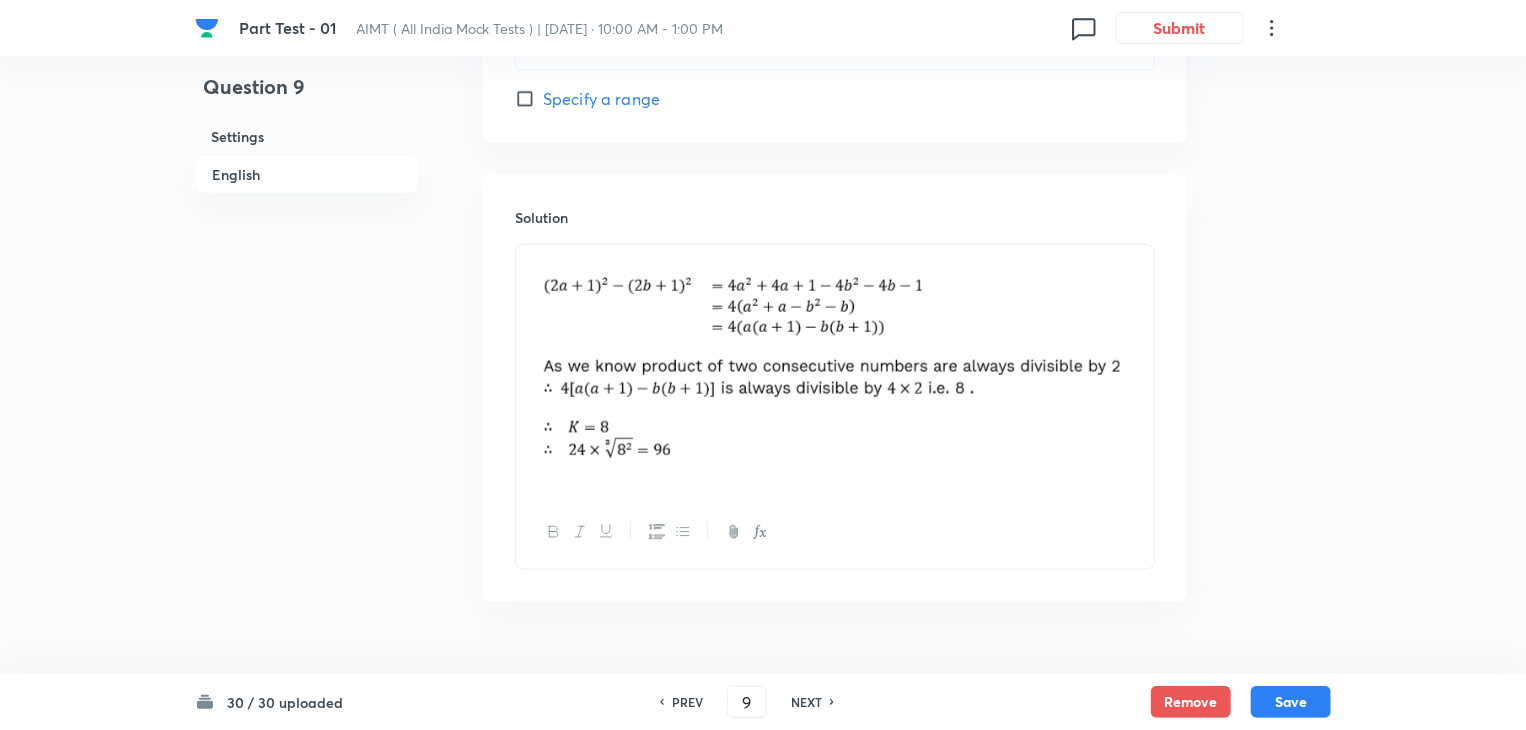 scroll, scrollTop: 1068, scrollLeft: 0, axis: vertical 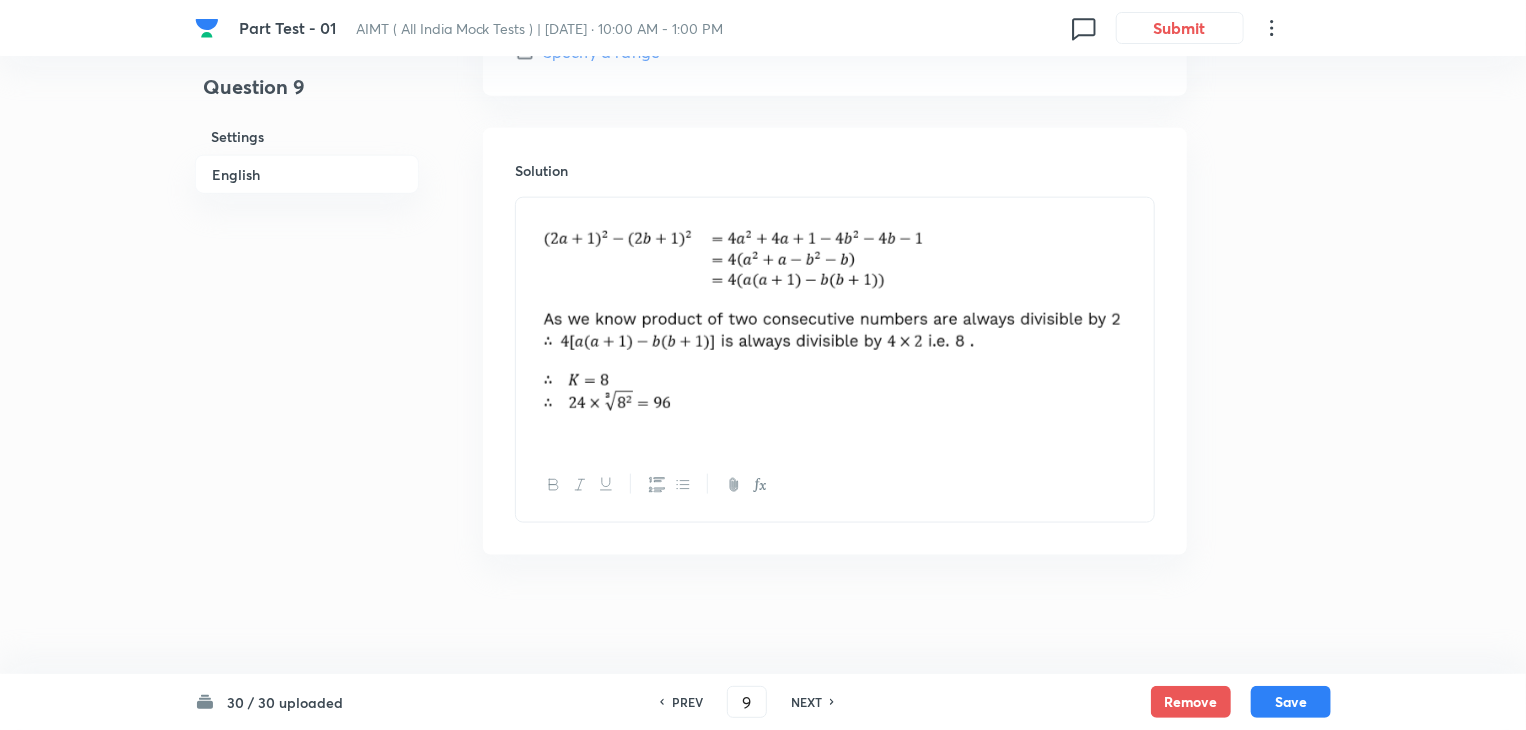 click at bounding box center (835, 320) 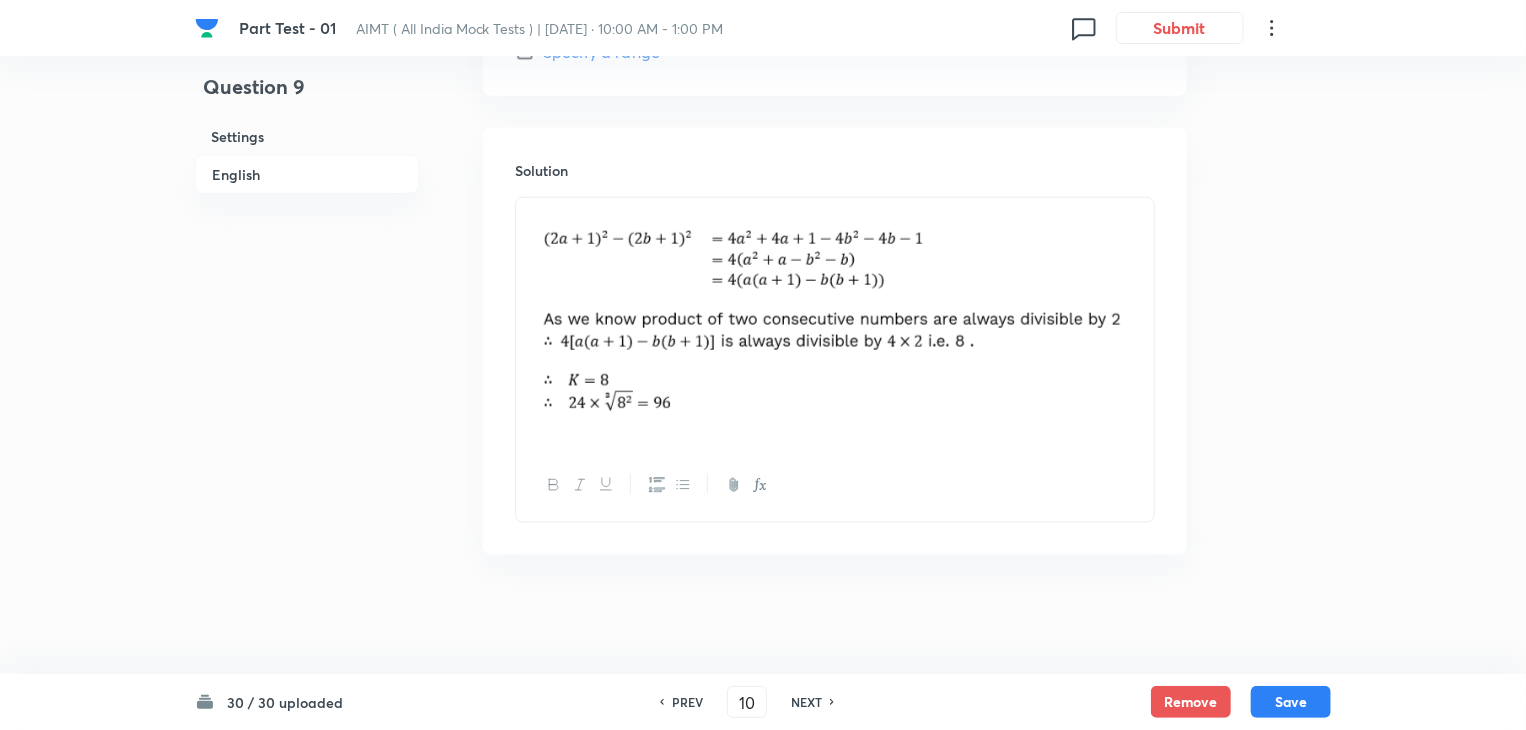 type on "26" 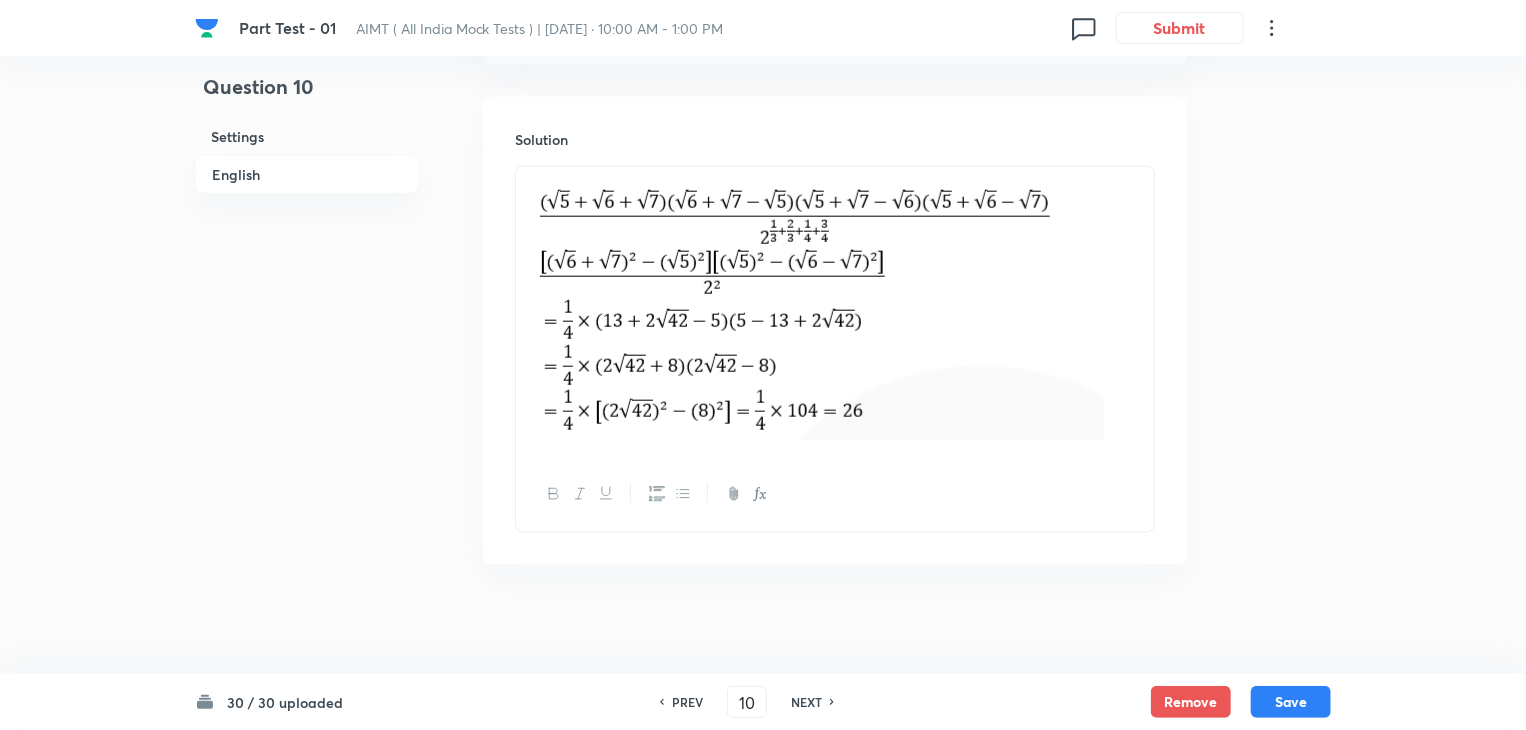 scroll, scrollTop: 1108, scrollLeft: 0, axis: vertical 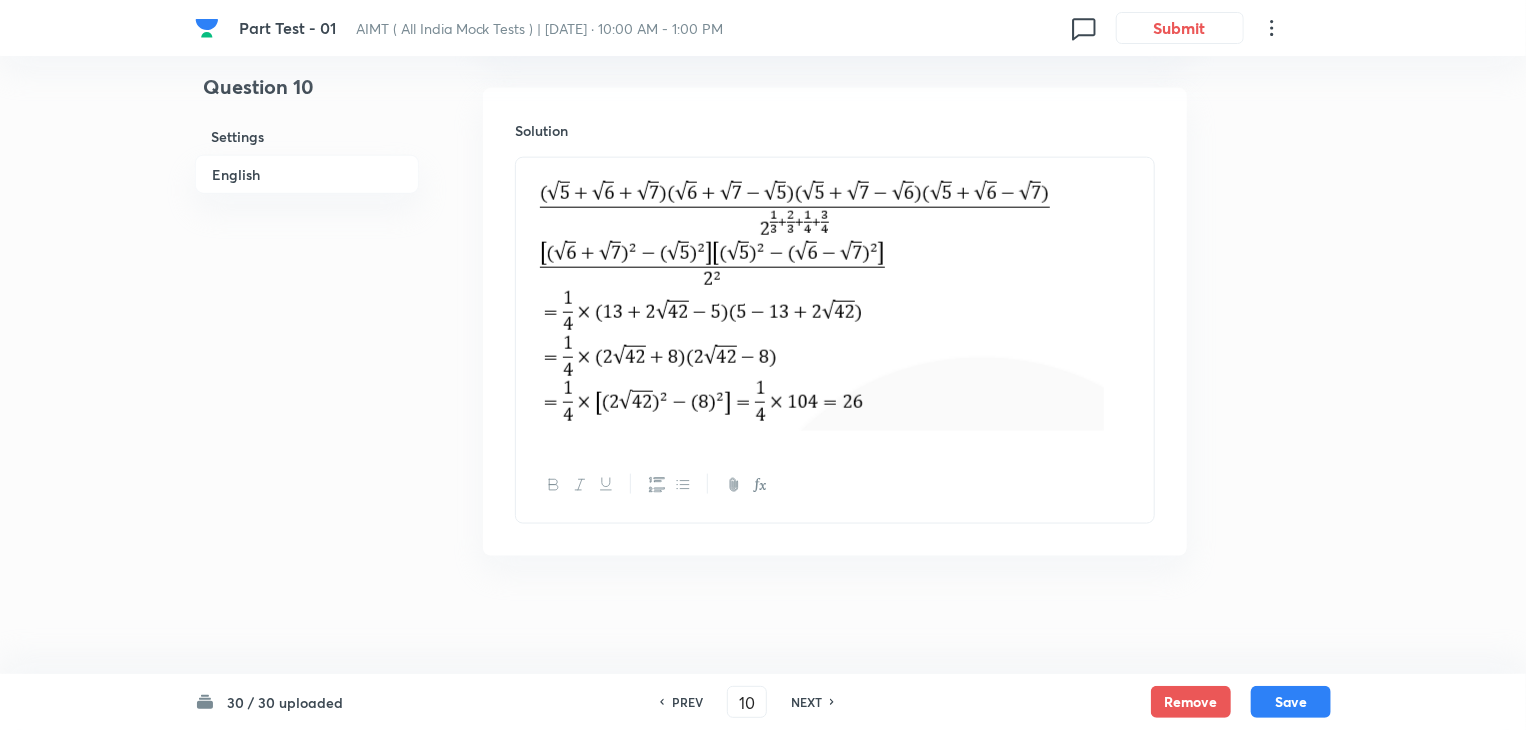 click on "NEXT" at bounding box center (806, 702) 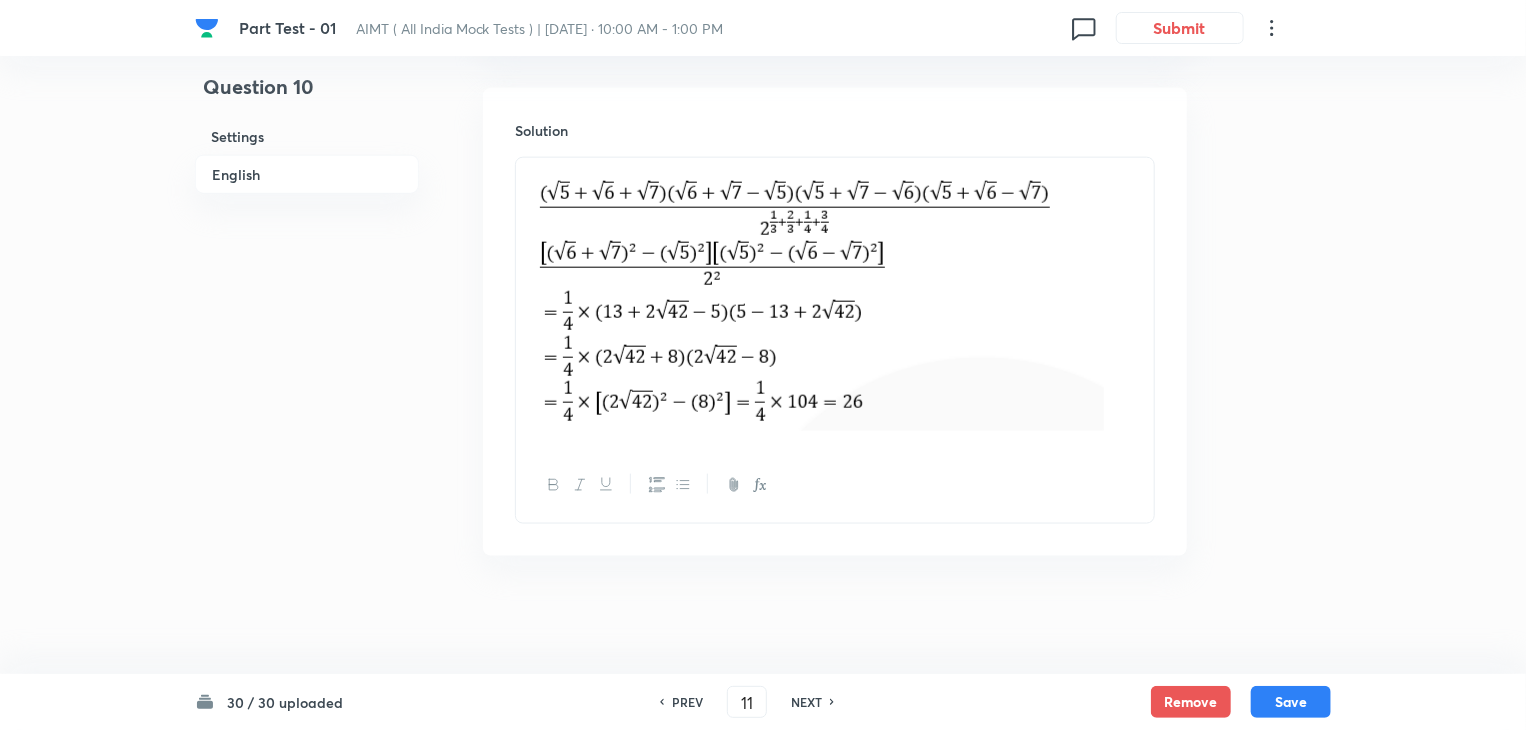 type on "1" 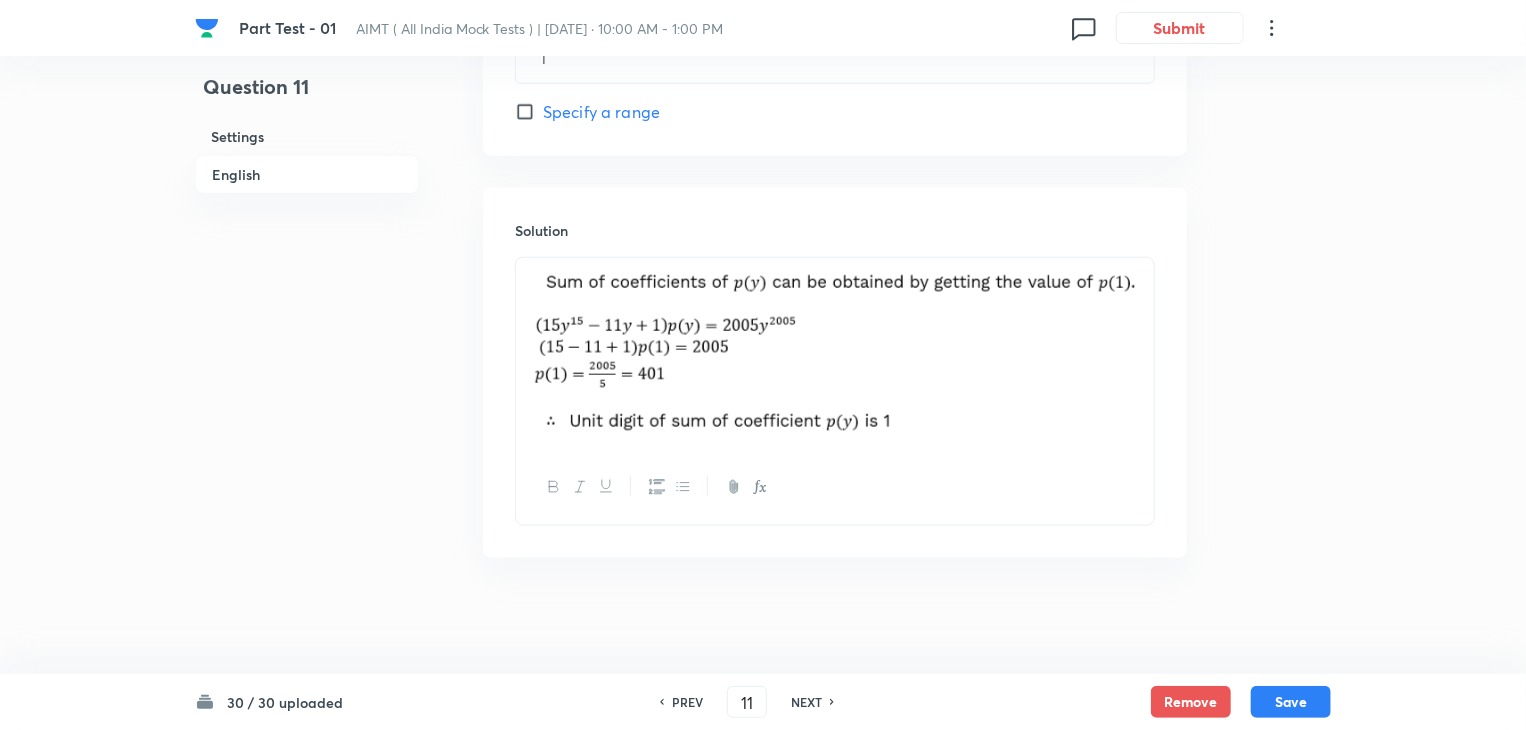 scroll, scrollTop: 1010, scrollLeft: 0, axis: vertical 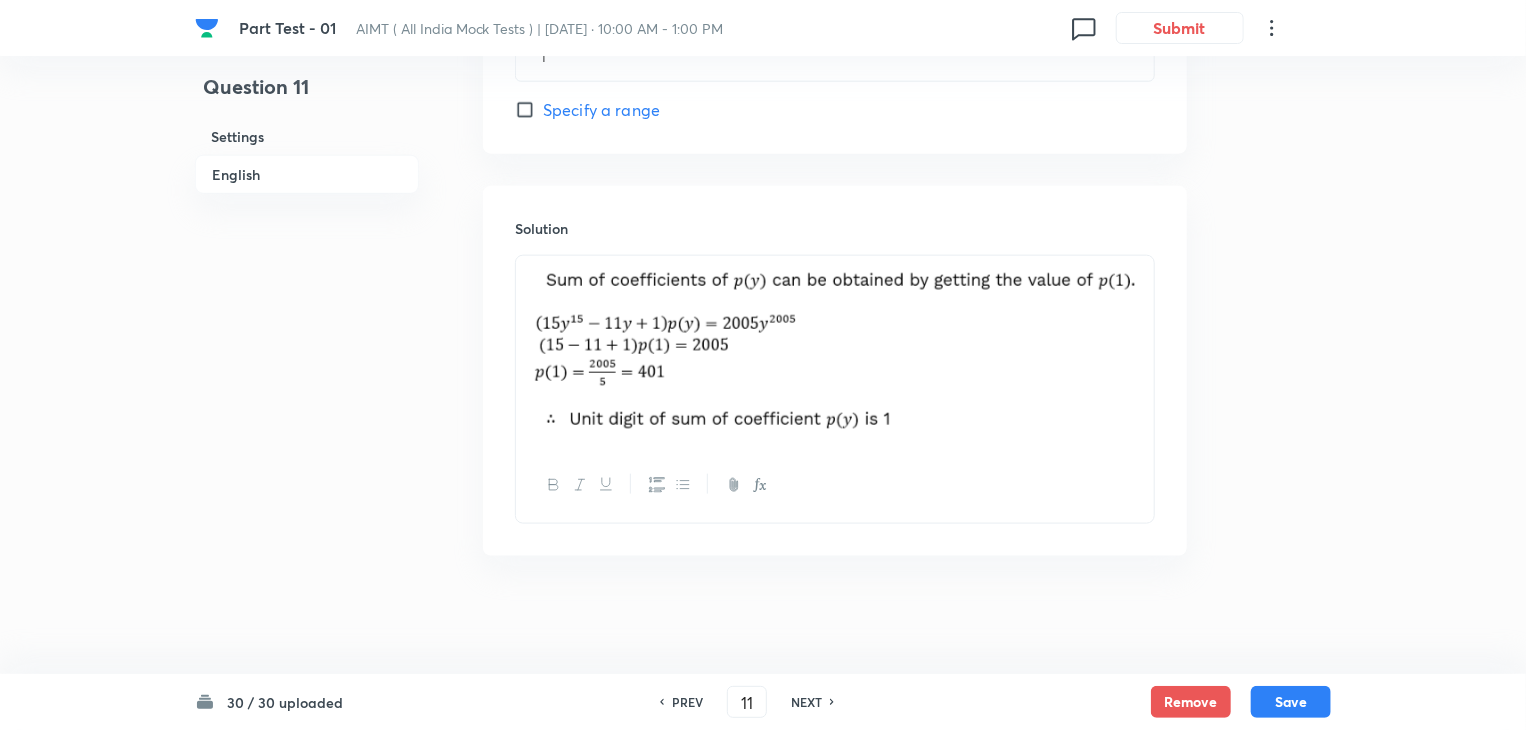 click on "NEXT" at bounding box center (806, 702) 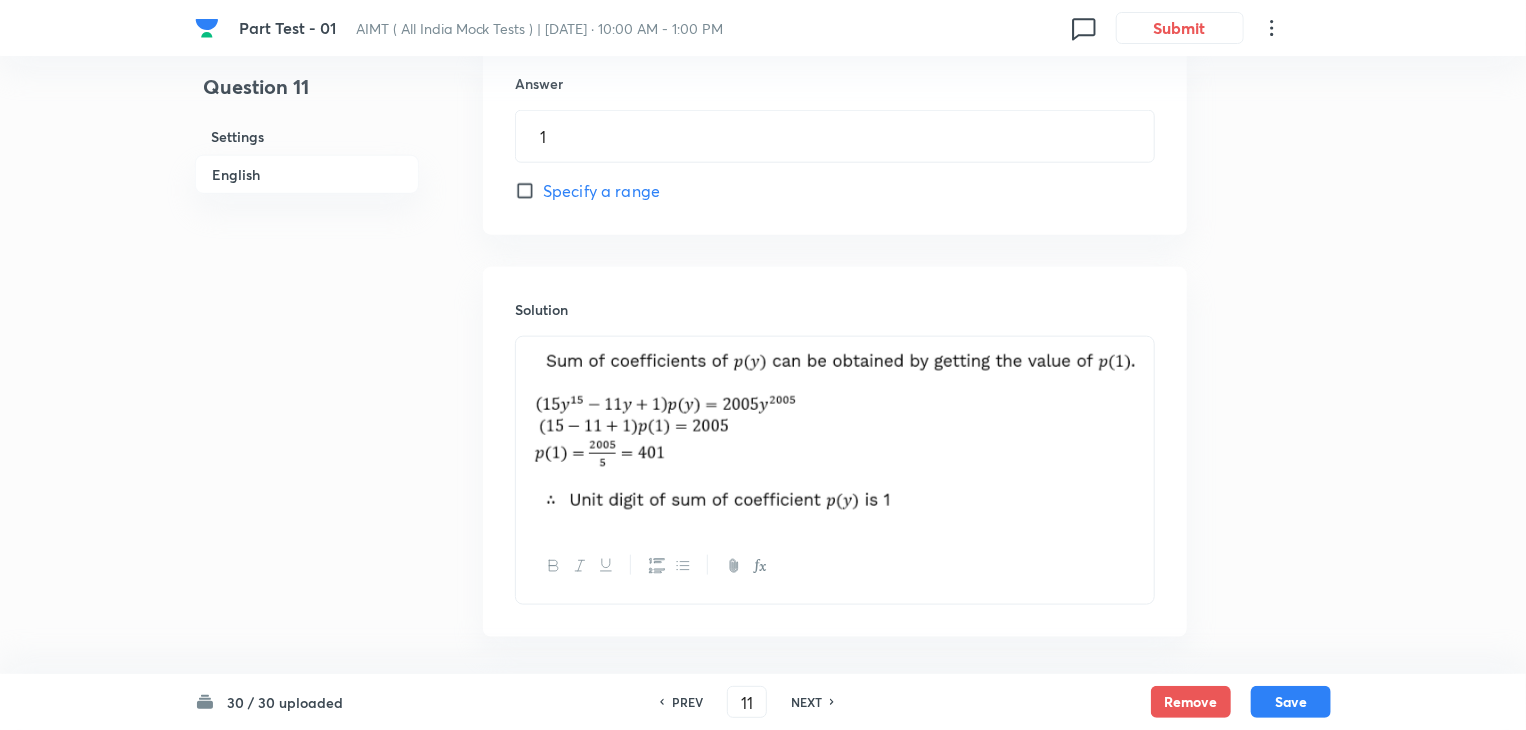 type on "12" 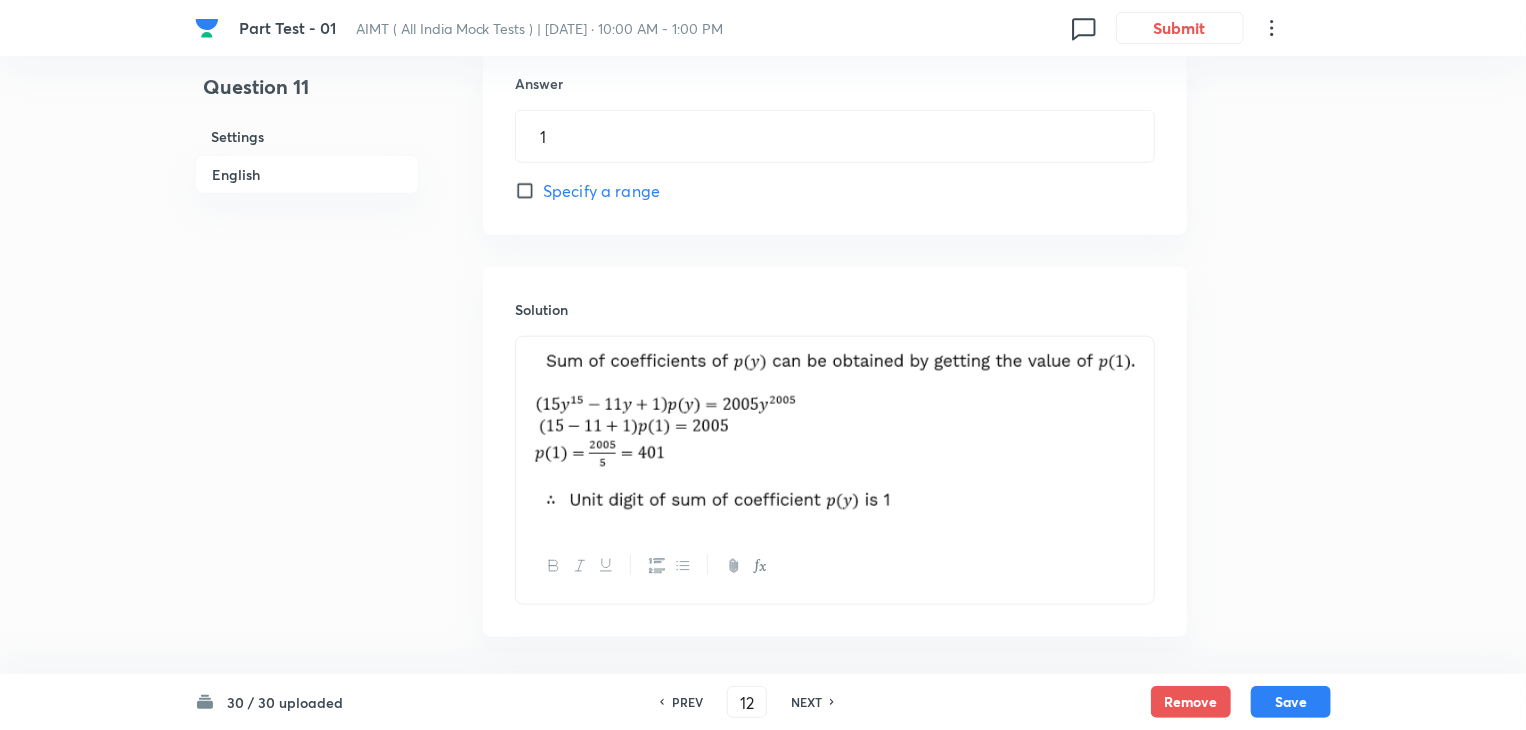 type on "3" 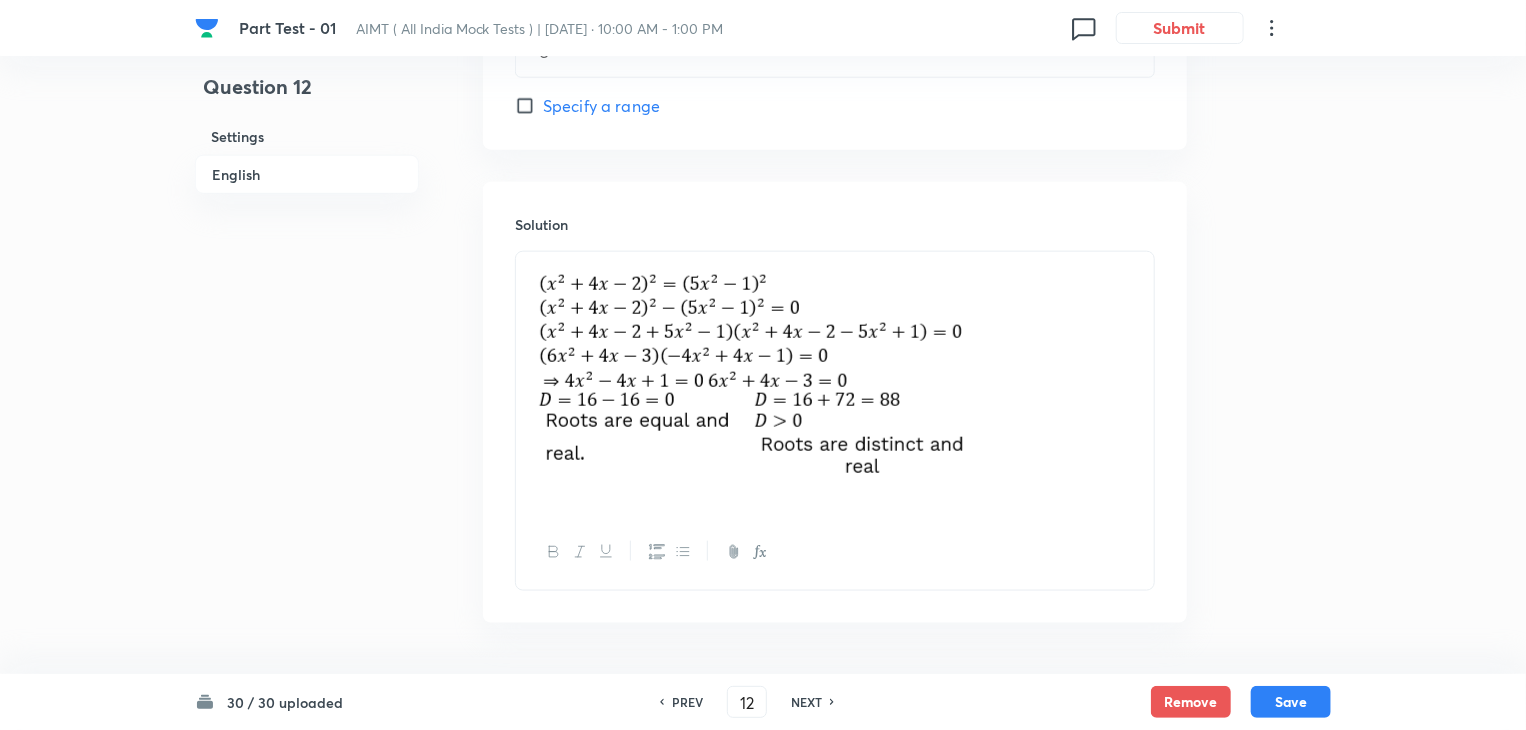 scroll, scrollTop: 1022, scrollLeft: 0, axis: vertical 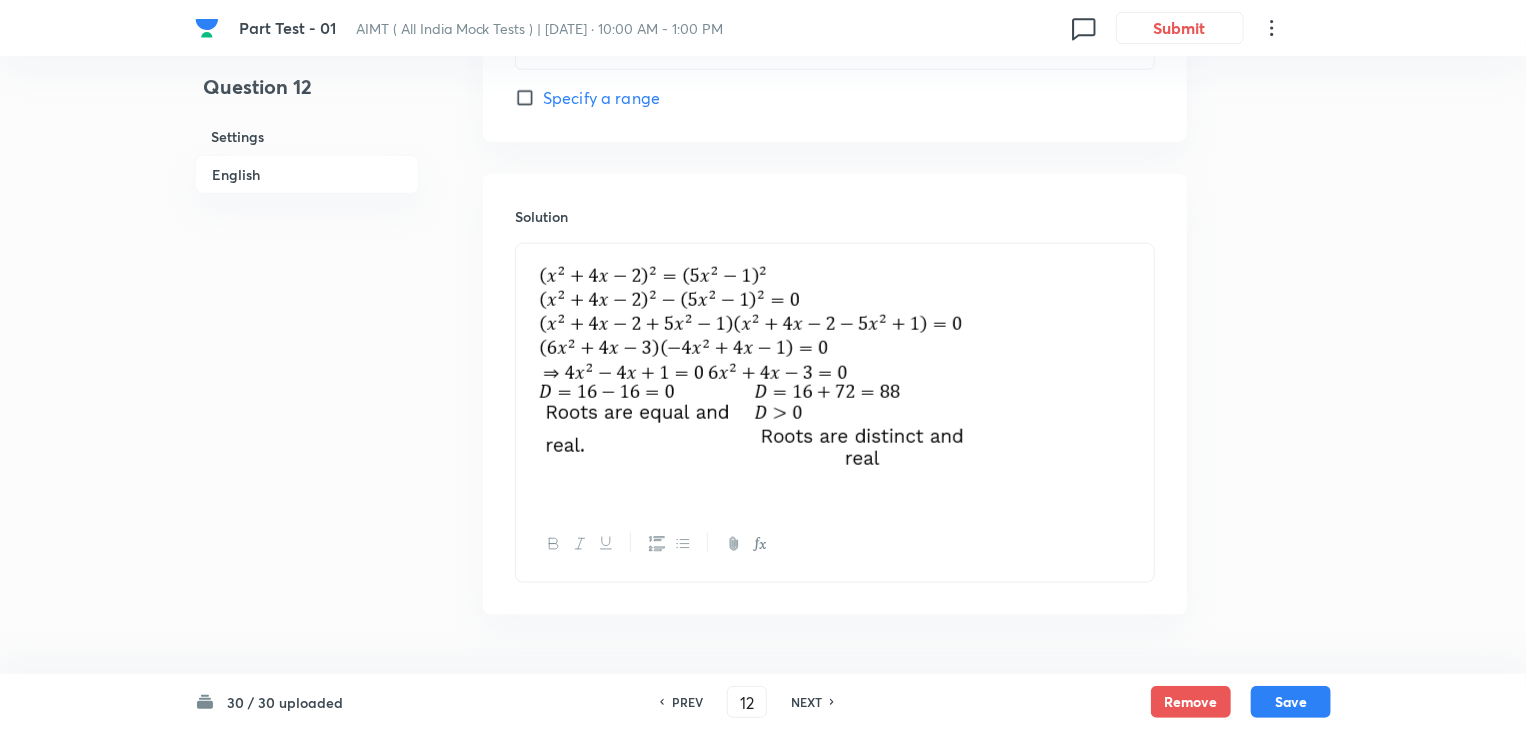 click on "NEXT" at bounding box center [806, 702] 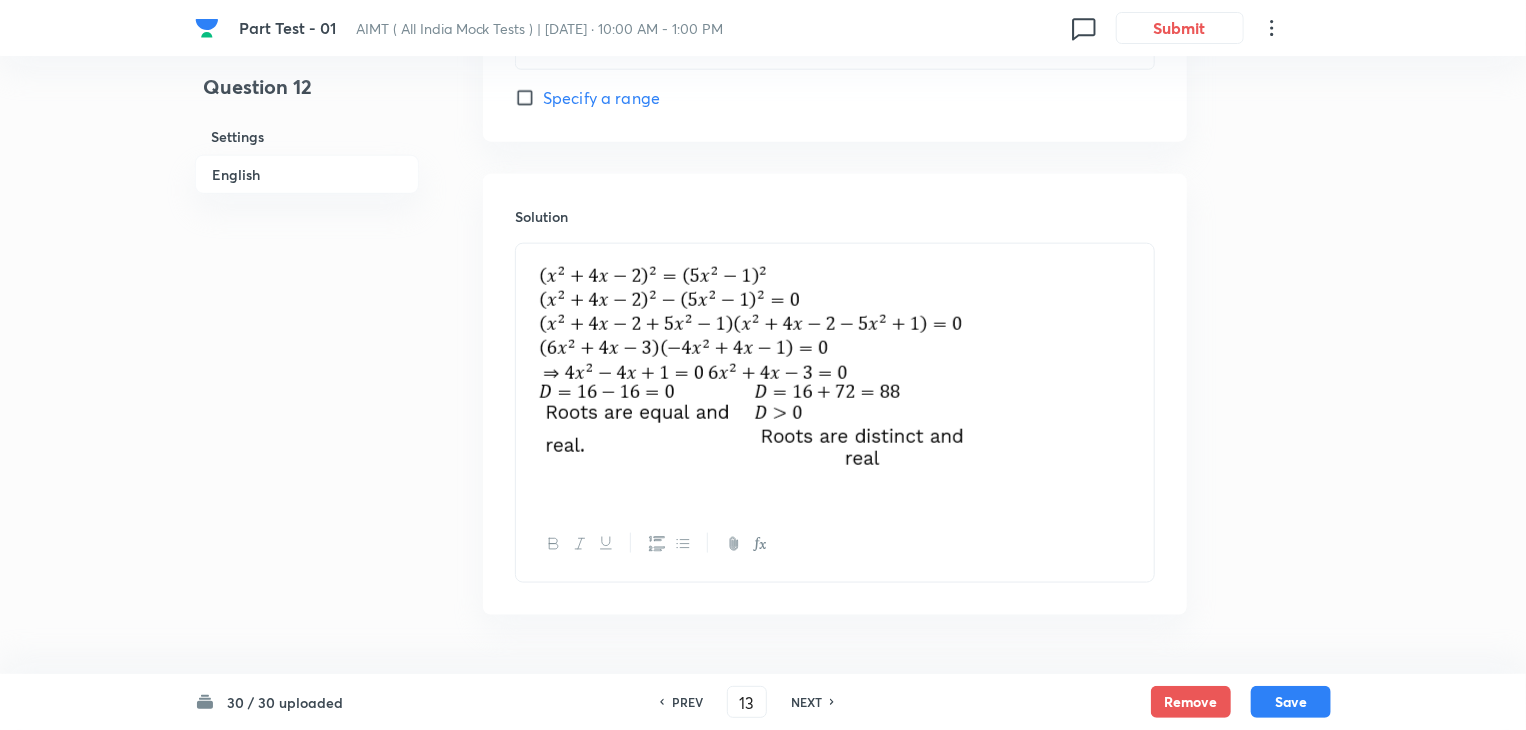 type on "35" 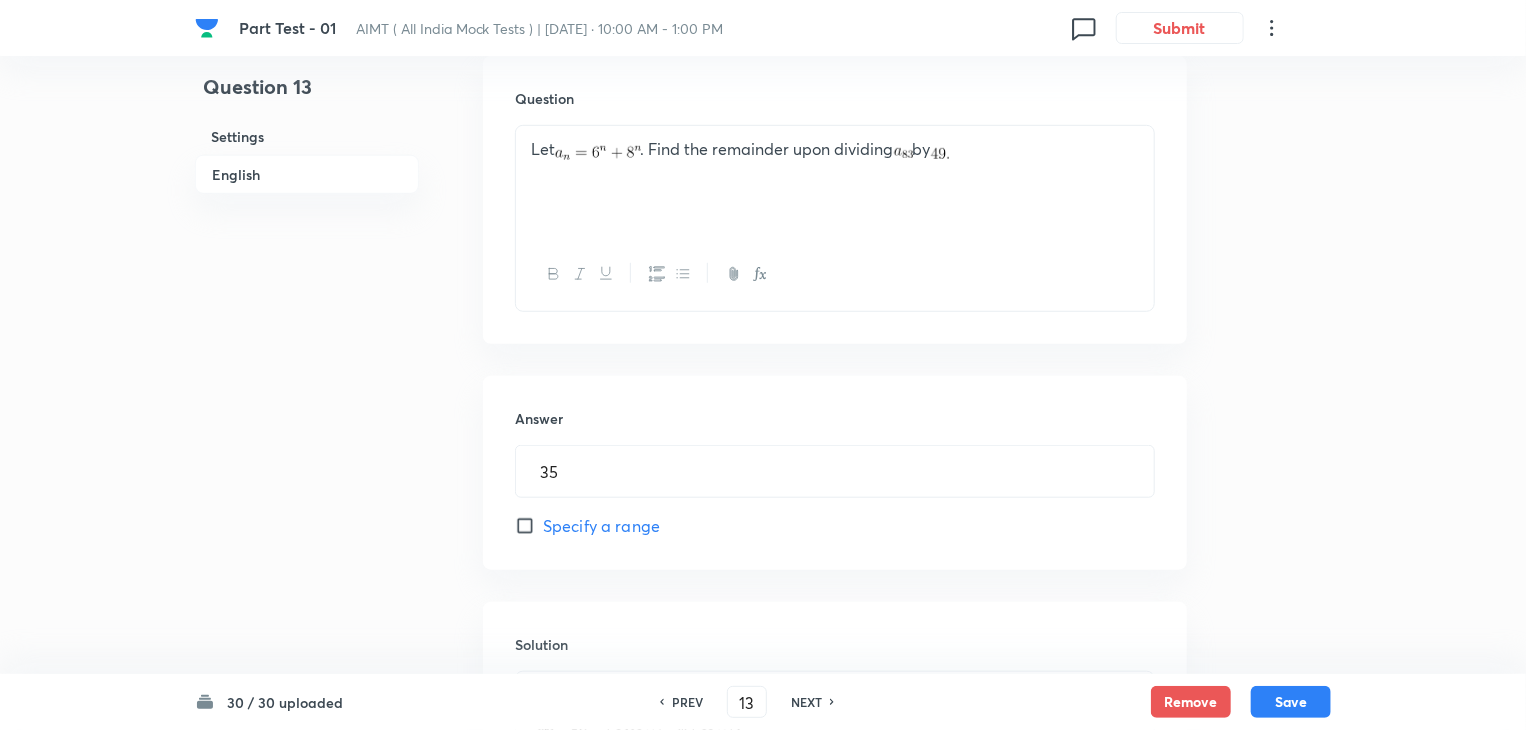 scroll, scrollTop: 609, scrollLeft: 0, axis: vertical 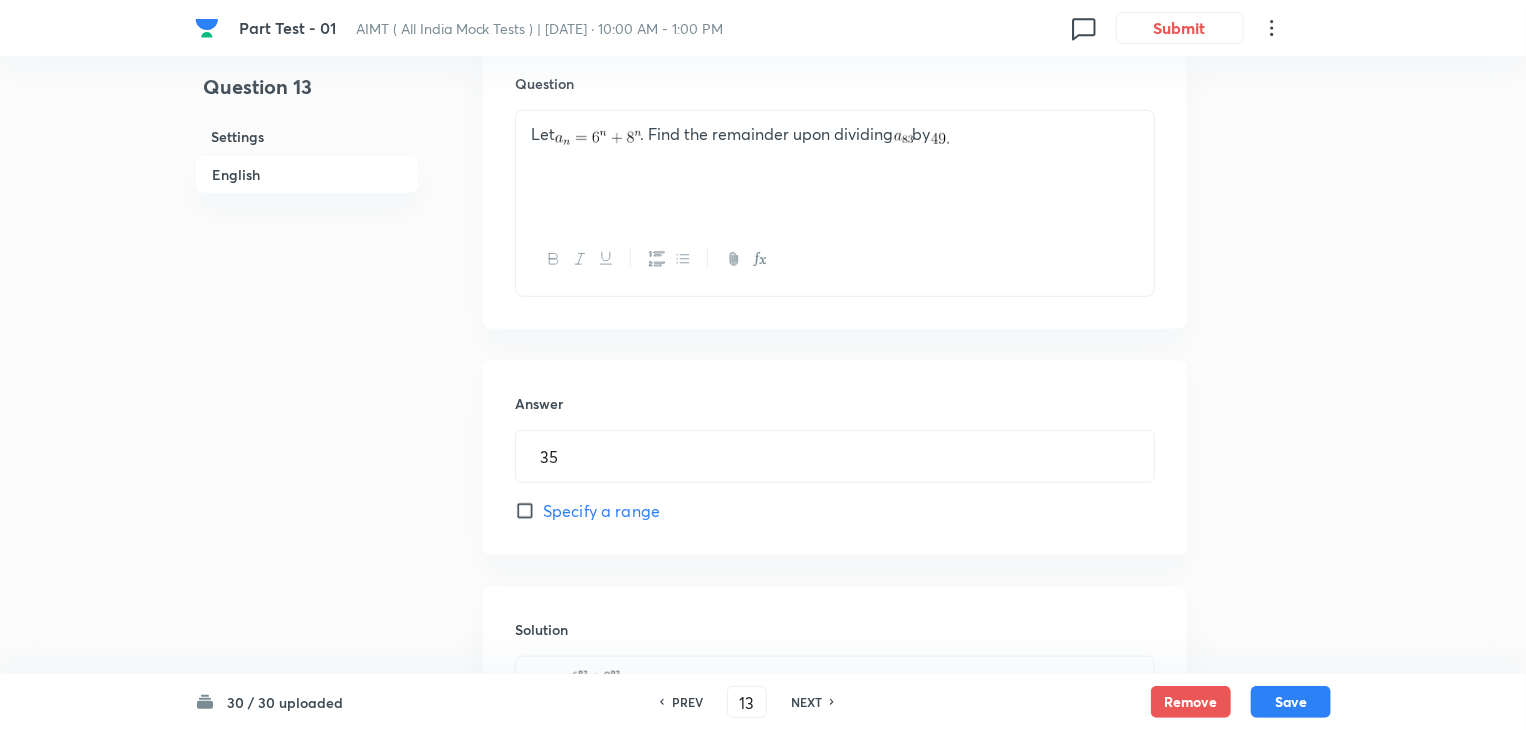 click on "NEXT" at bounding box center (806, 702) 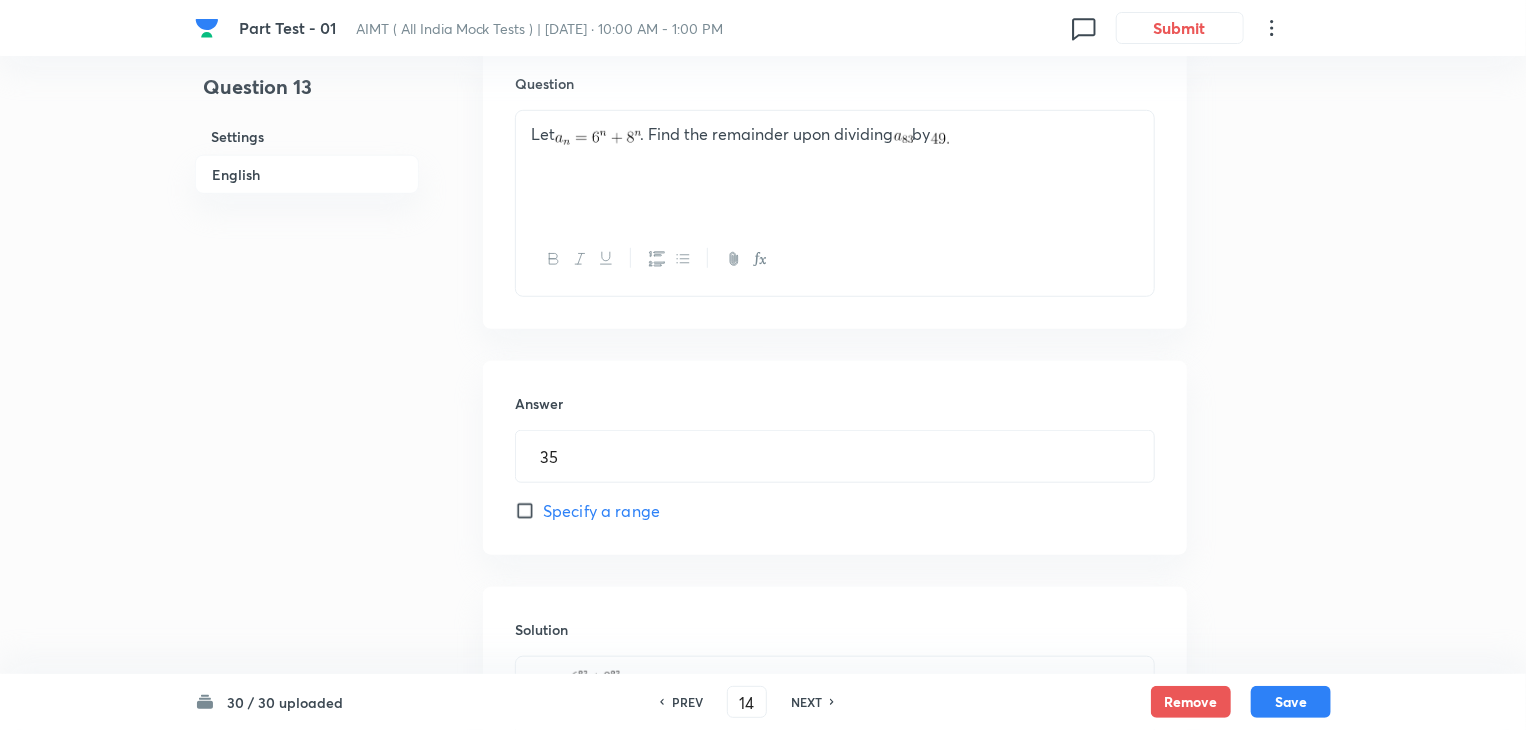 type on "4" 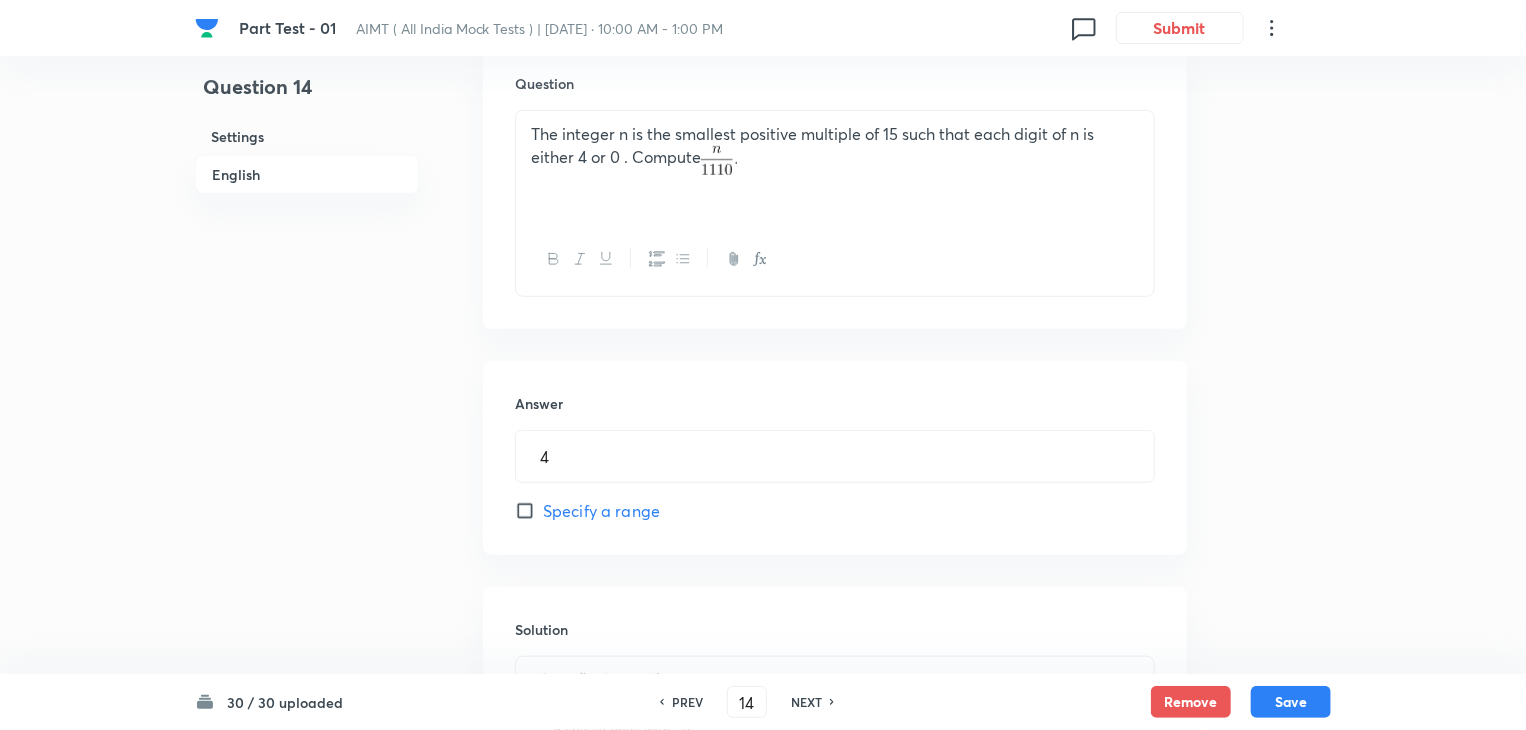 click on "PREV 14 ​ NEXT" at bounding box center (747, 702) 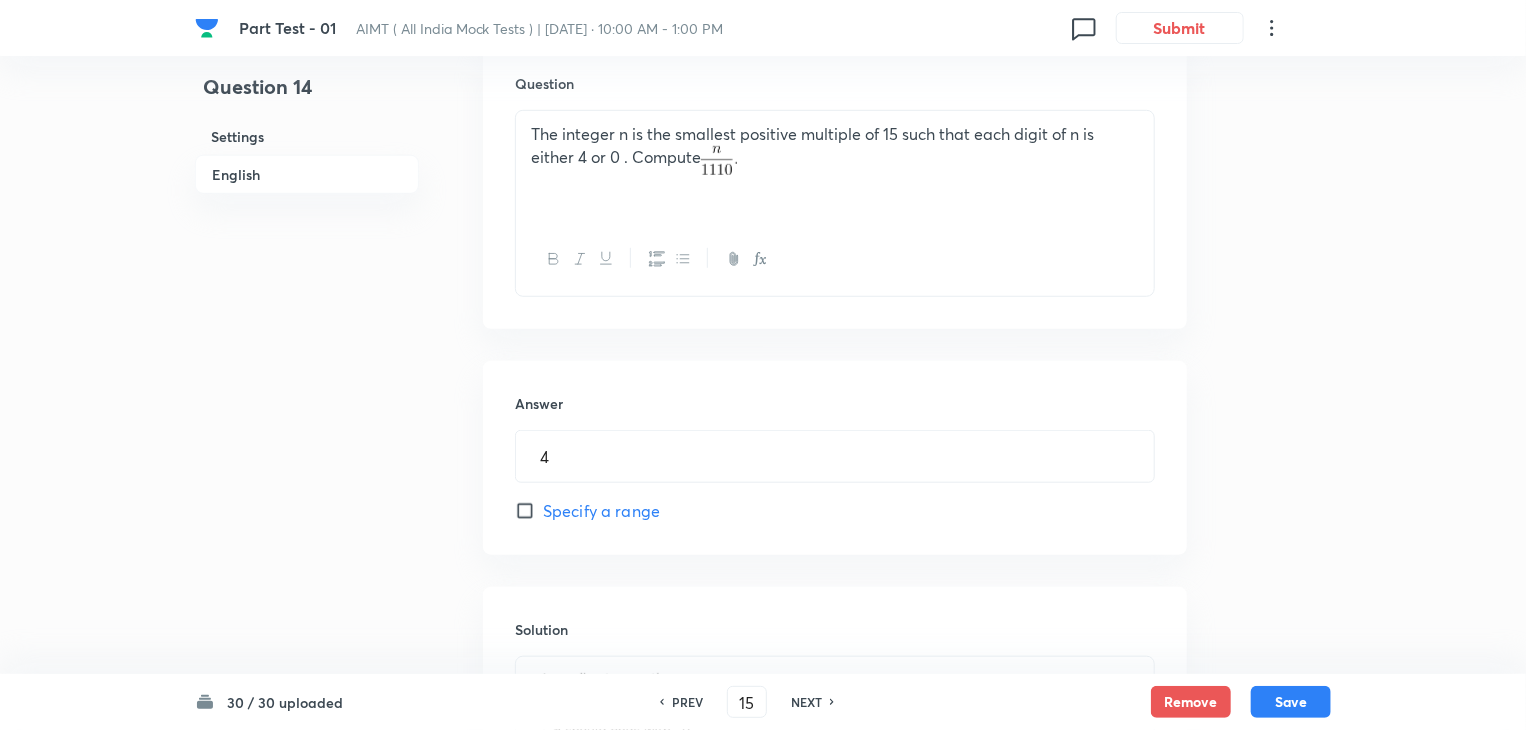 type on "7" 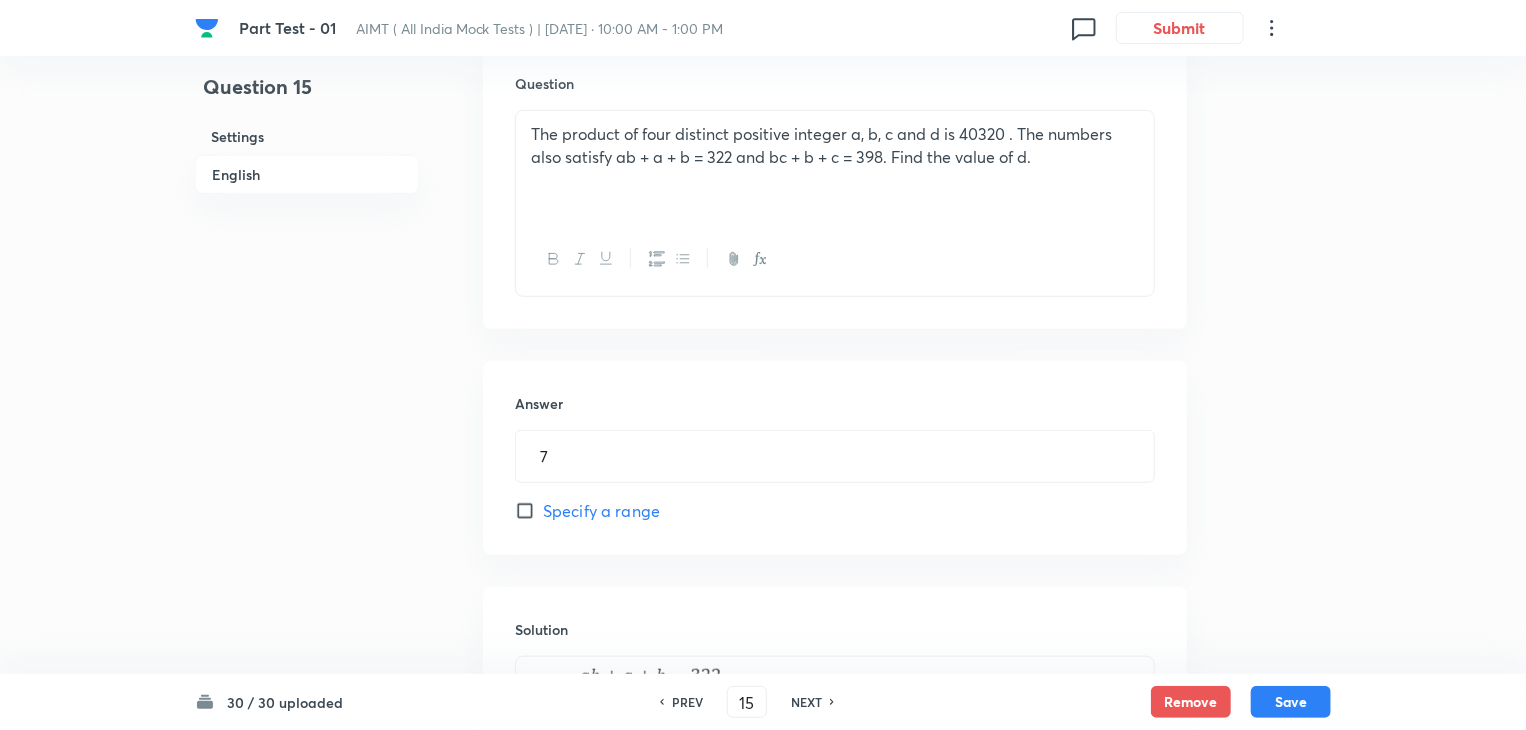 click on "NEXT" at bounding box center (806, 702) 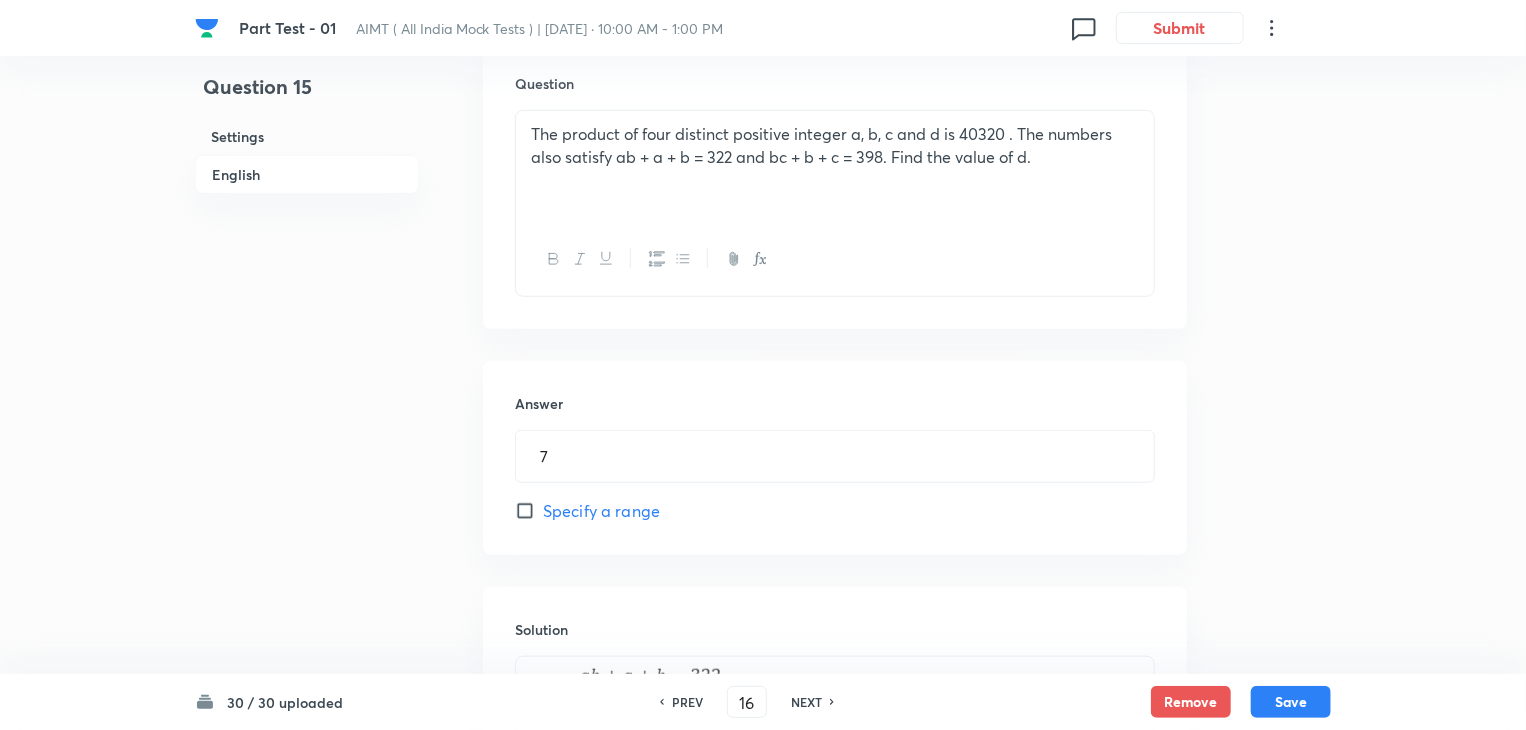 type on "46" 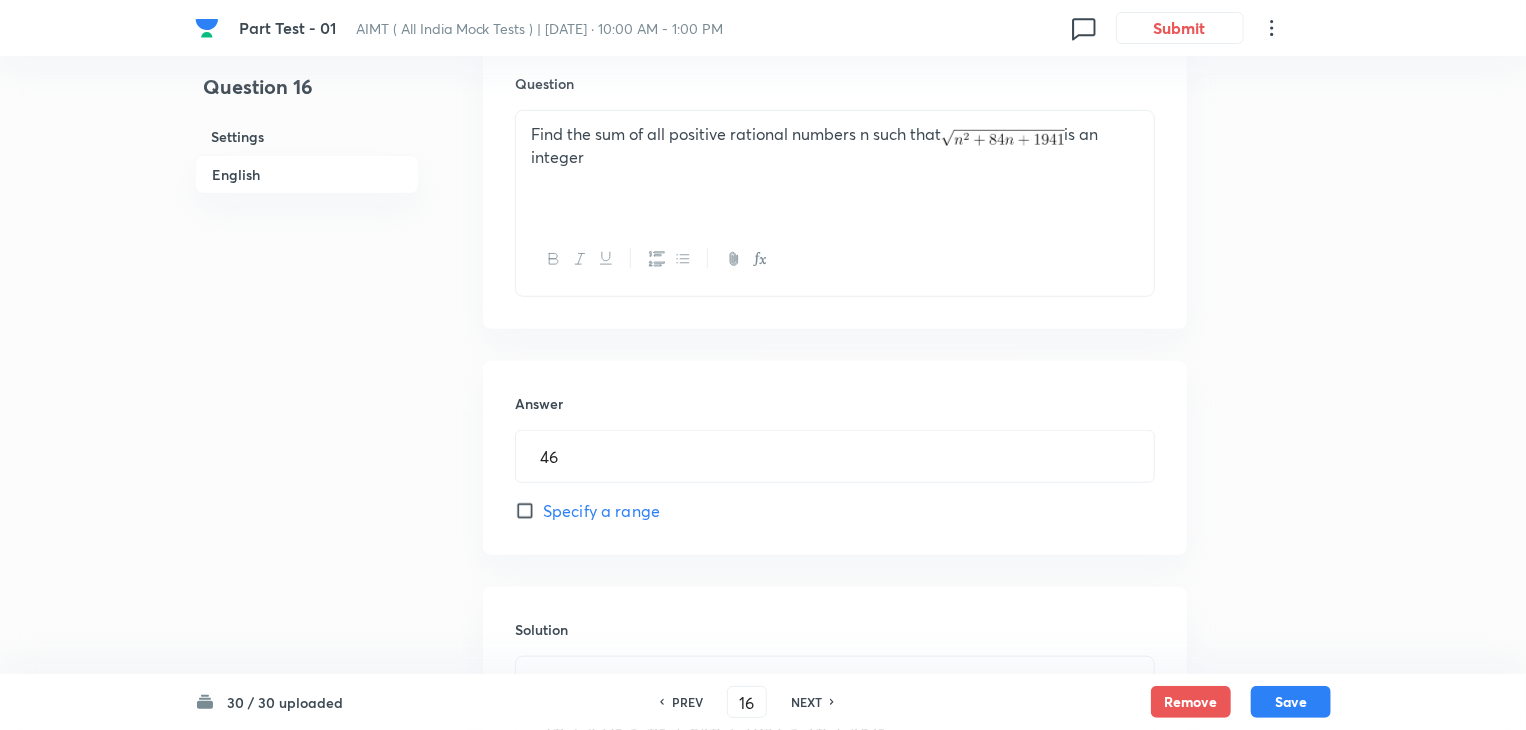 click on "NEXT" at bounding box center [806, 702] 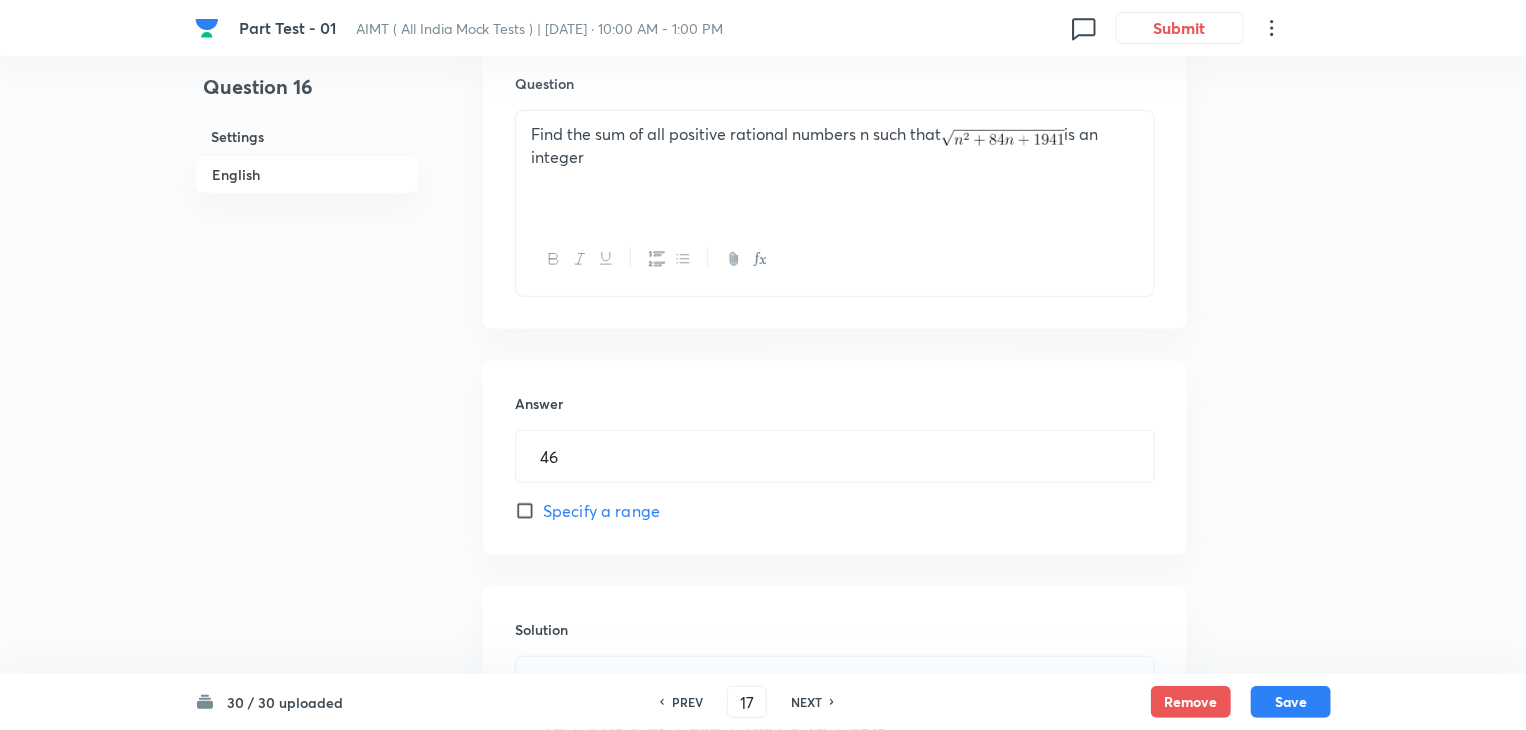 type on "13" 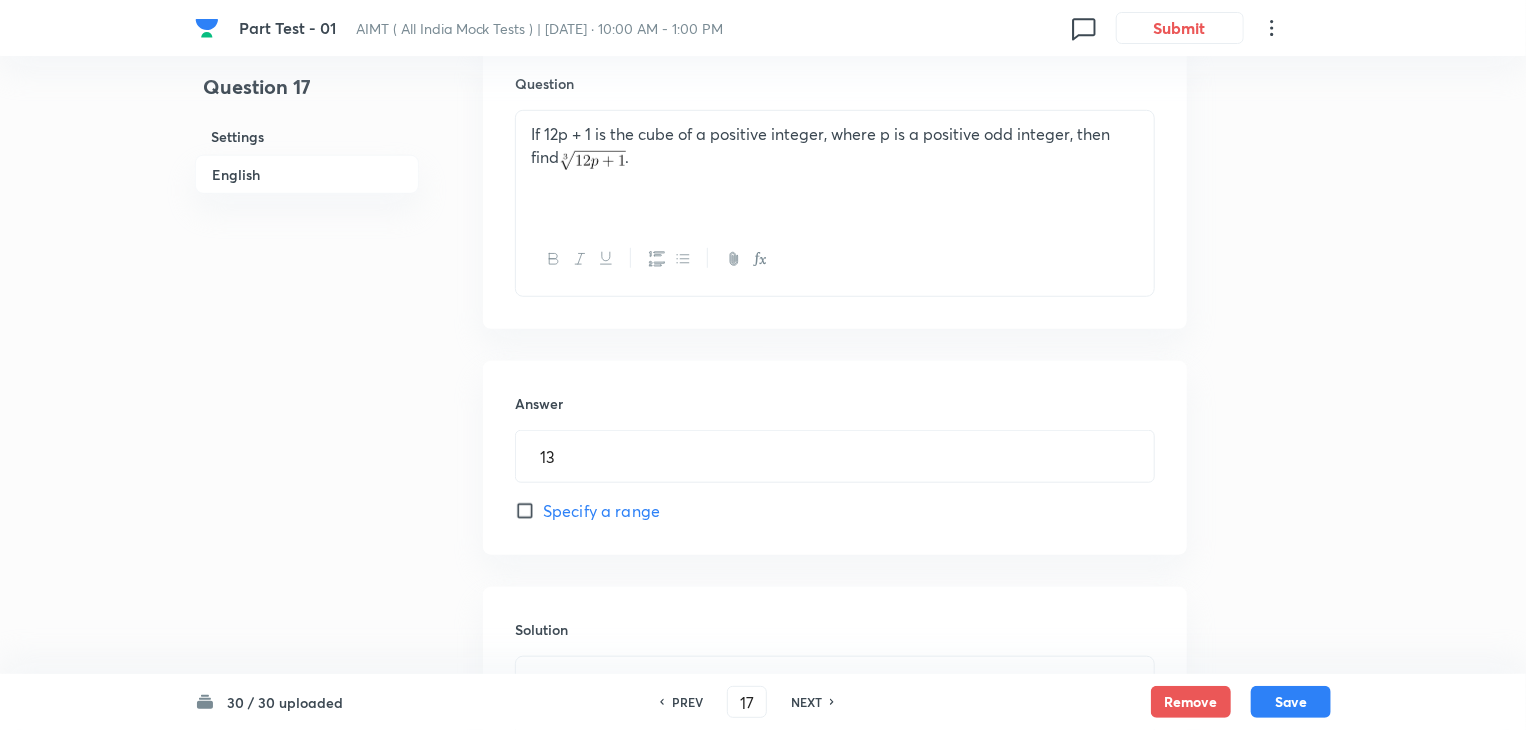 click on "NEXT" at bounding box center [806, 702] 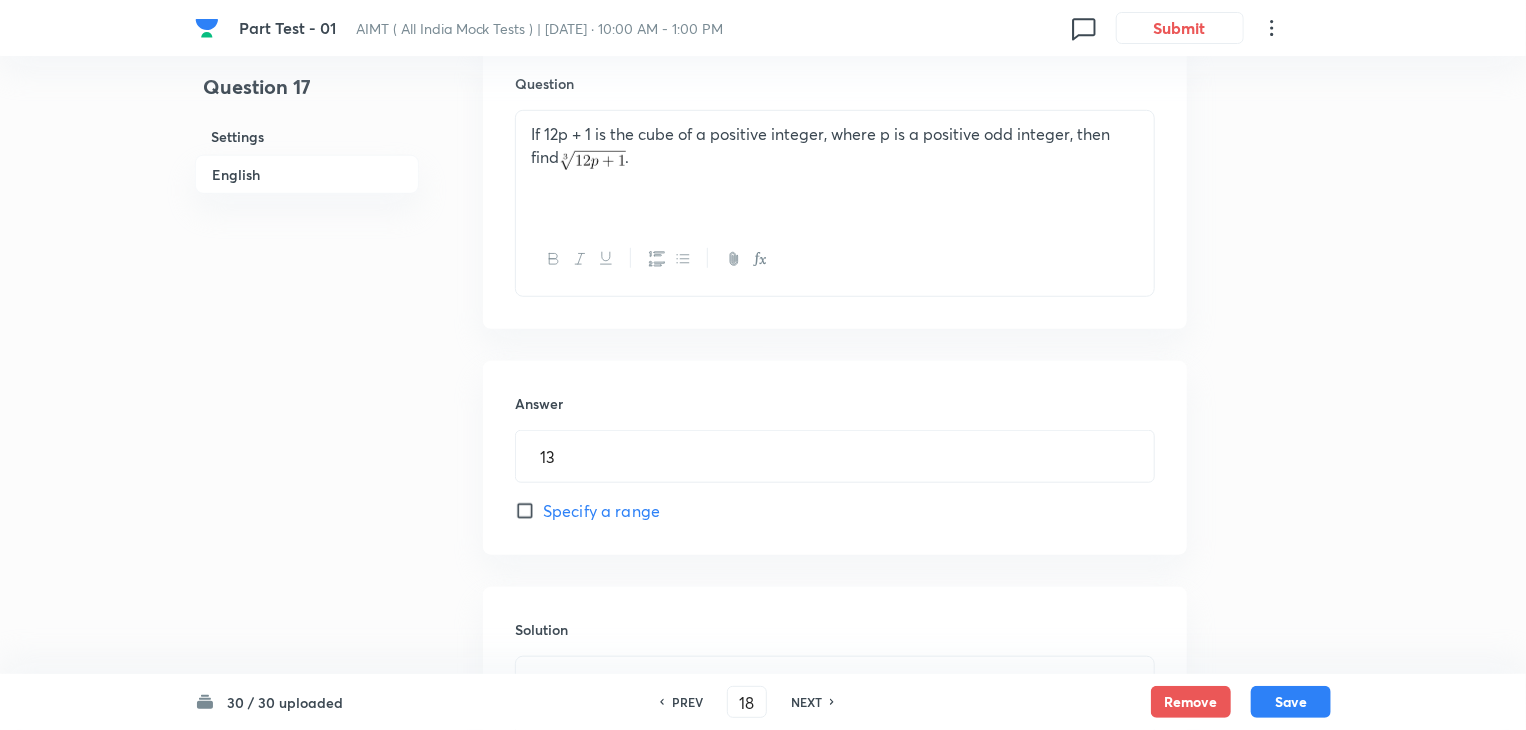 type on "23" 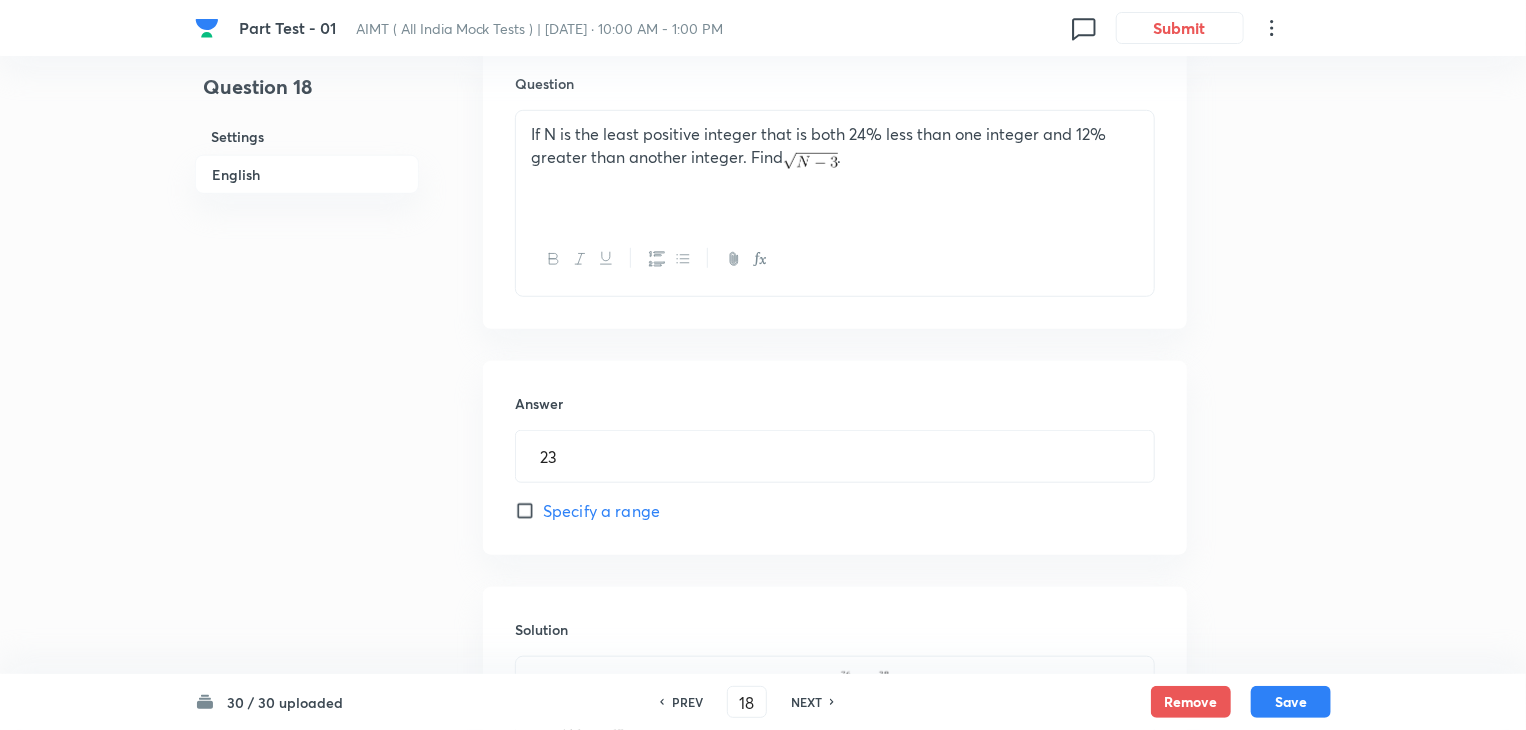 click on "NEXT" at bounding box center (806, 702) 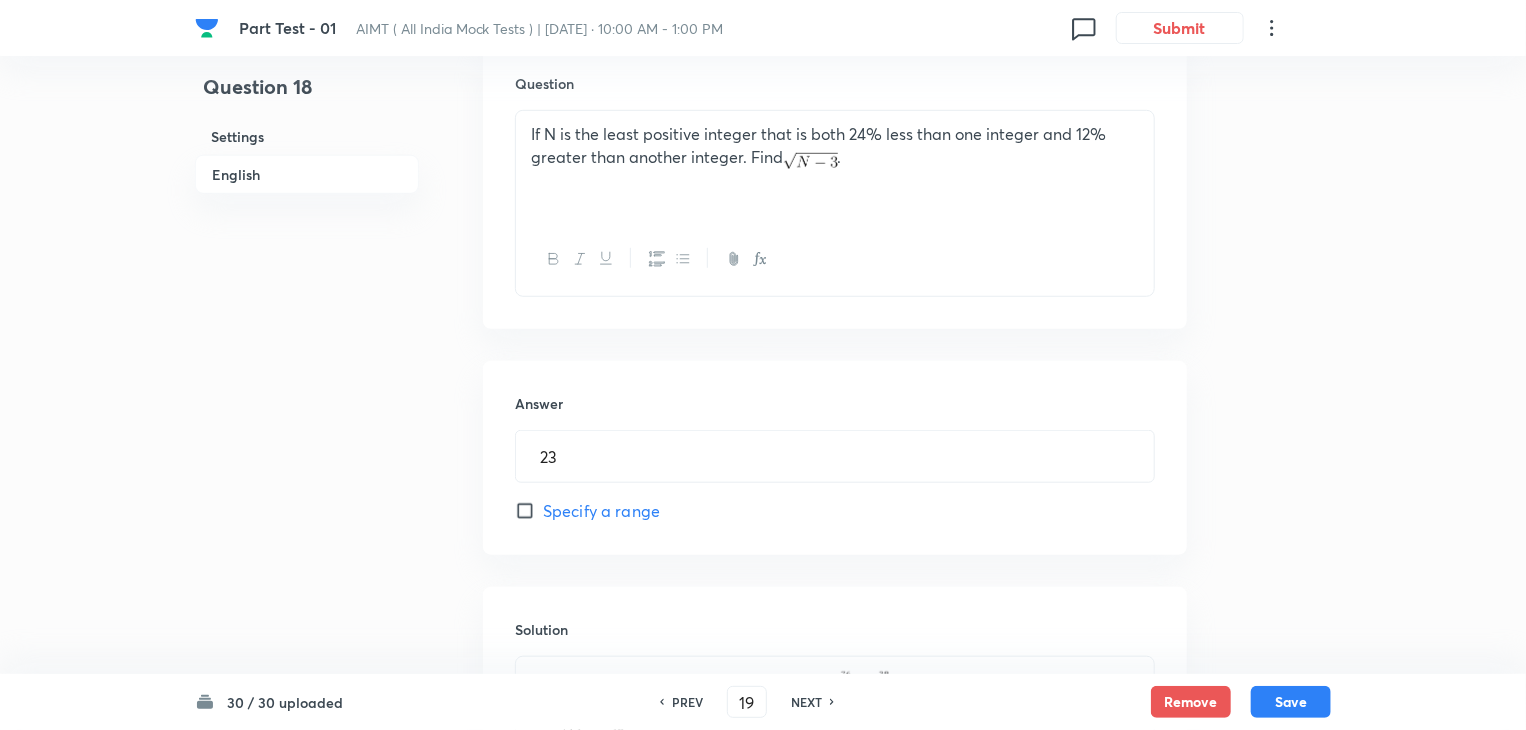 type on "23" 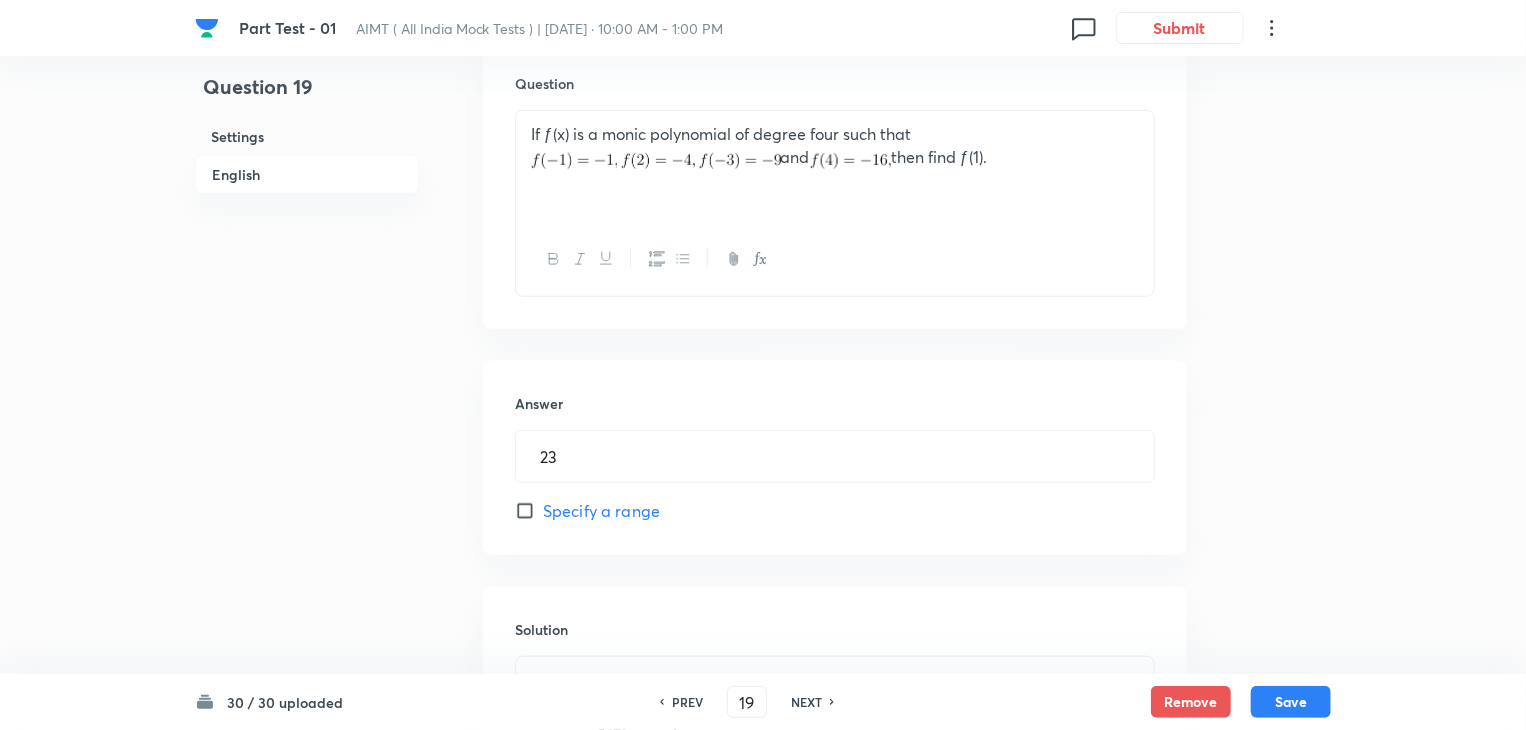 click on "NEXT" at bounding box center (806, 702) 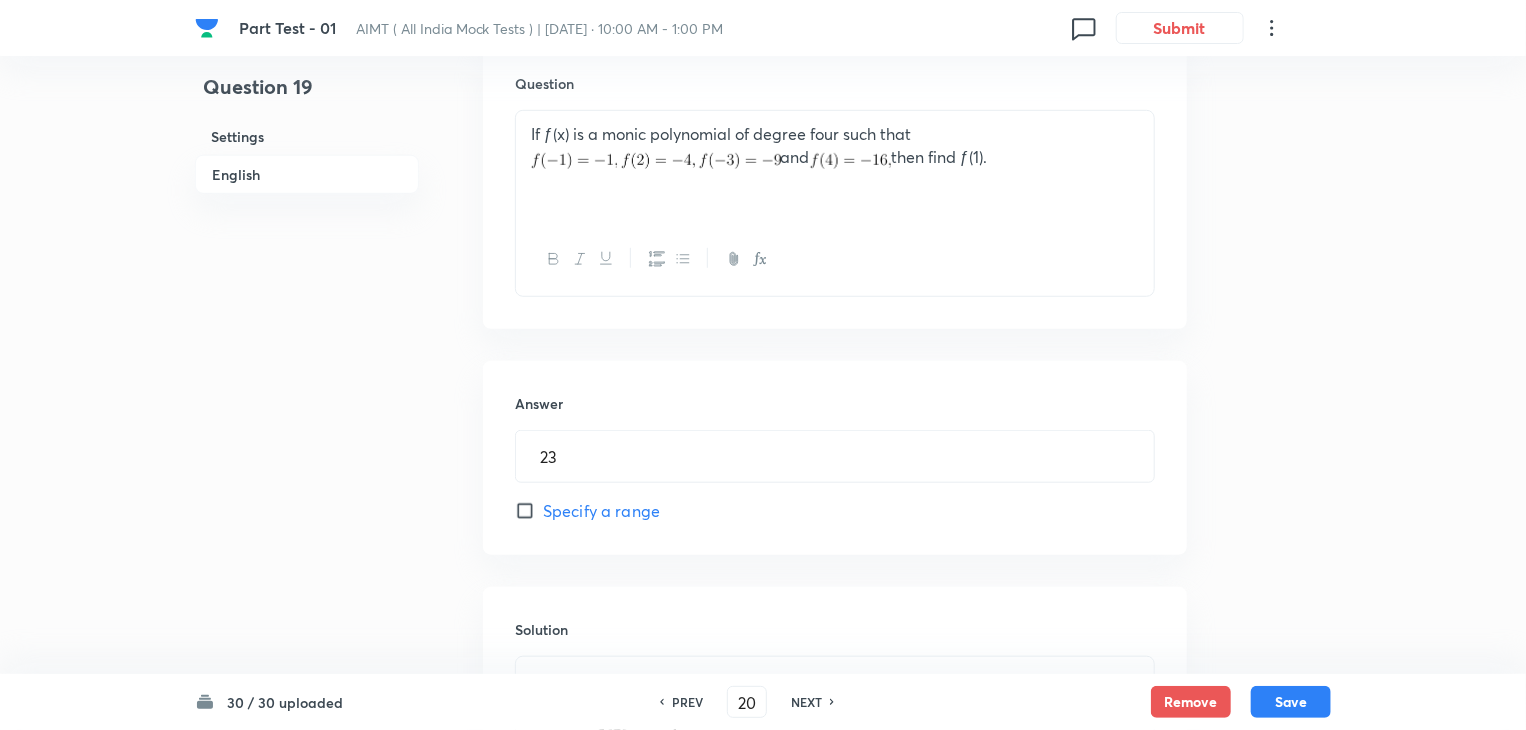 type on "37" 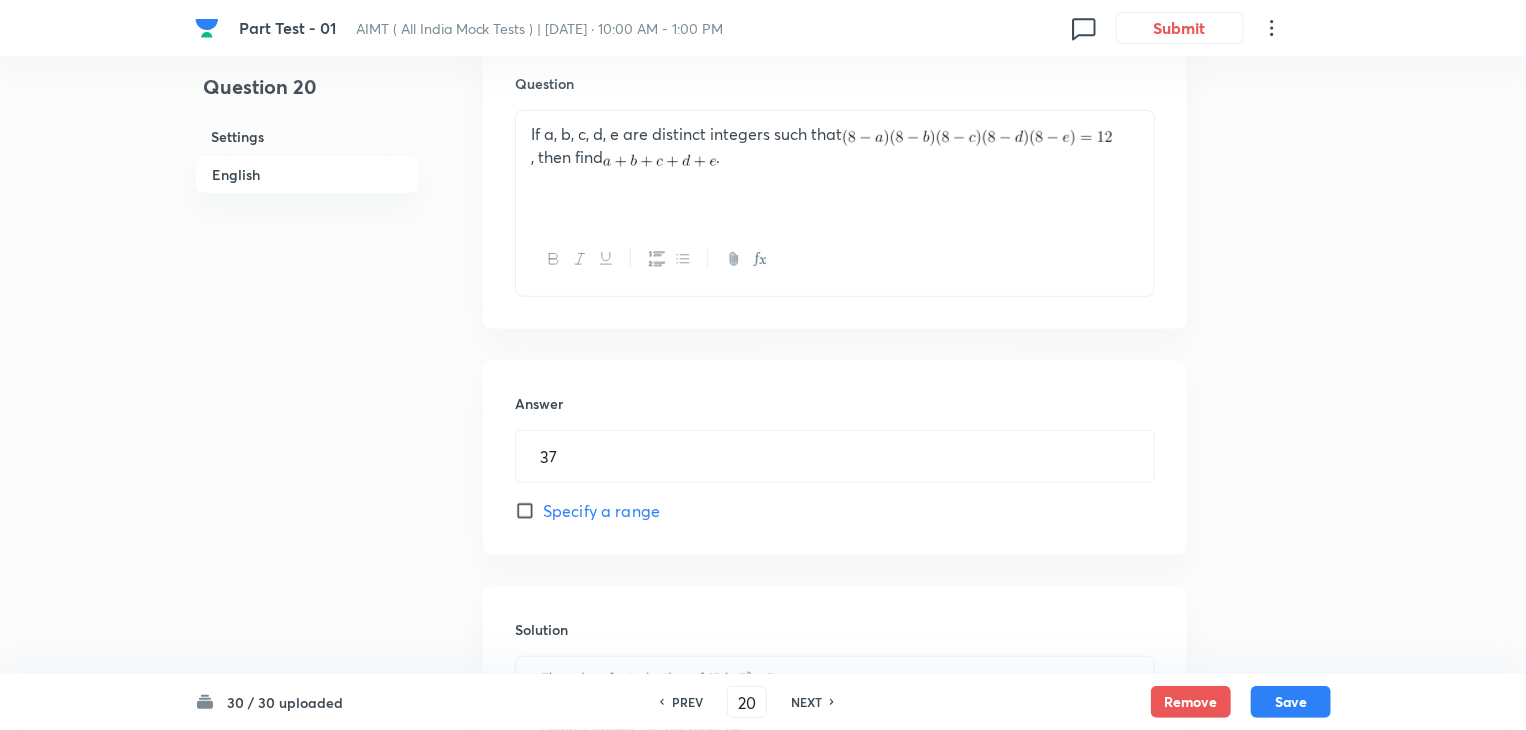 scroll, scrollTop: 688, scrollLeft: 0, axis: vertical 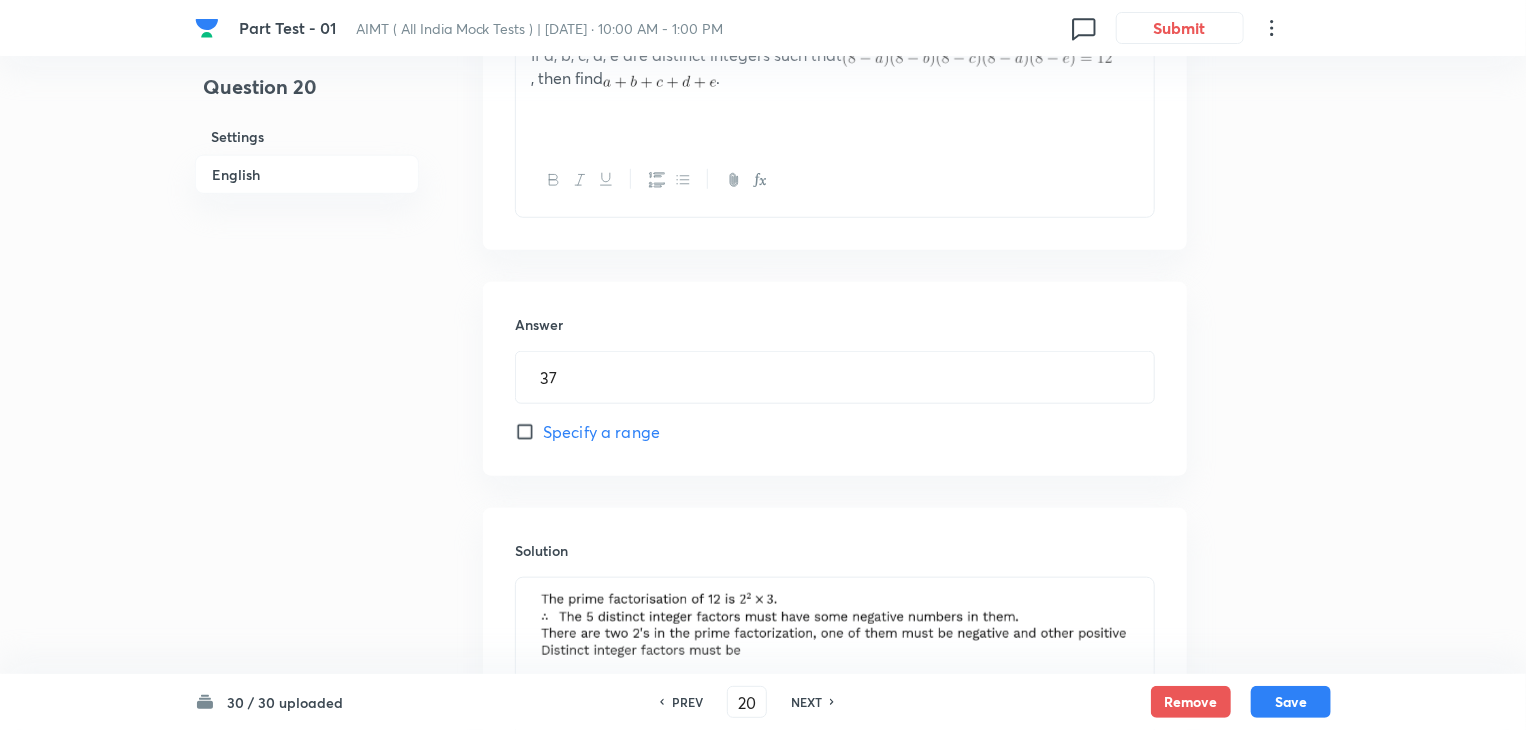 click on "NEXT" at bounding box center (806, 702) 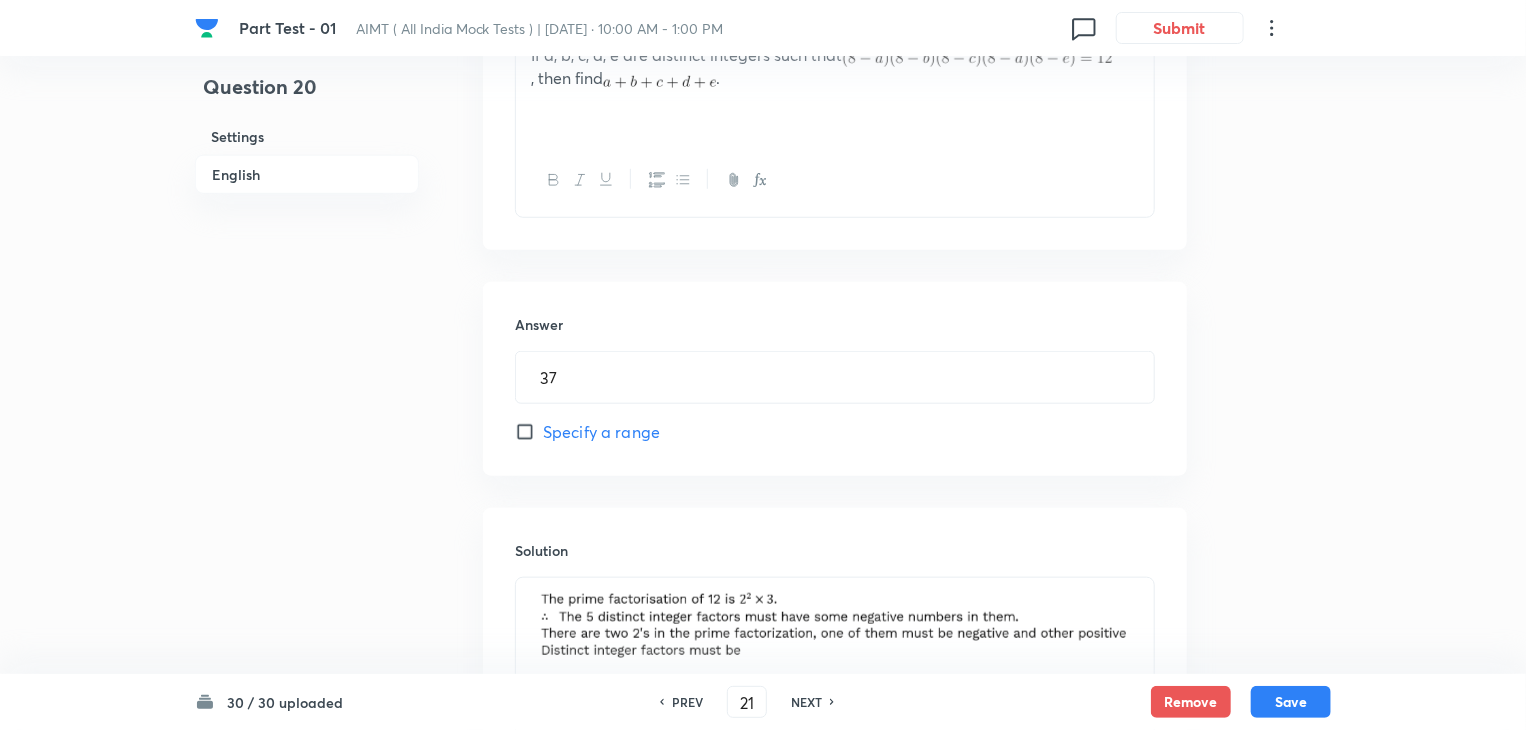 type on "2" 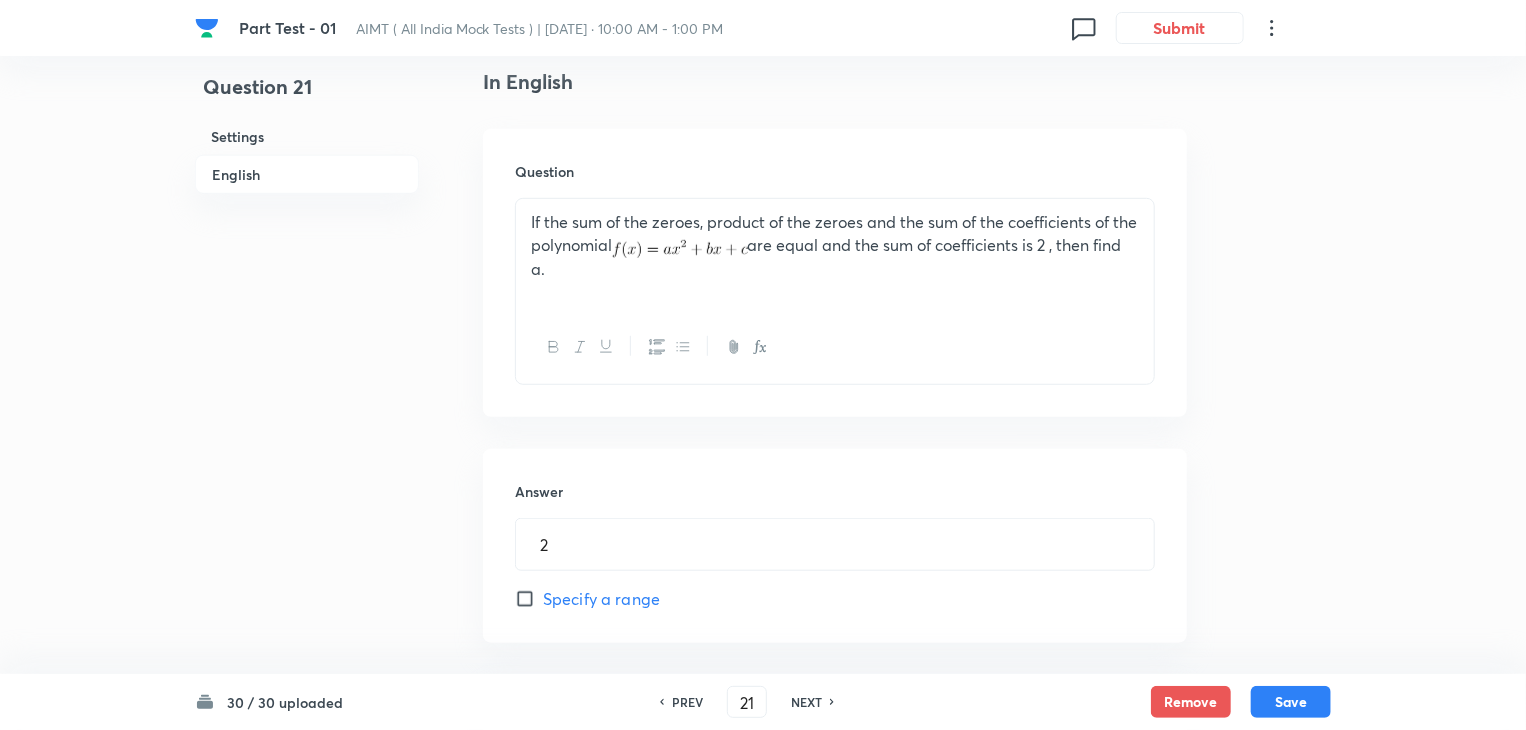 scroll, scrollTop: 520, scrollLeft: 0, axis: vertical 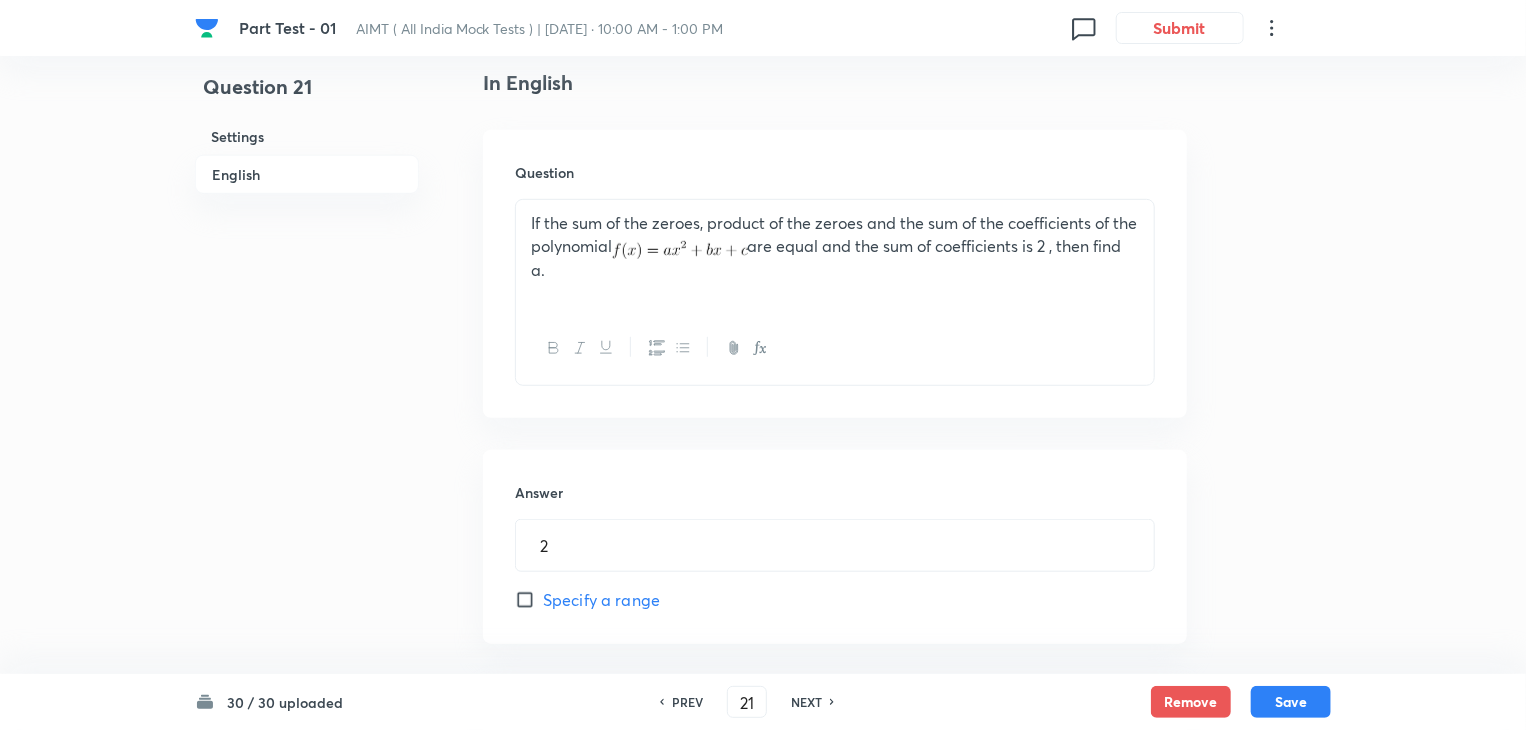 click on "PREV 21 ​ NEXT" at bounding box center (747, 702) 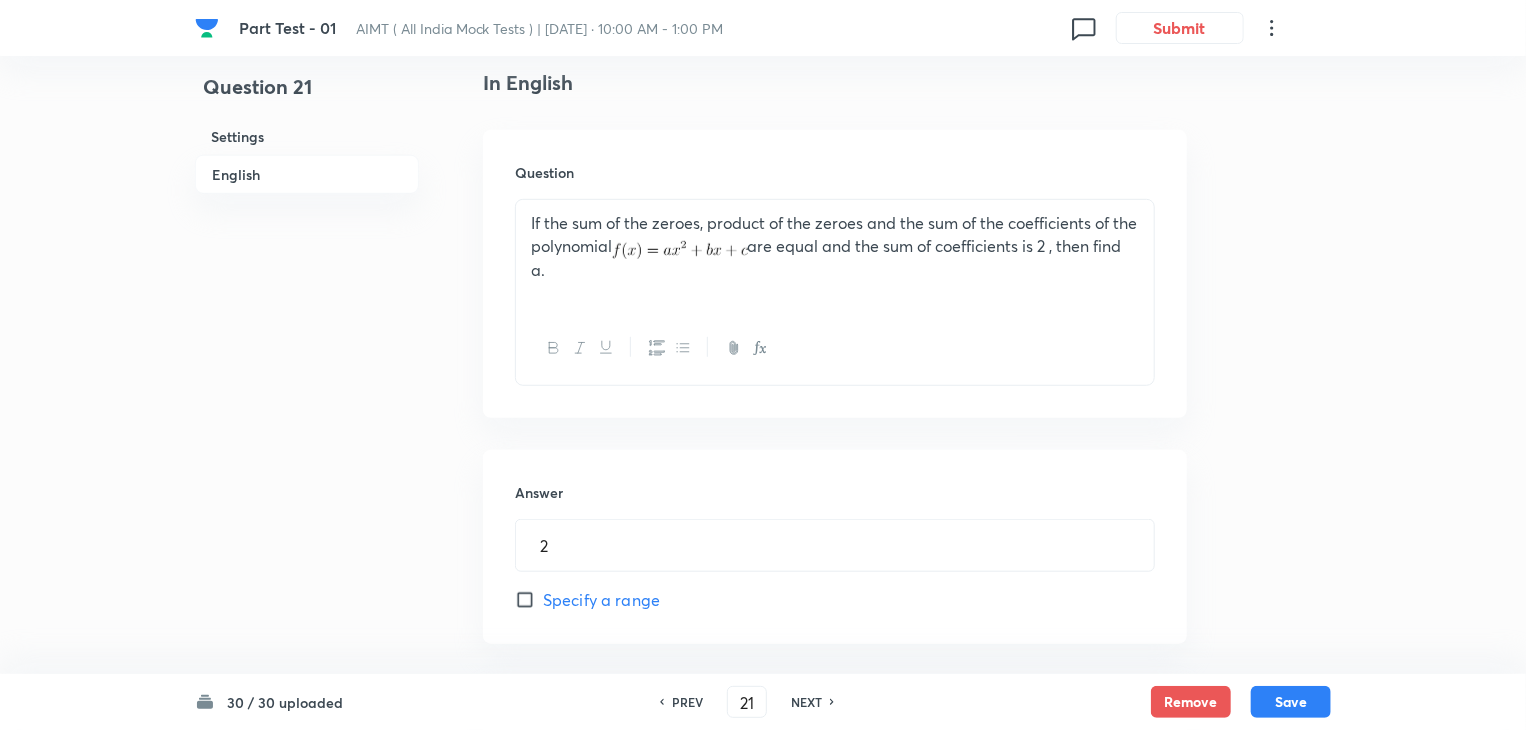 click on "NEXT" at bounding box center [806, 702] 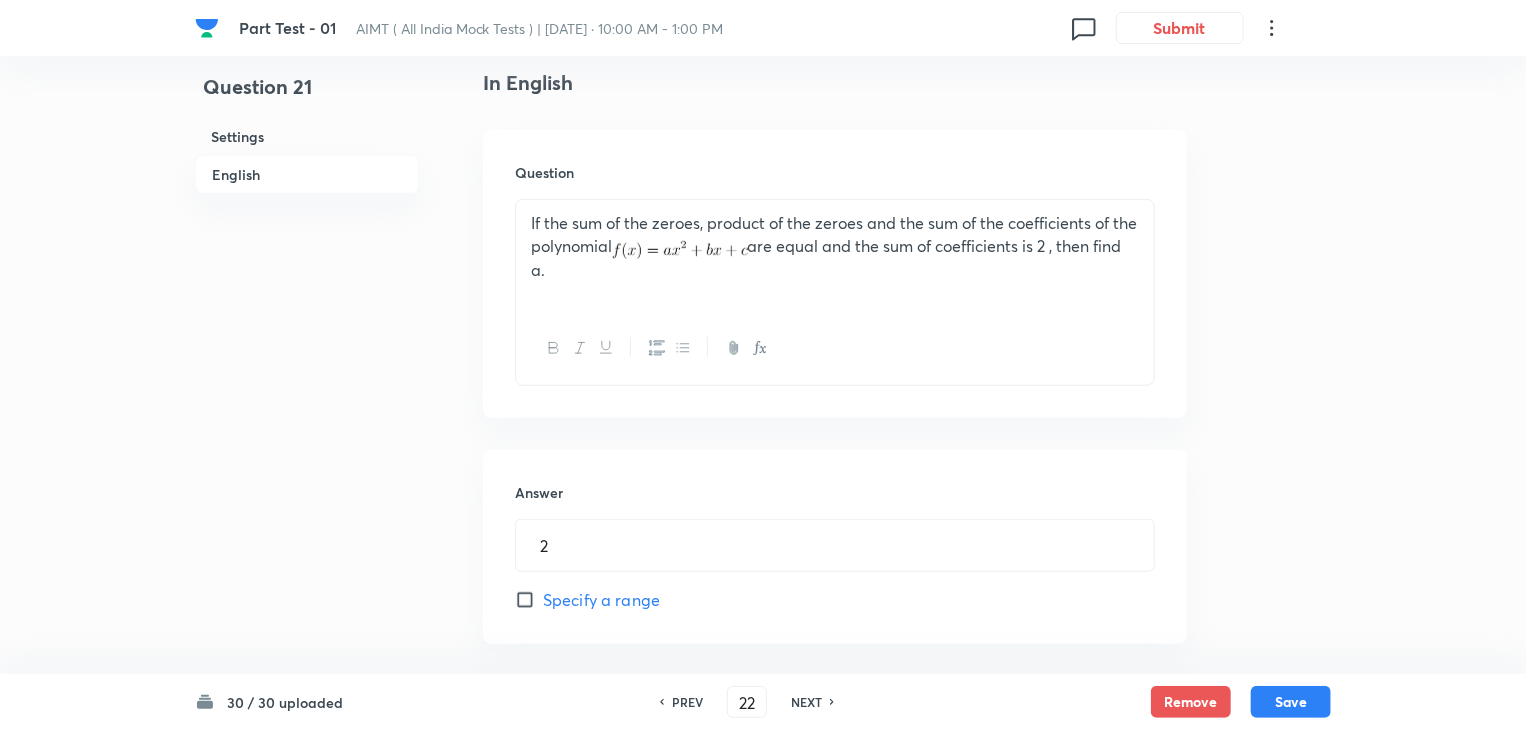 type on "6" 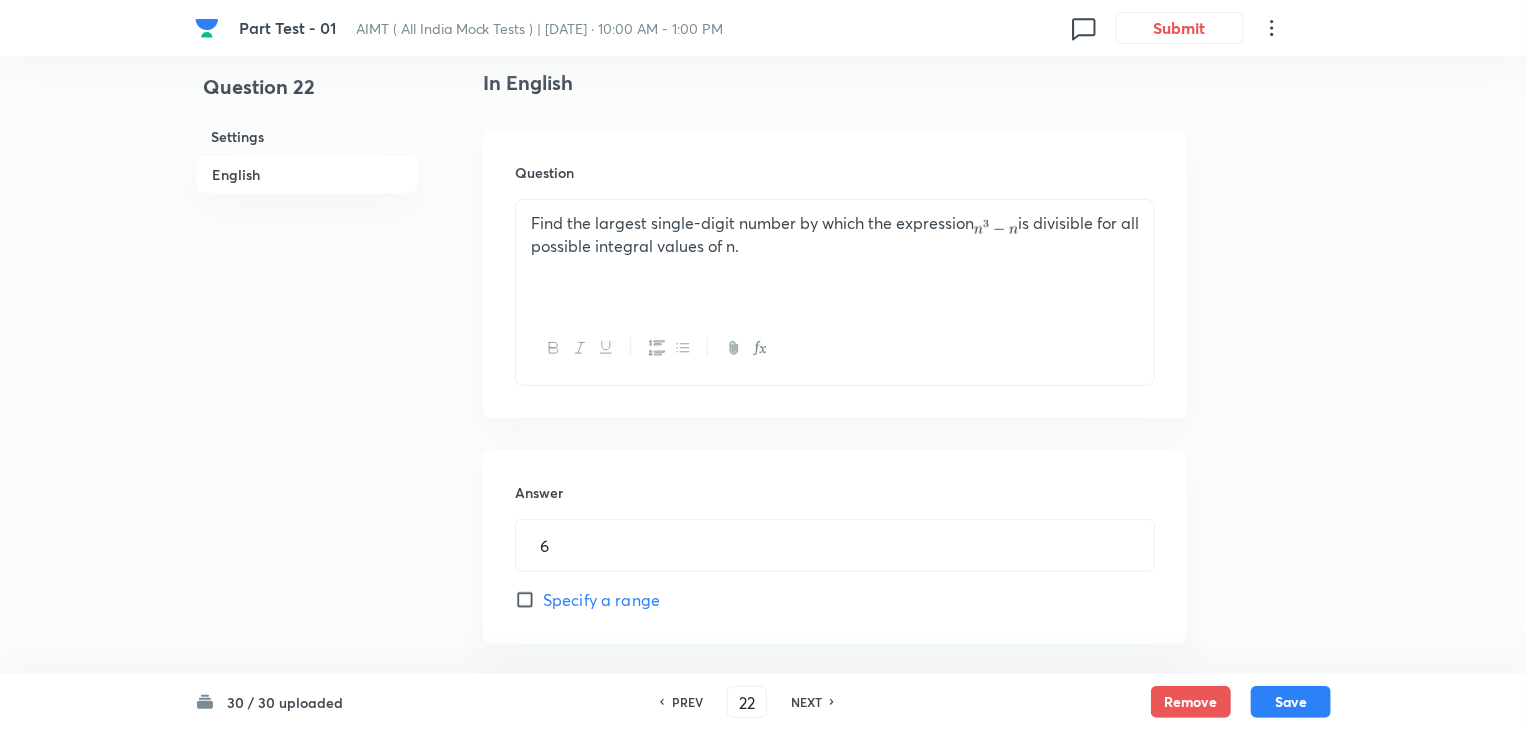 click on "NEXT" at bounding box center (806, 702) 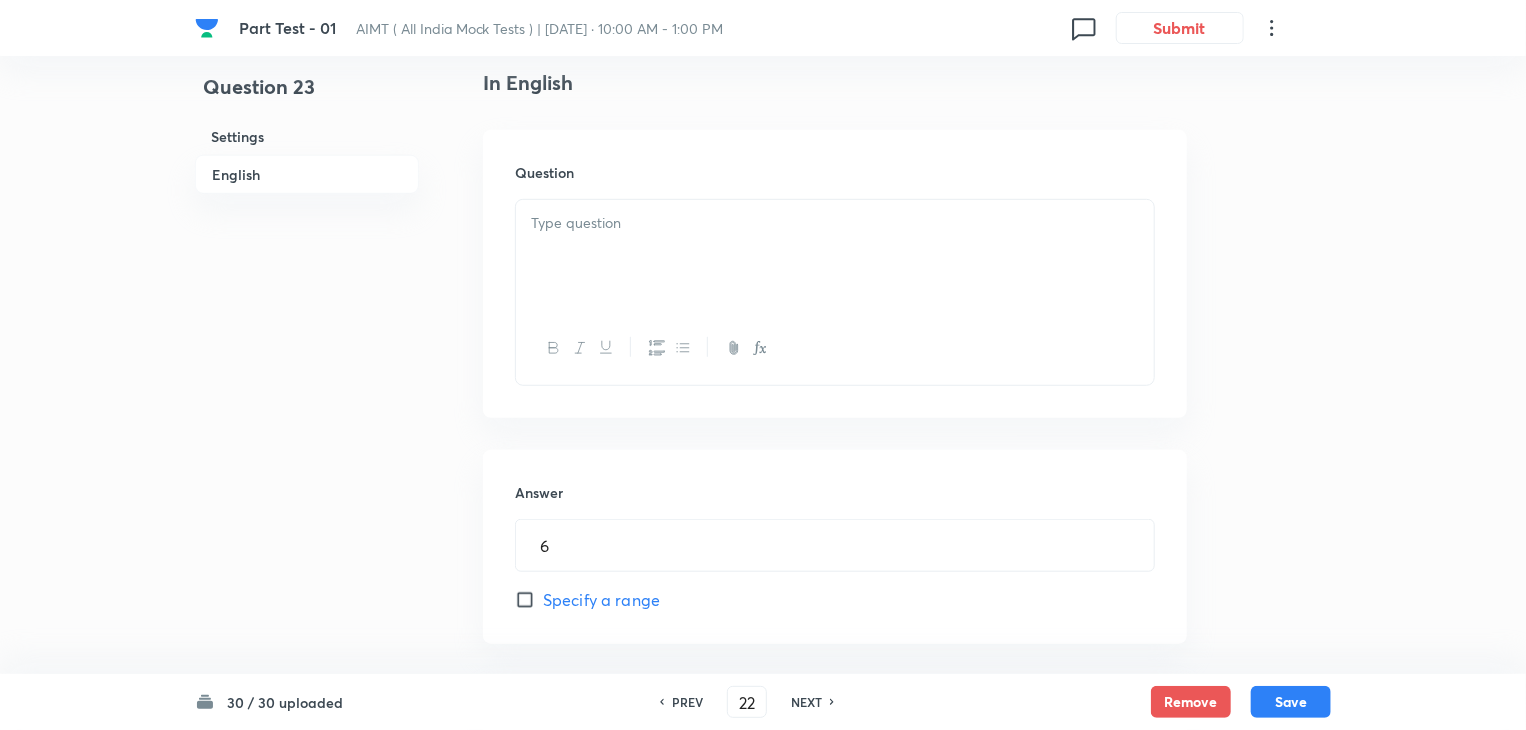type on "23" 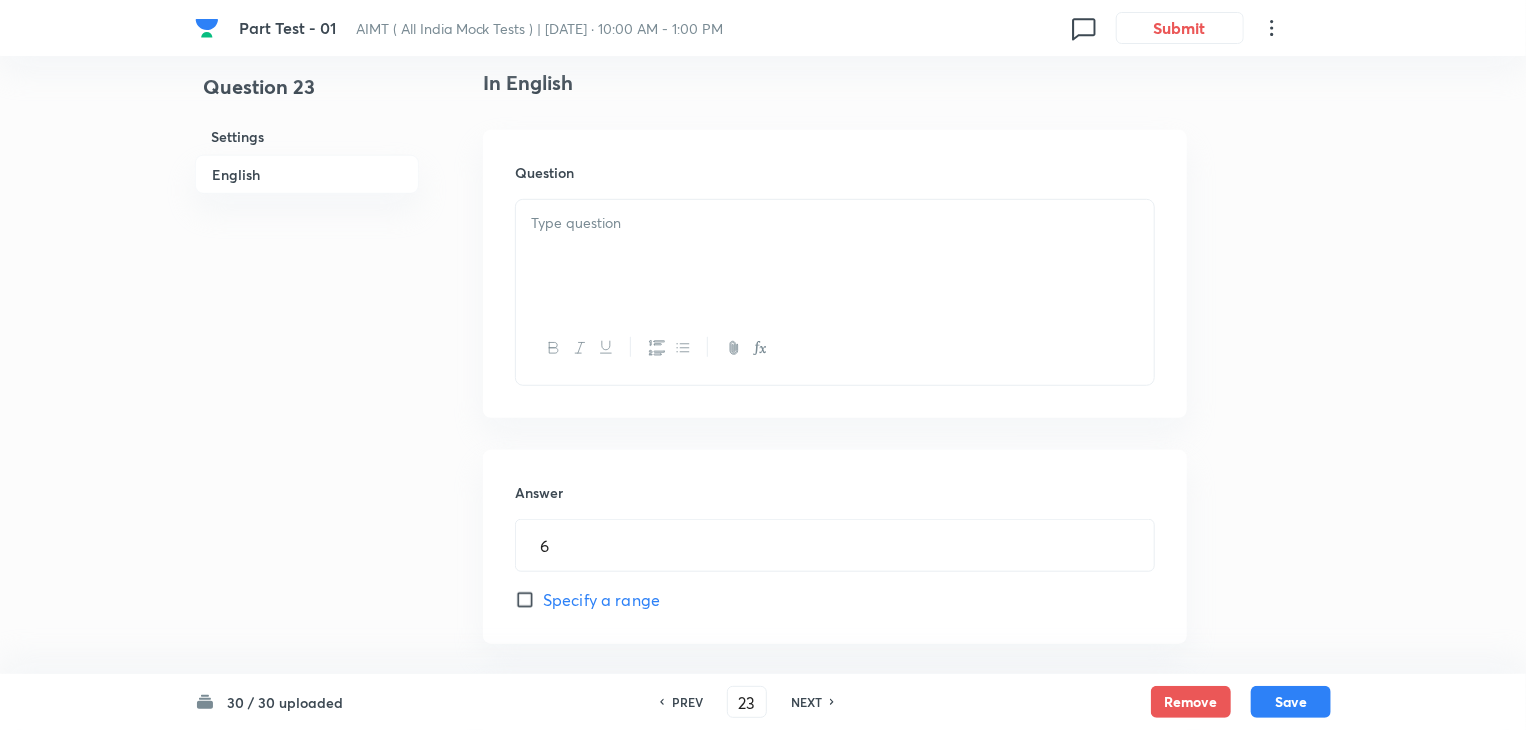 type on "4" 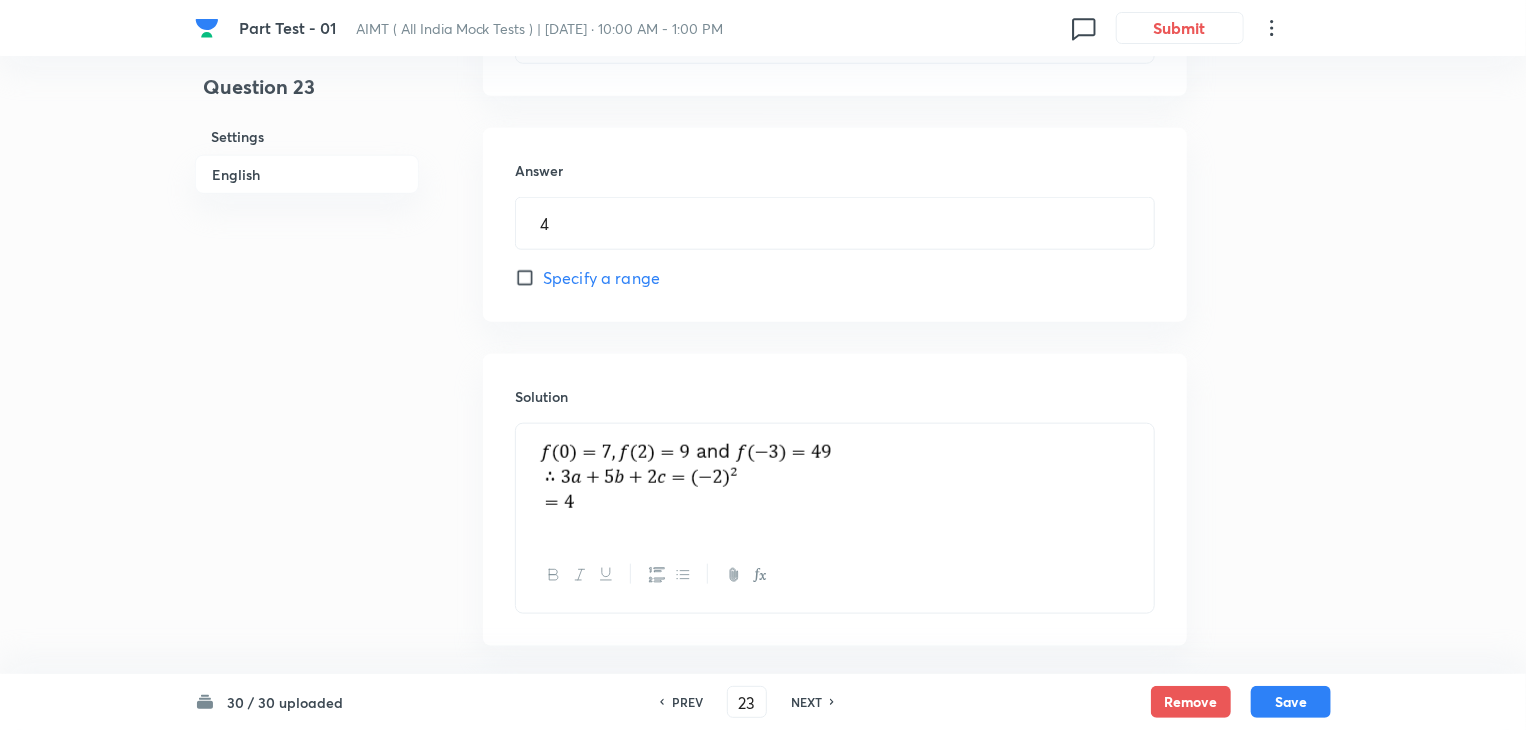 scroll, scrollTop: 843, scrollLeft: 0, axis: vertical 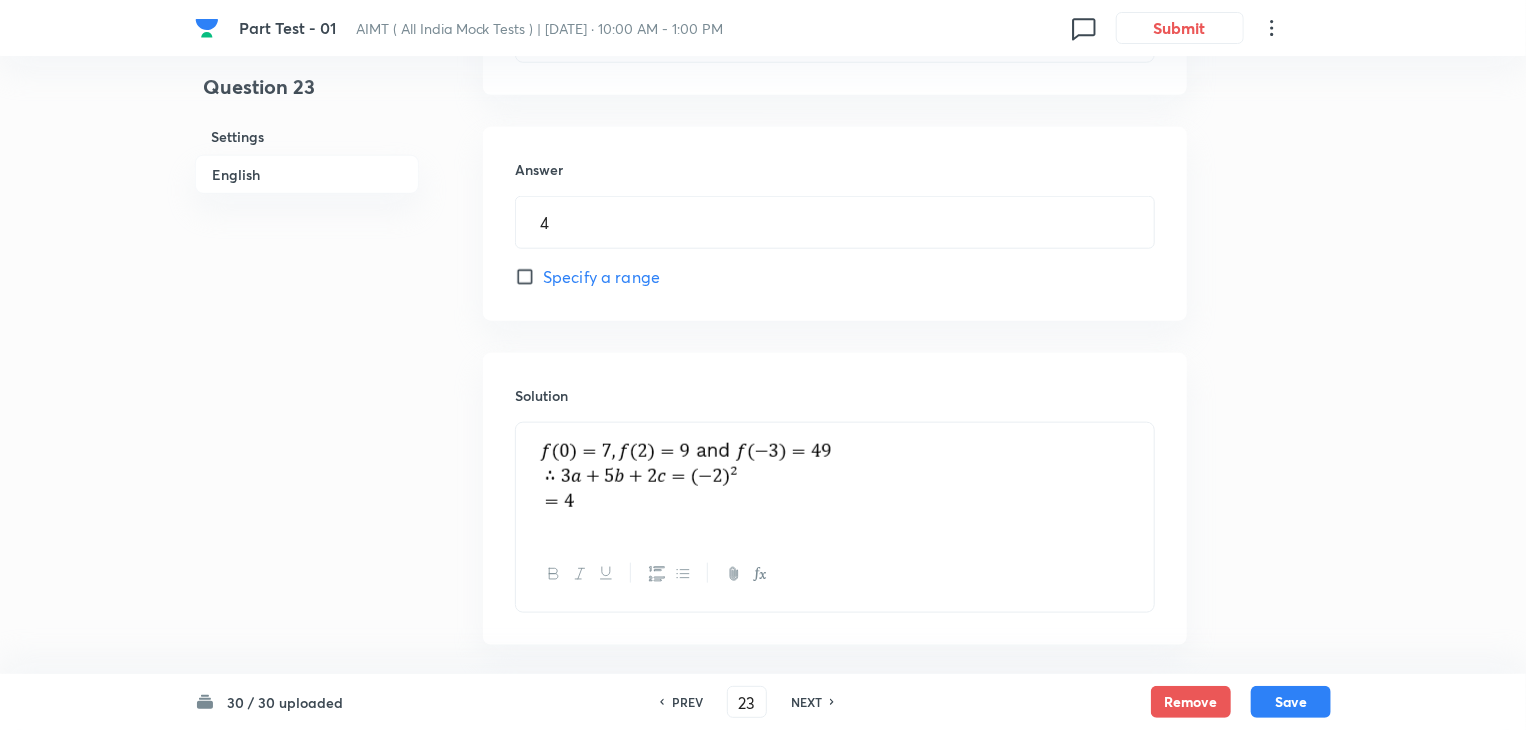 click on "NEXT" at bounding box center (806, 702) 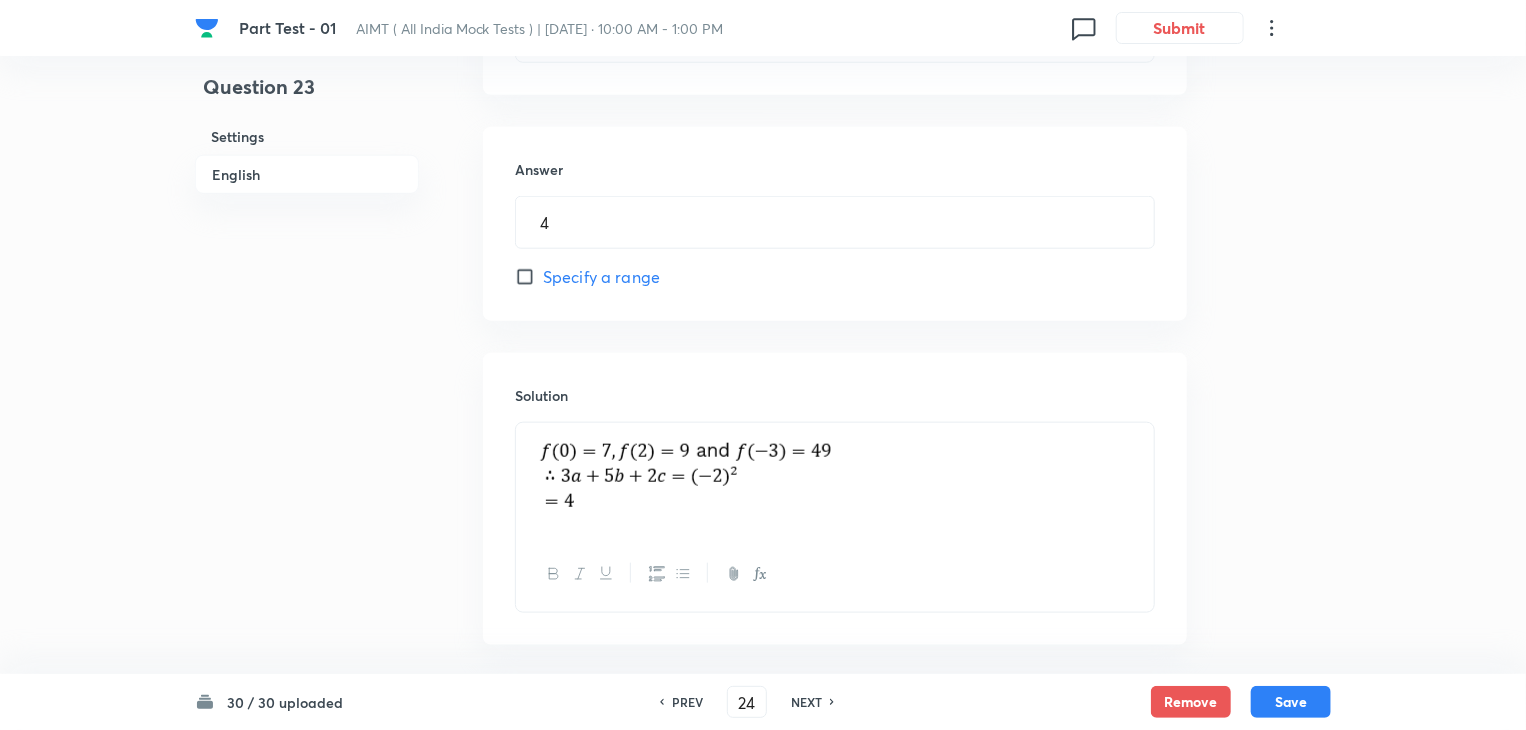 type on "2" 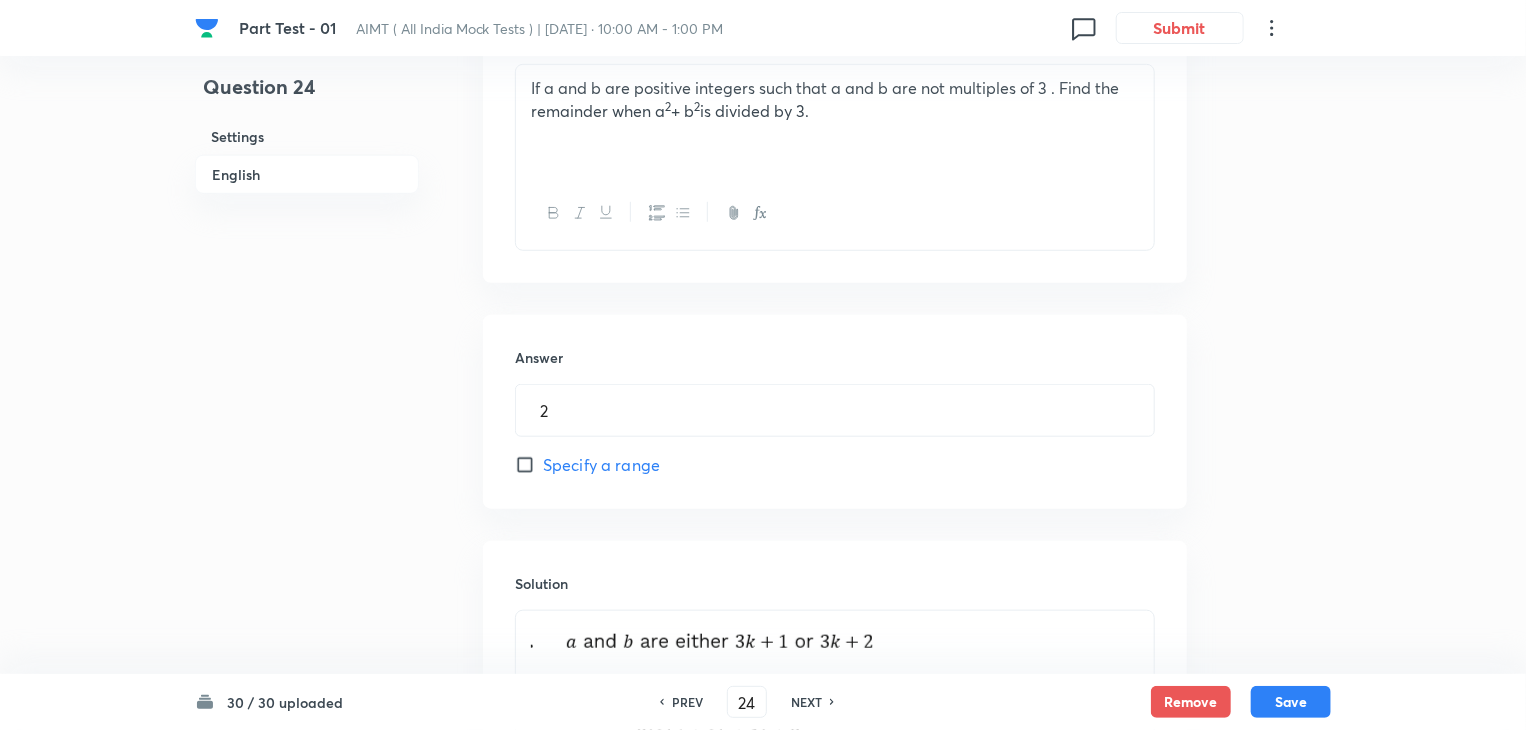 scroll, scrollTop: 666, scrollLeft: 0, axis: vertical 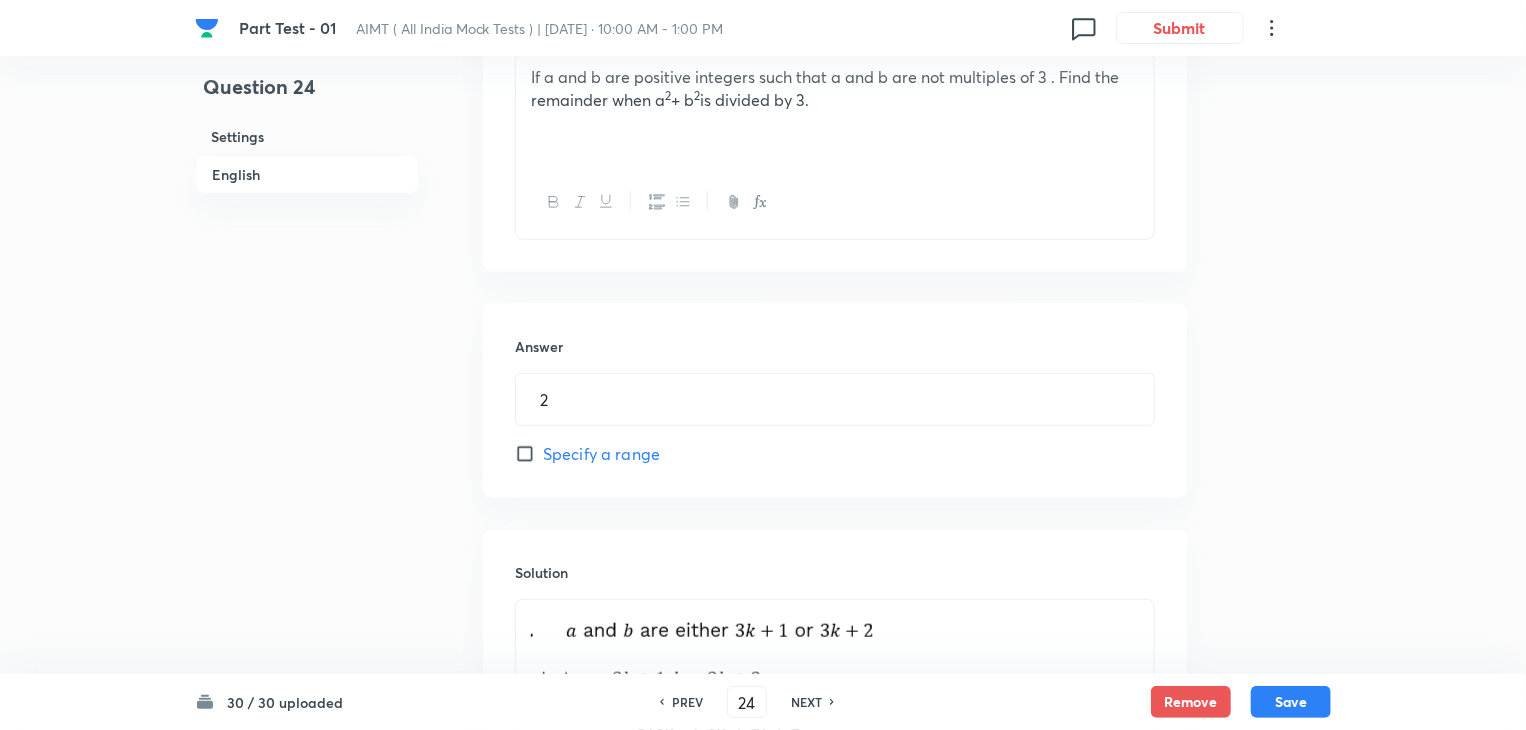 click on "NEXT" at bounding box center (806, 702) 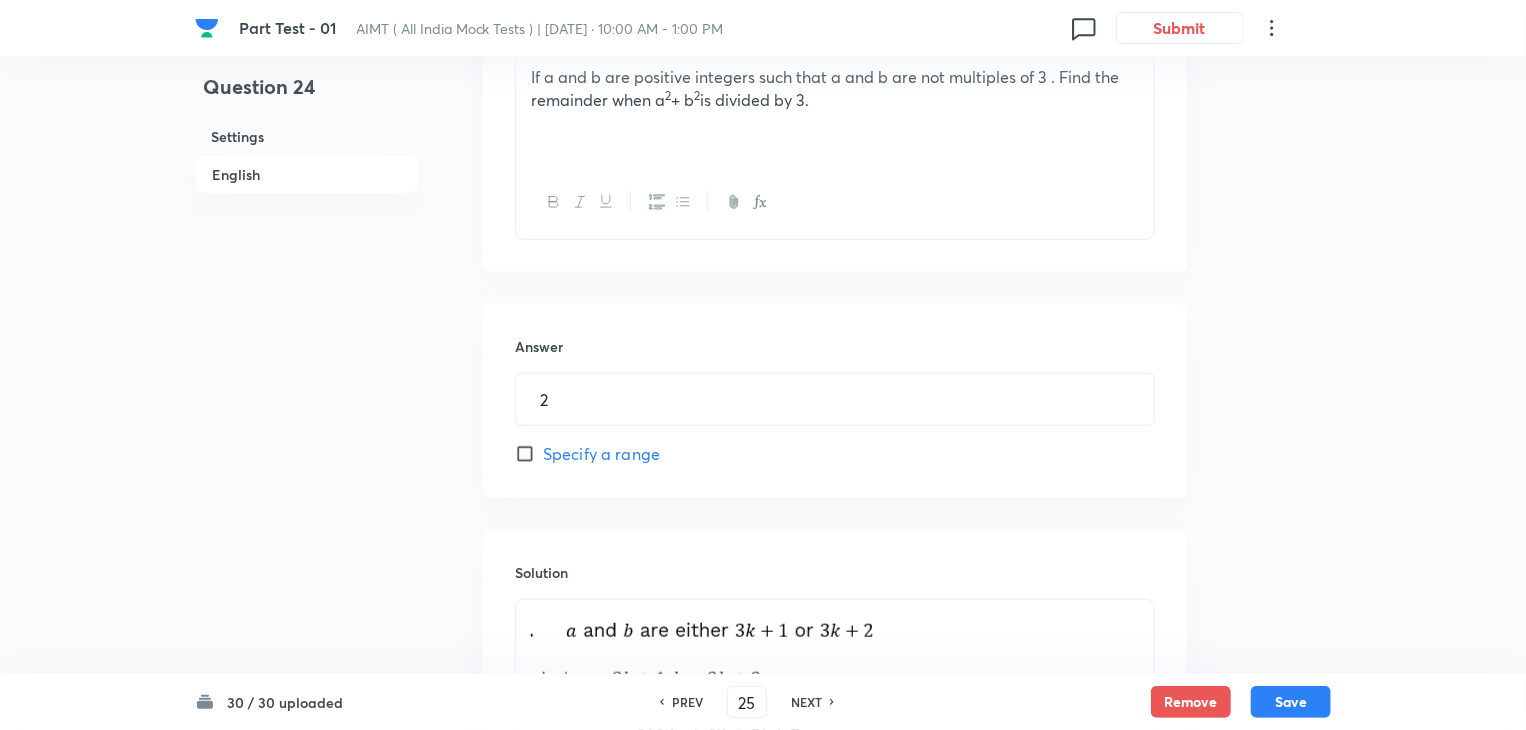 type on "5" 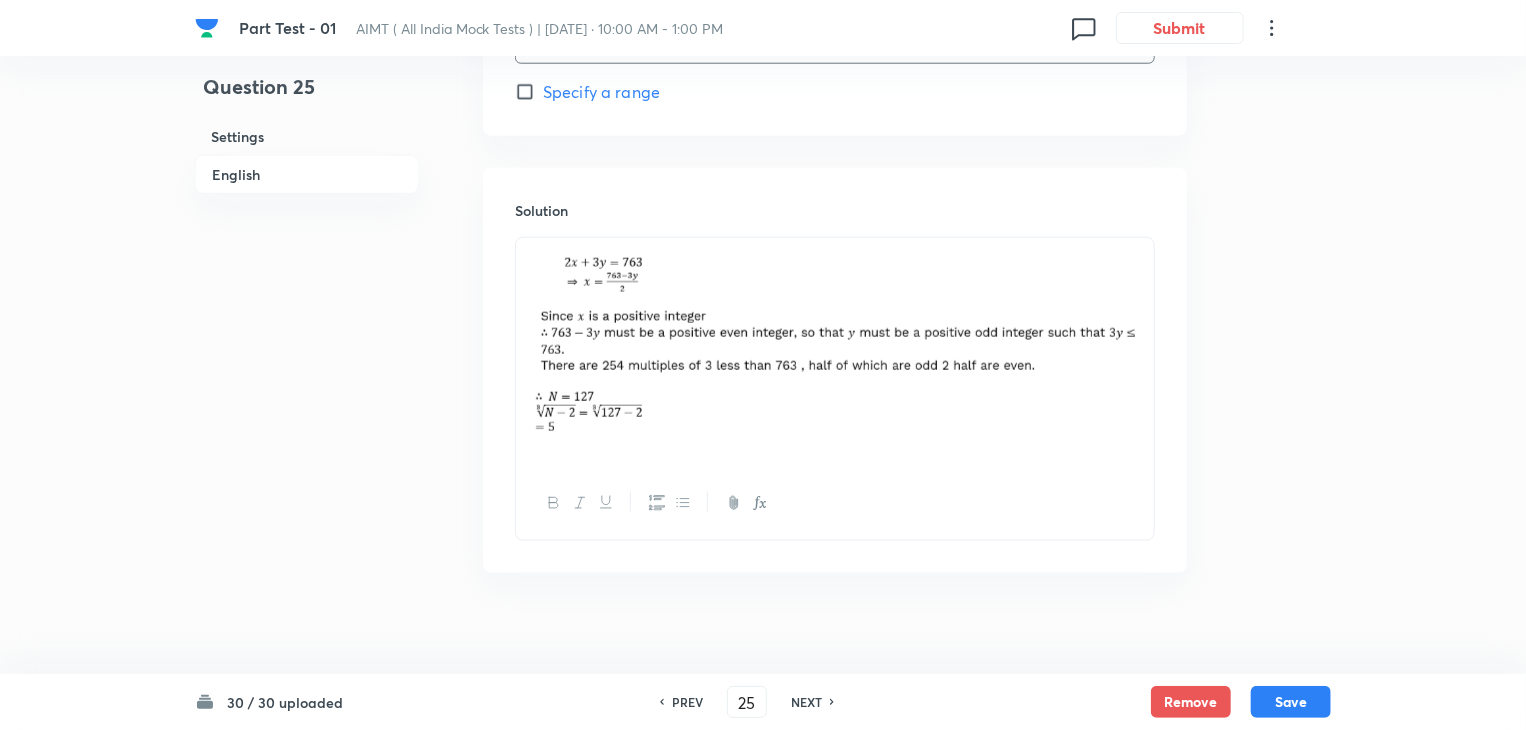scroll, scrollTop: 1046, scrollLeft: 0, axis: vertical 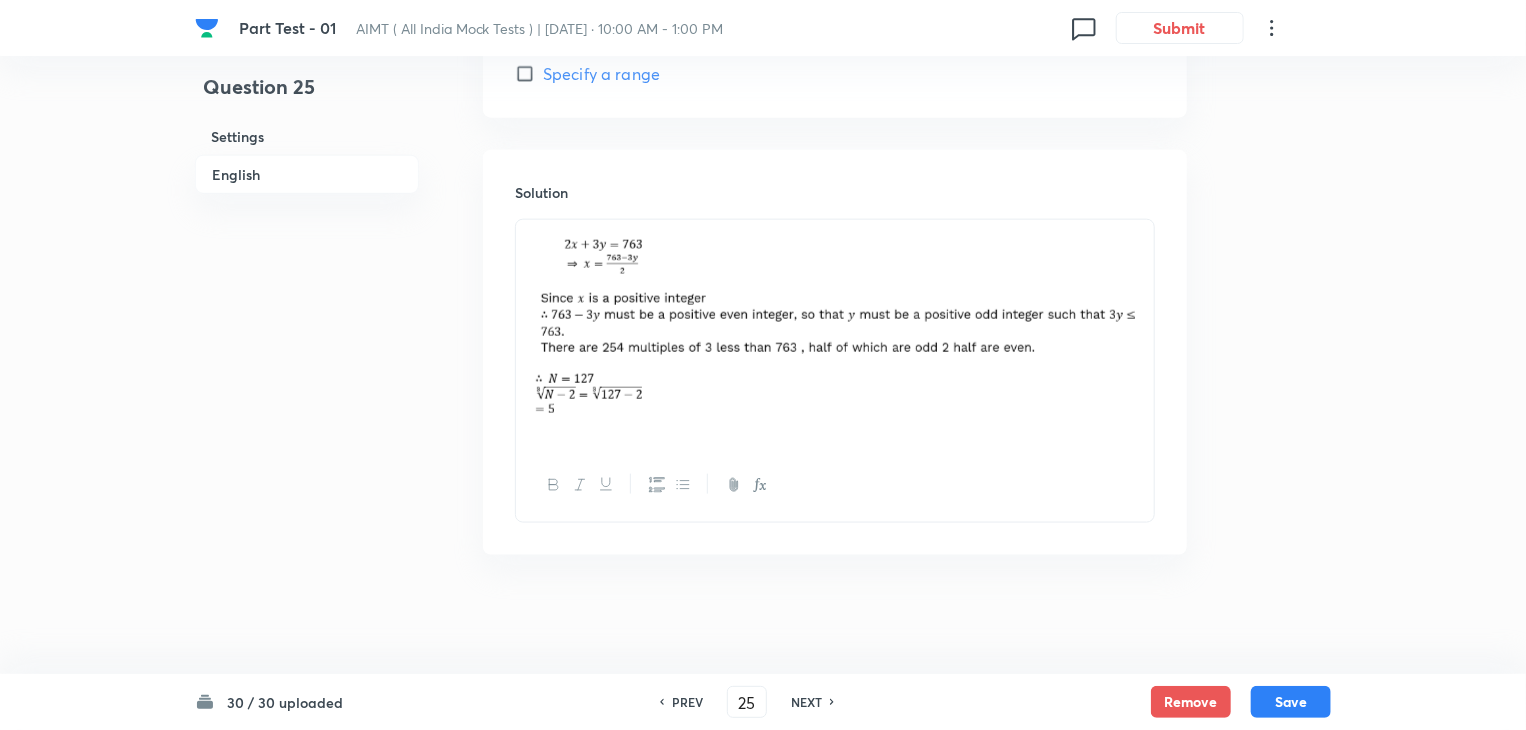 click on "NEXT" at bounding box center [806, 702] 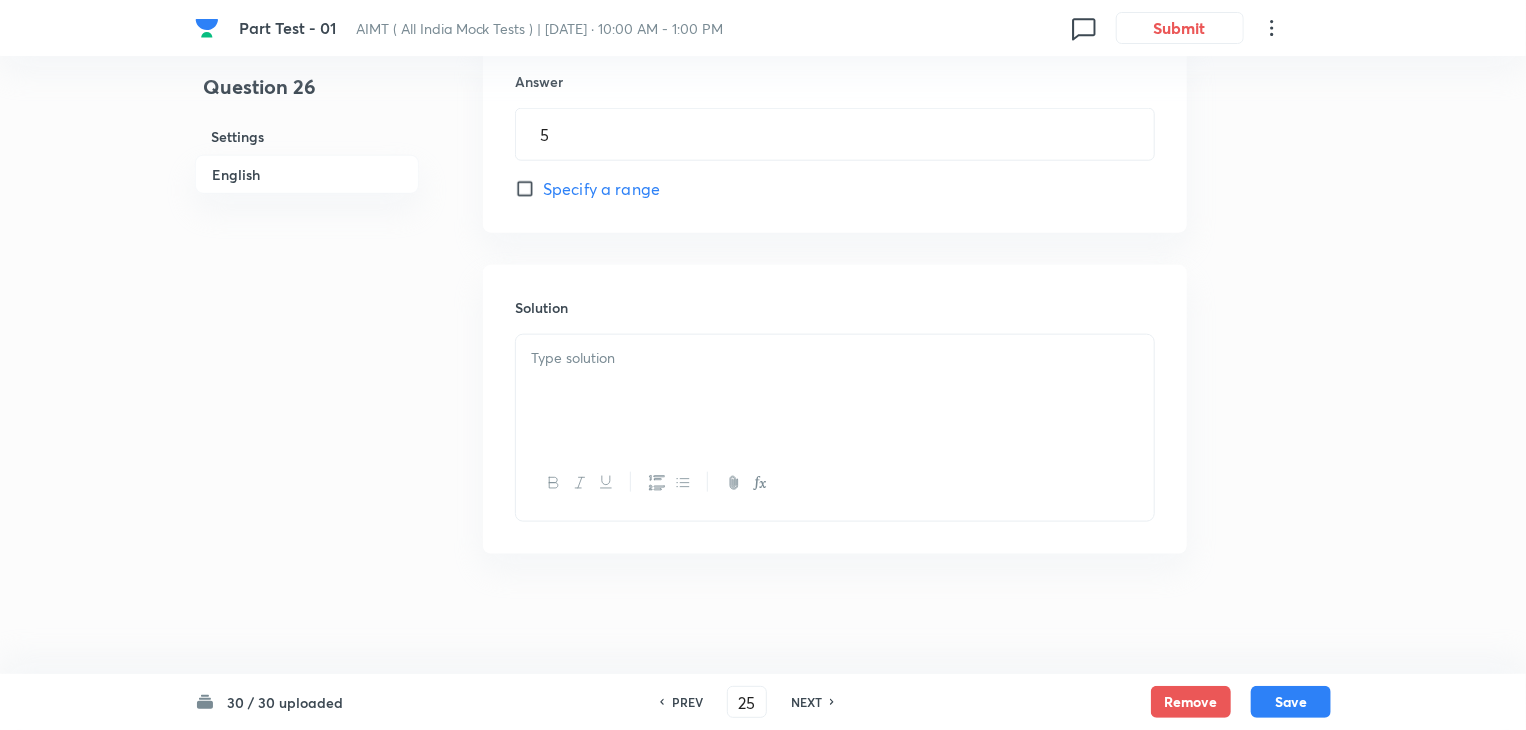 type on "26" 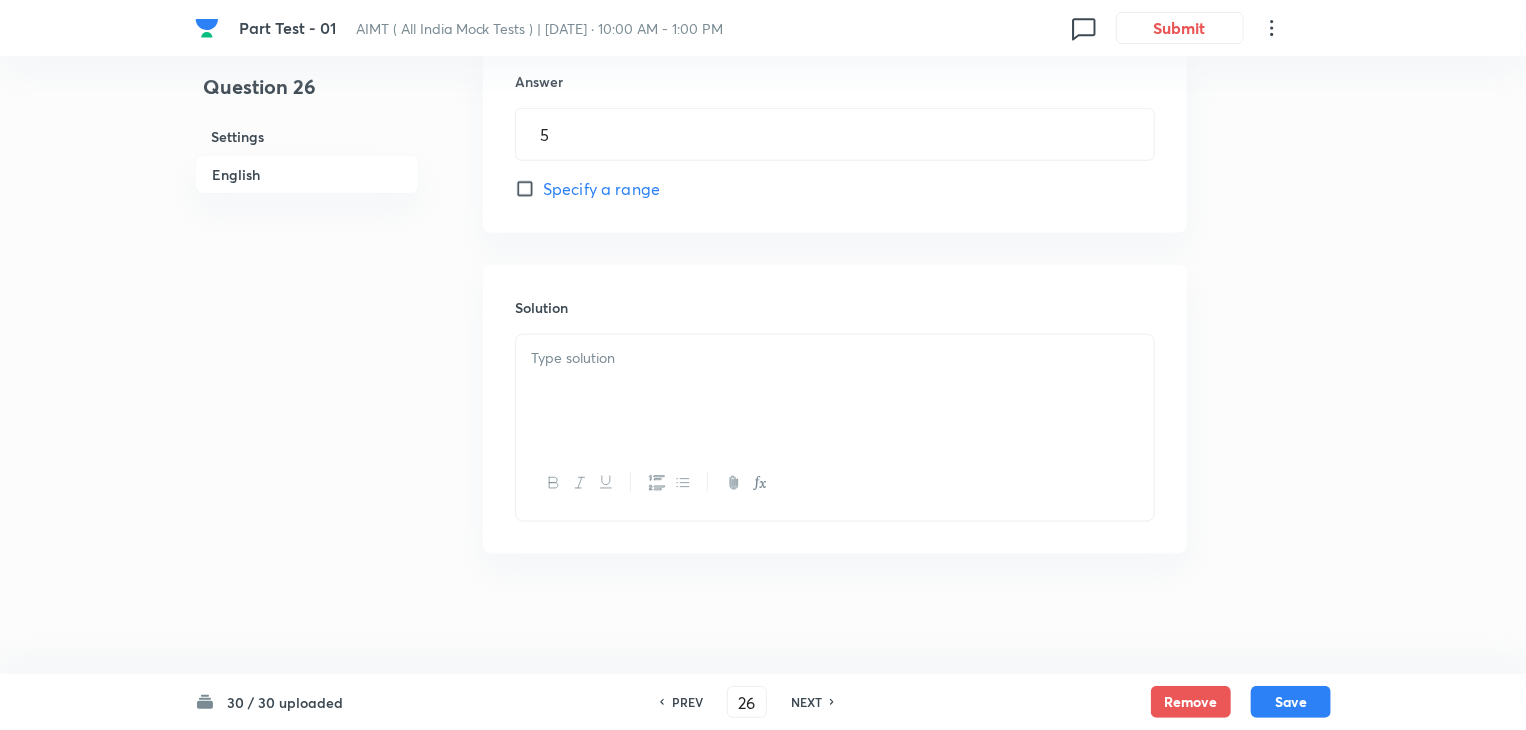 type on "13" 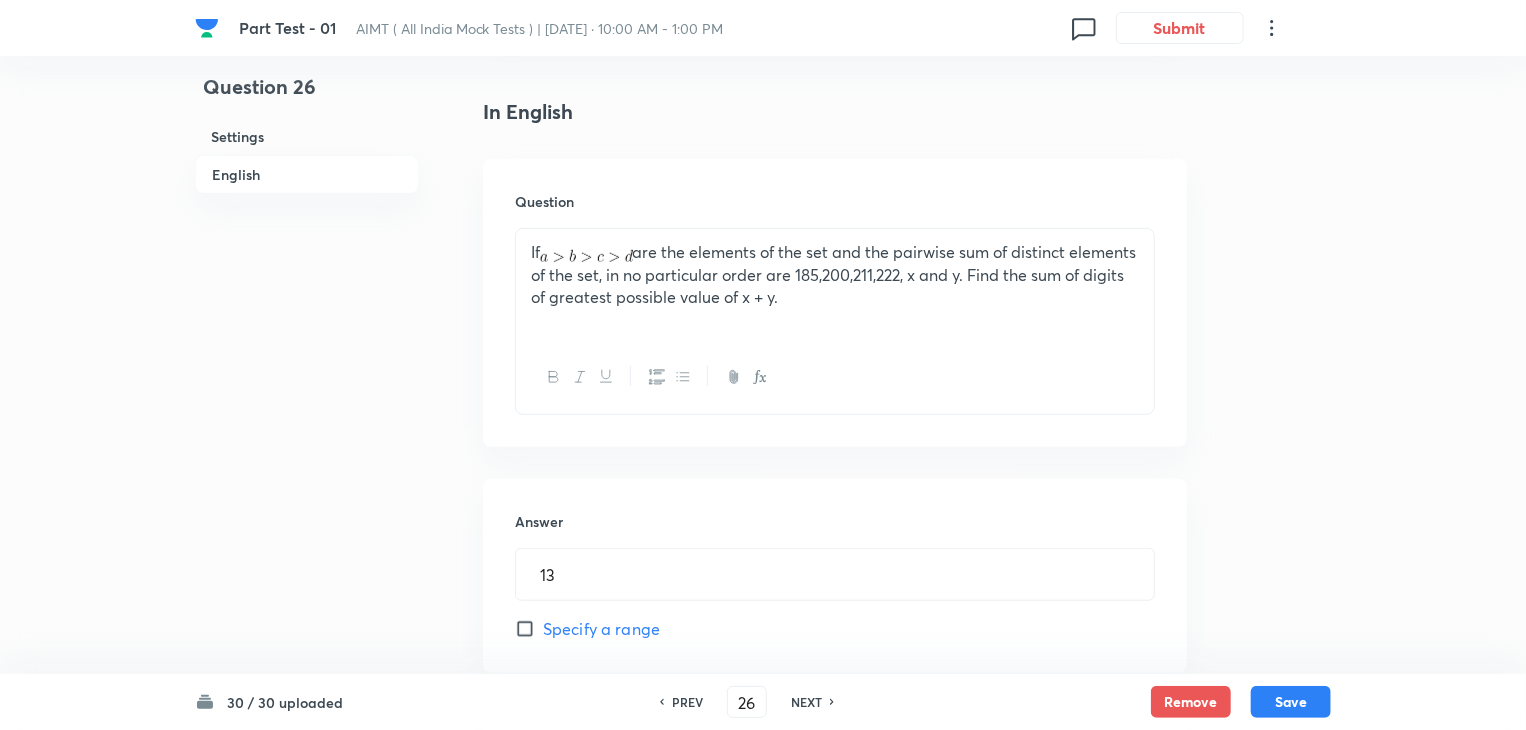 scroll, scrollTop: 492, scrollLeft: 0, axis: vertical 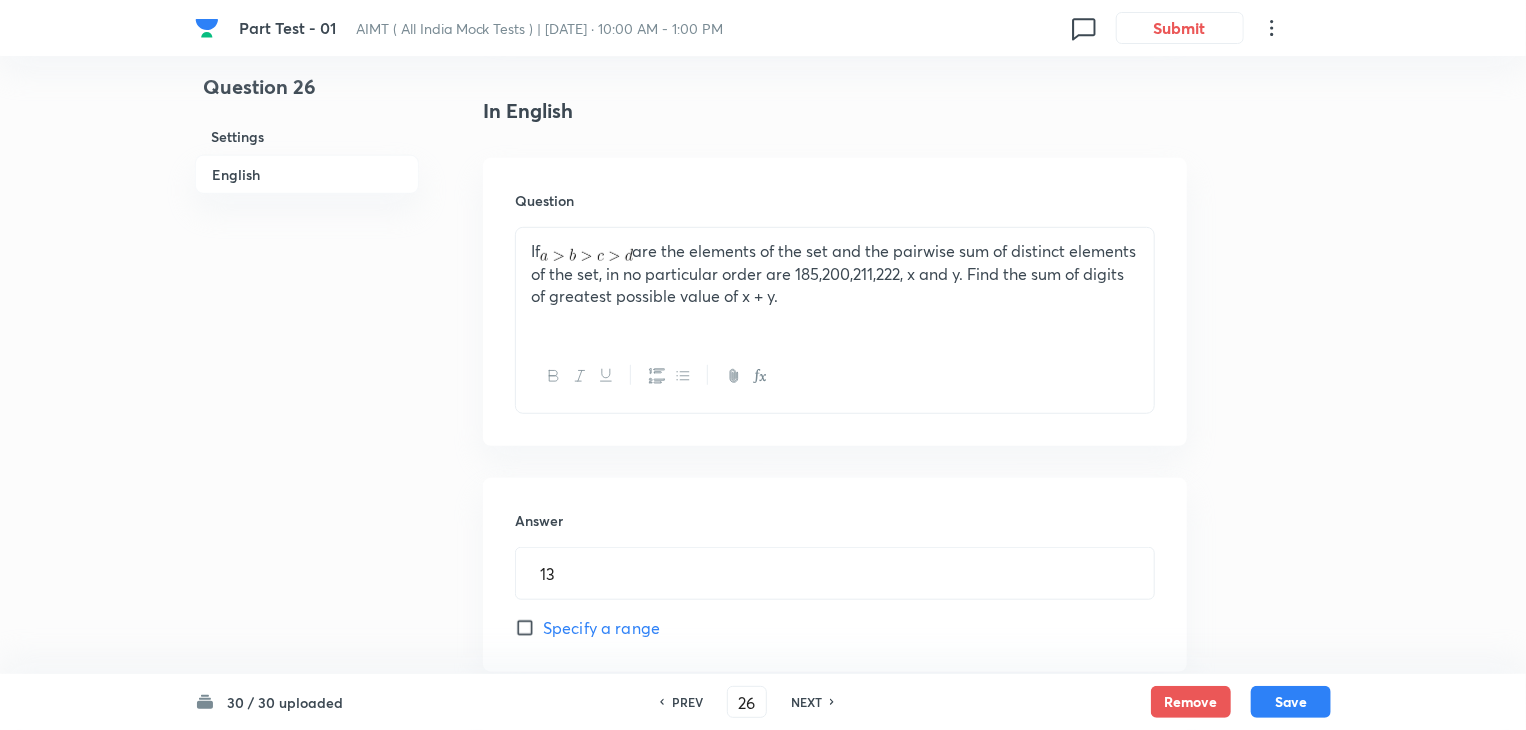 click on "NEXT" at bounding box center (806, 702) 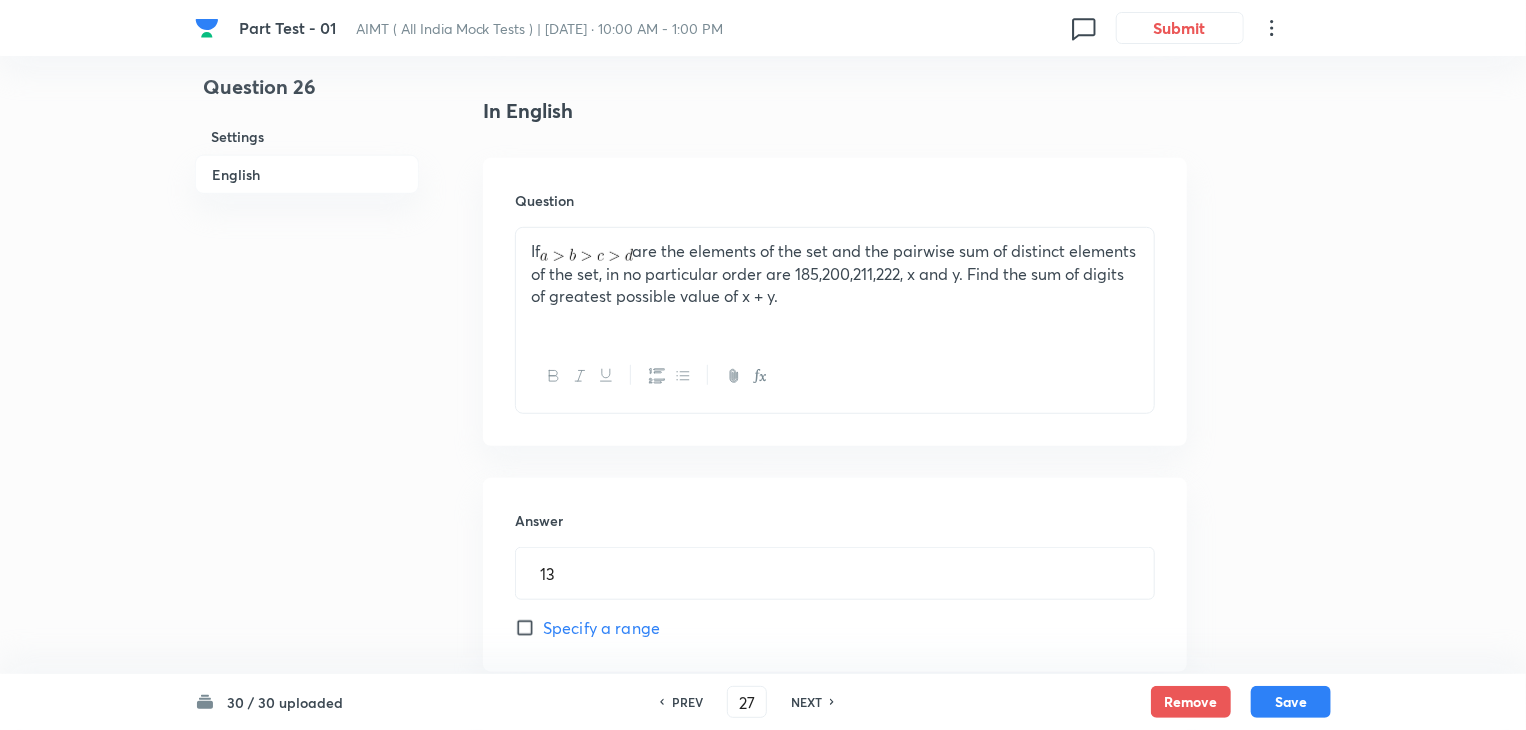 type on "36" 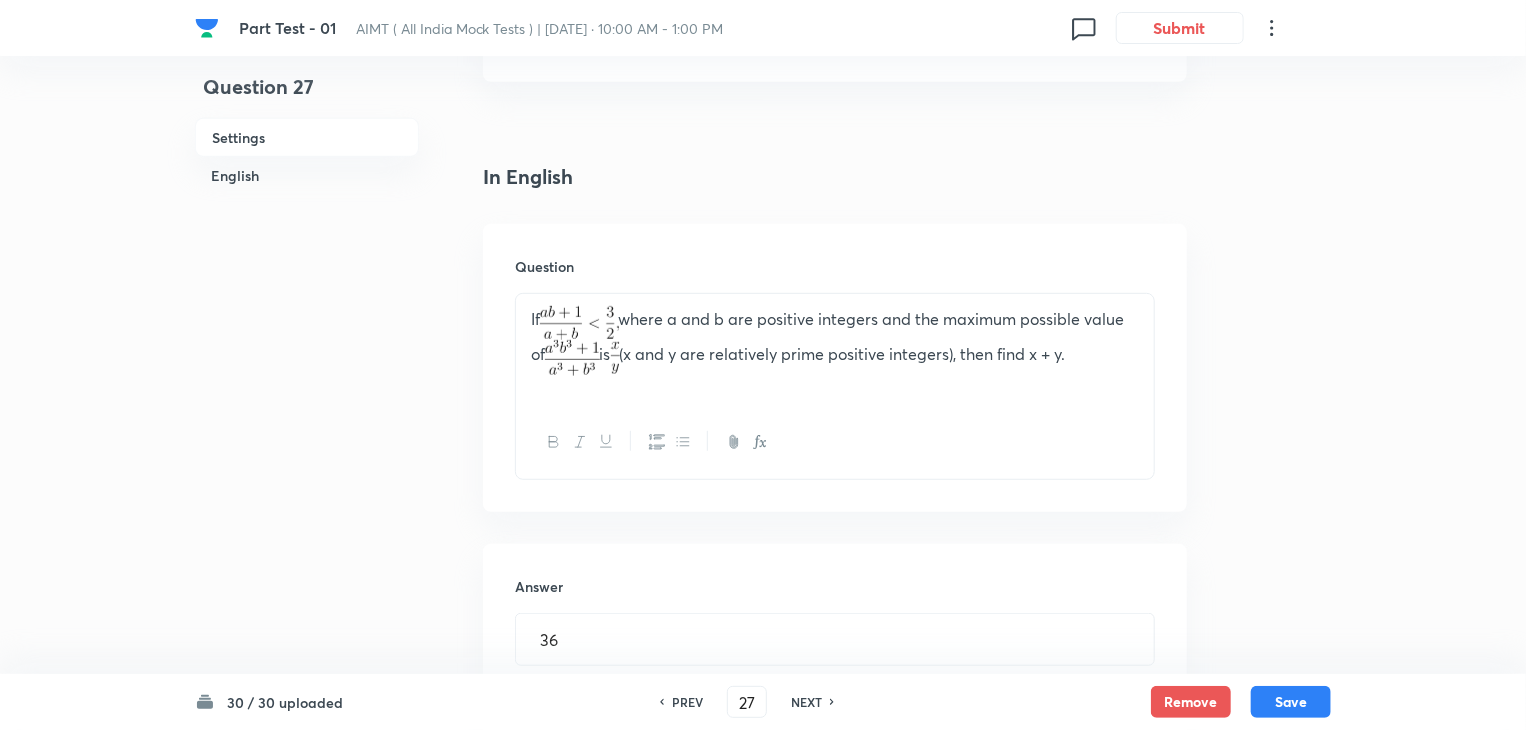 scroll, scrollTop: 439, scrollLeft: 0, axis: vertical 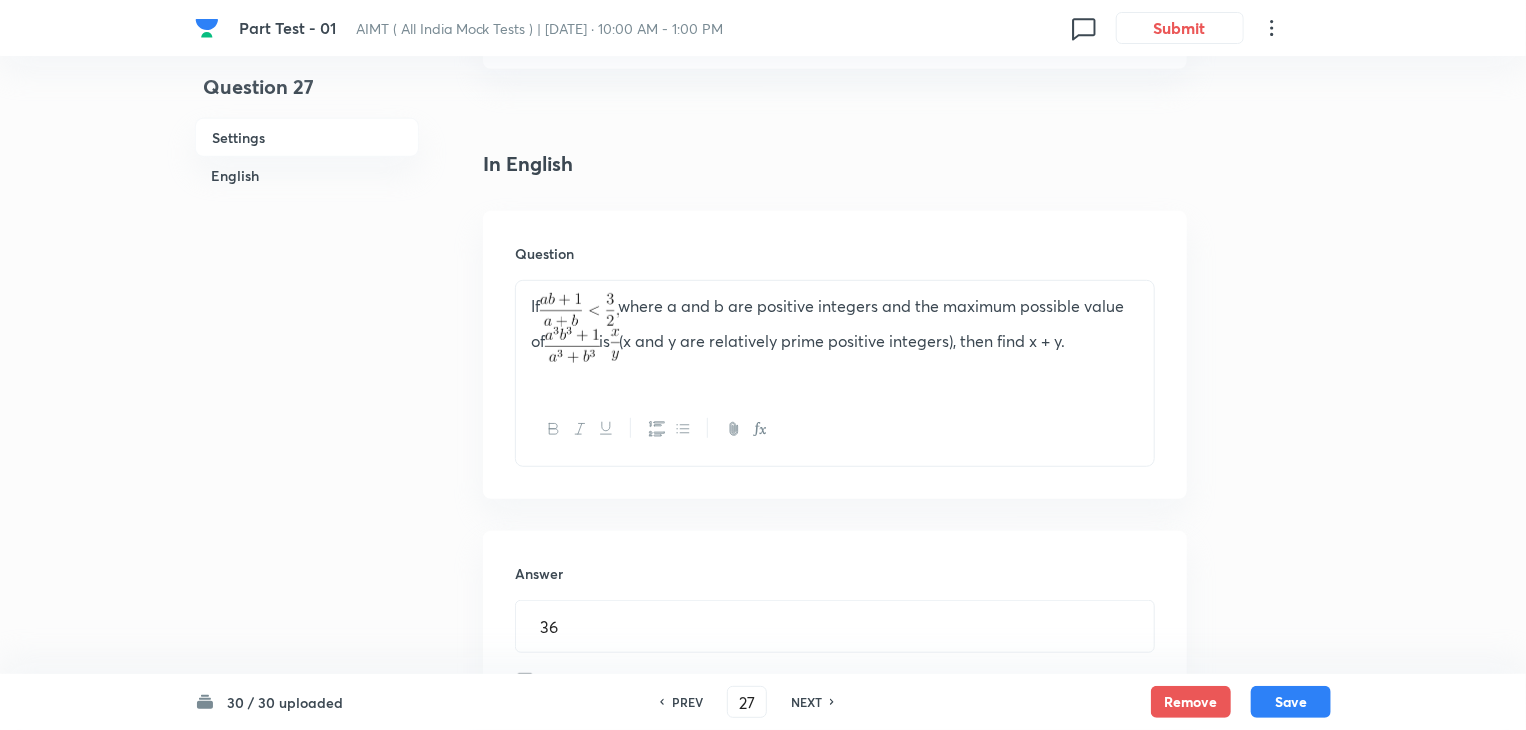 click on "PREV" at bounding box center [687, 702] 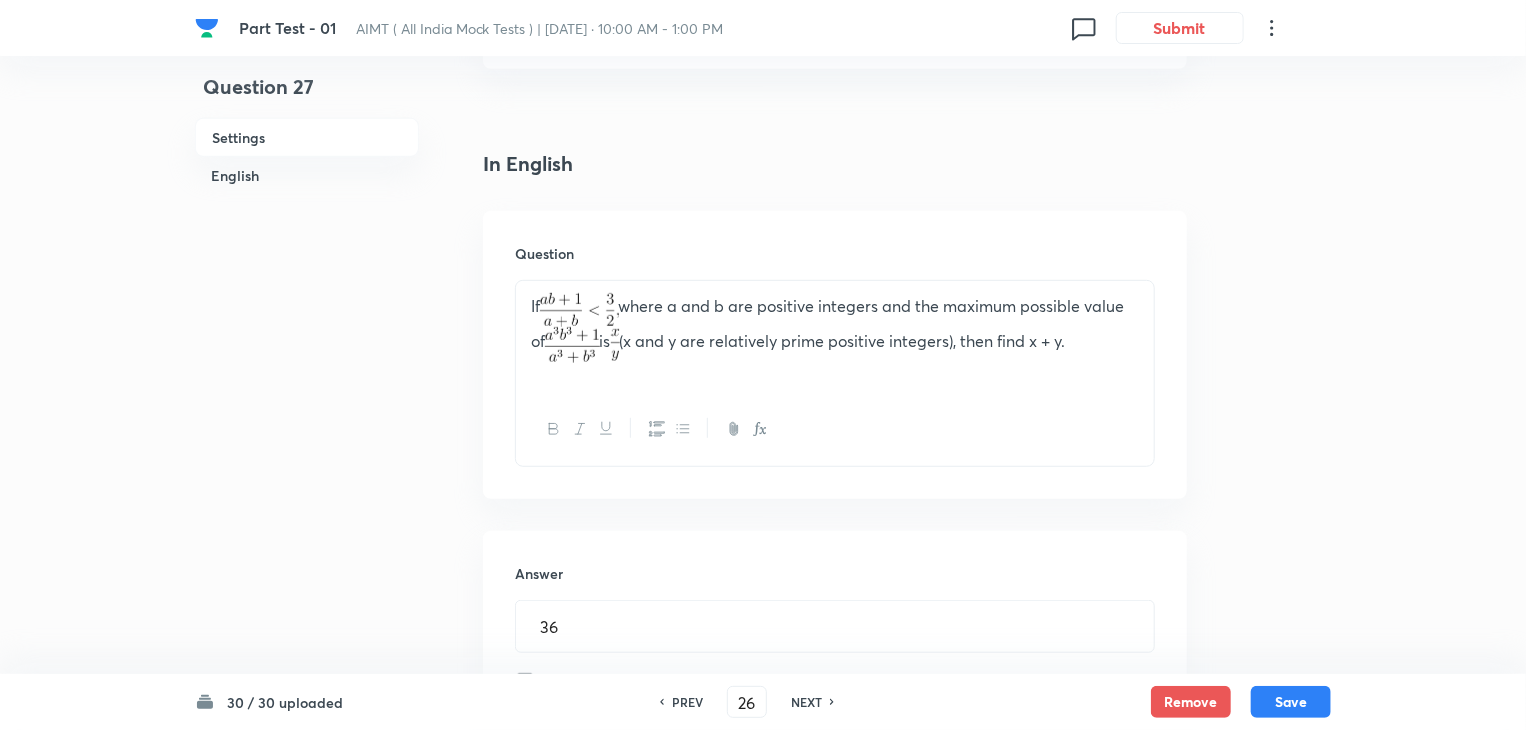 type on "13" 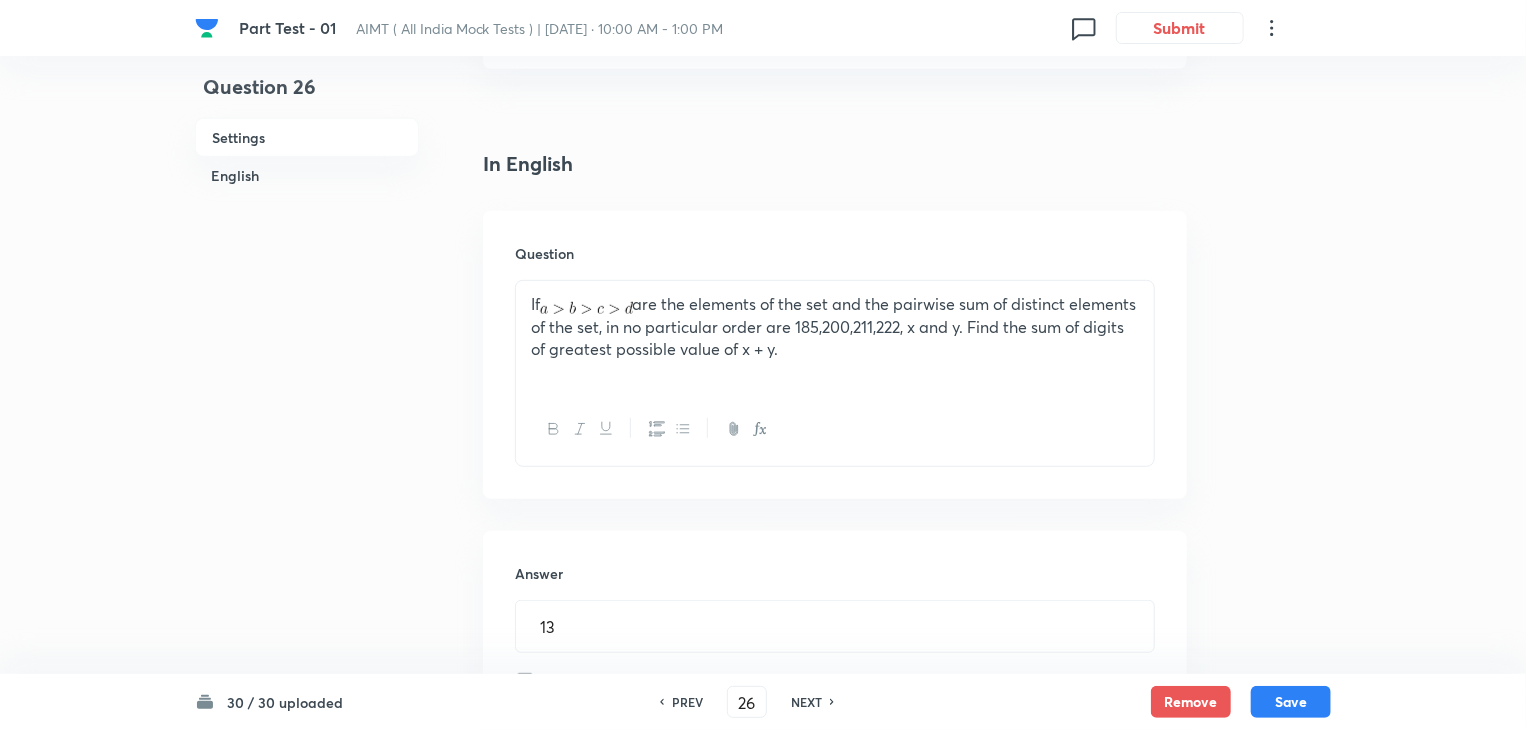 click on "NEXT" at bounding box center (806, 702) 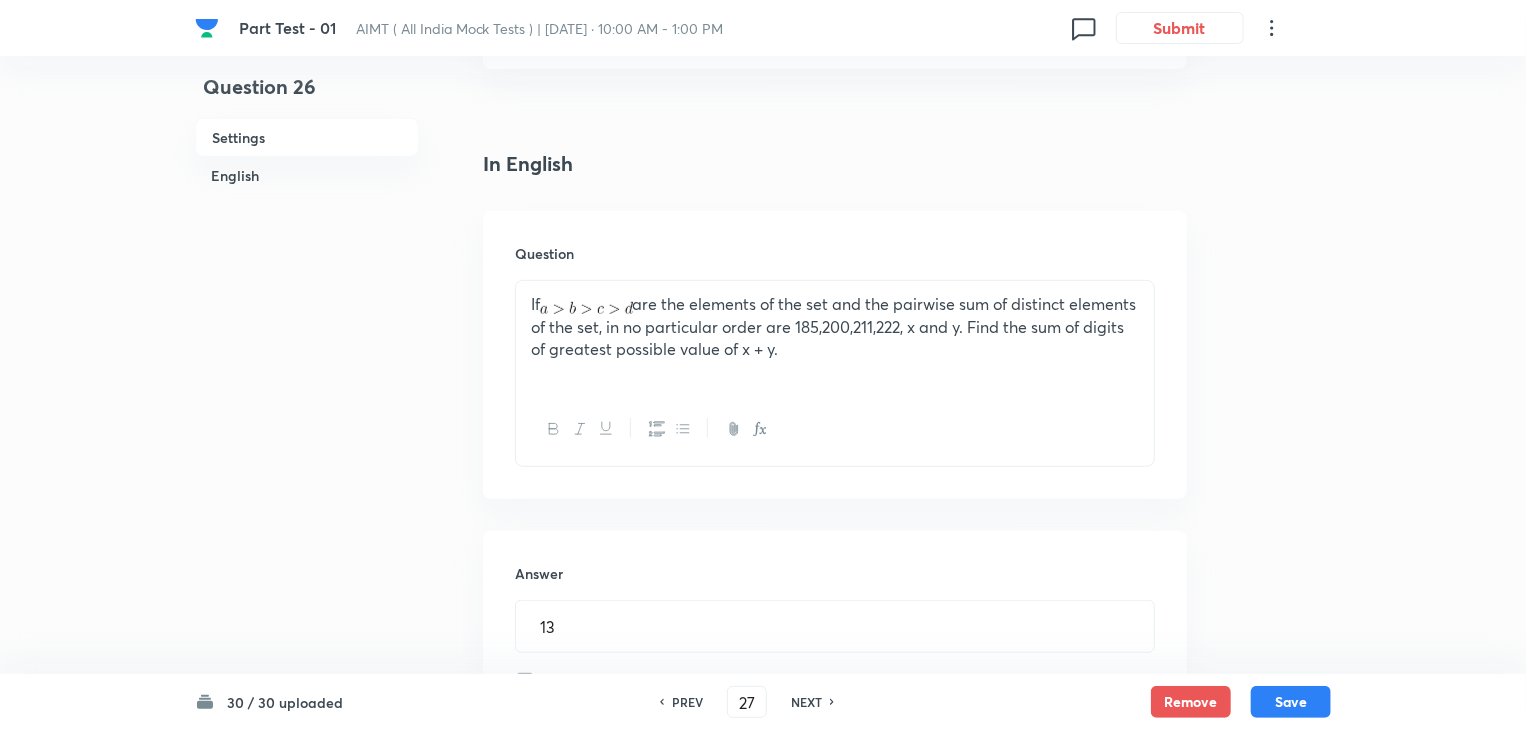 type on "36" 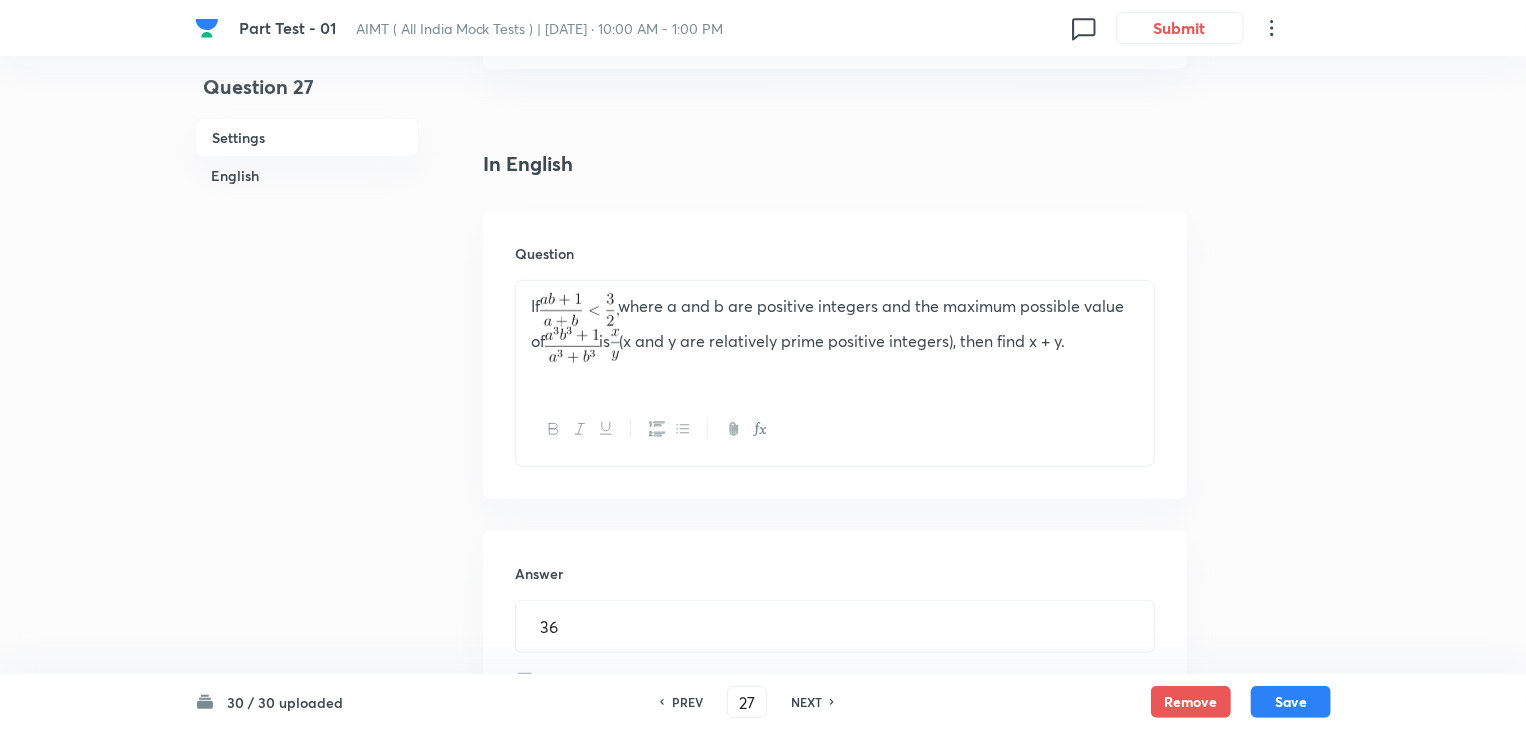 click on "PREV 27 ​ NEXT" at bounding box center [747, 702] 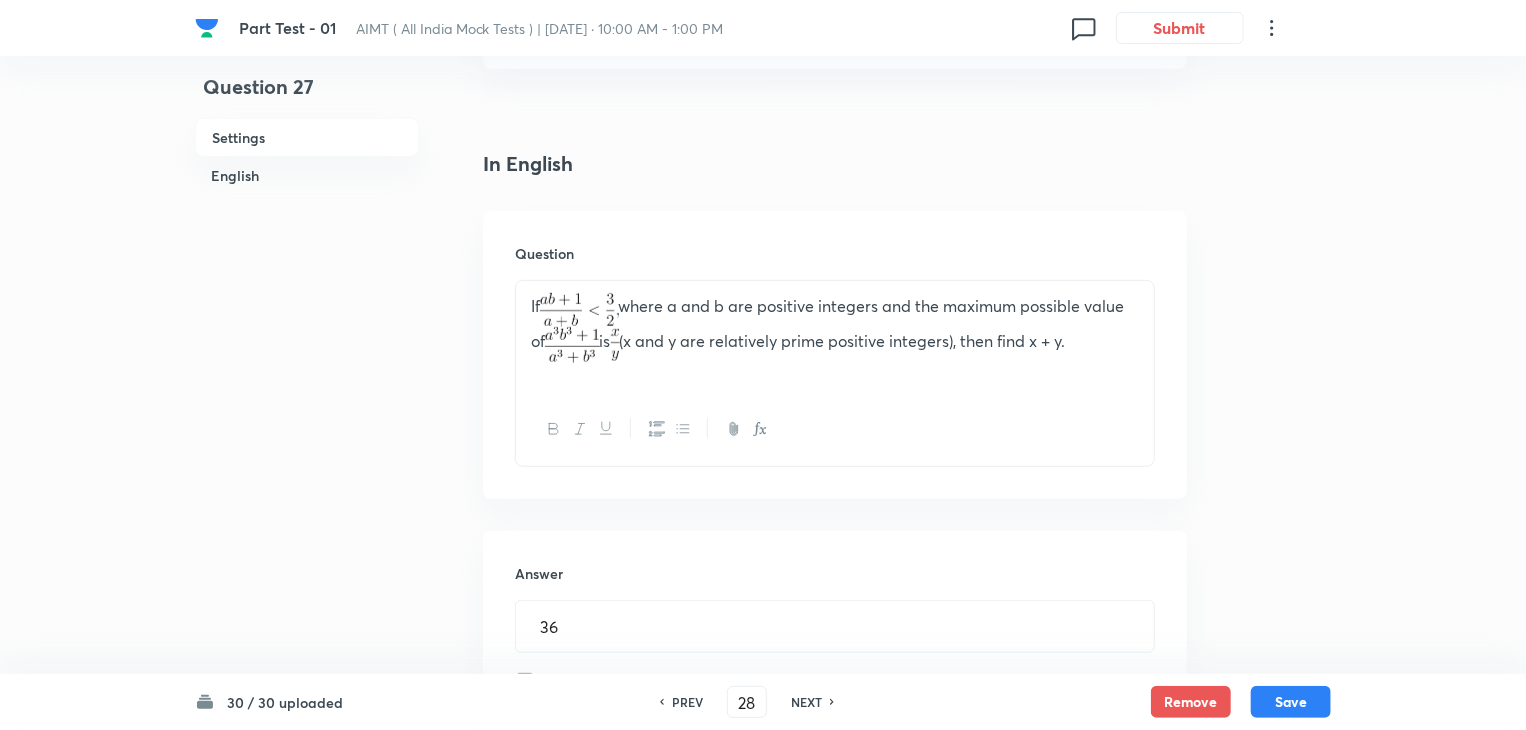 type on "4" 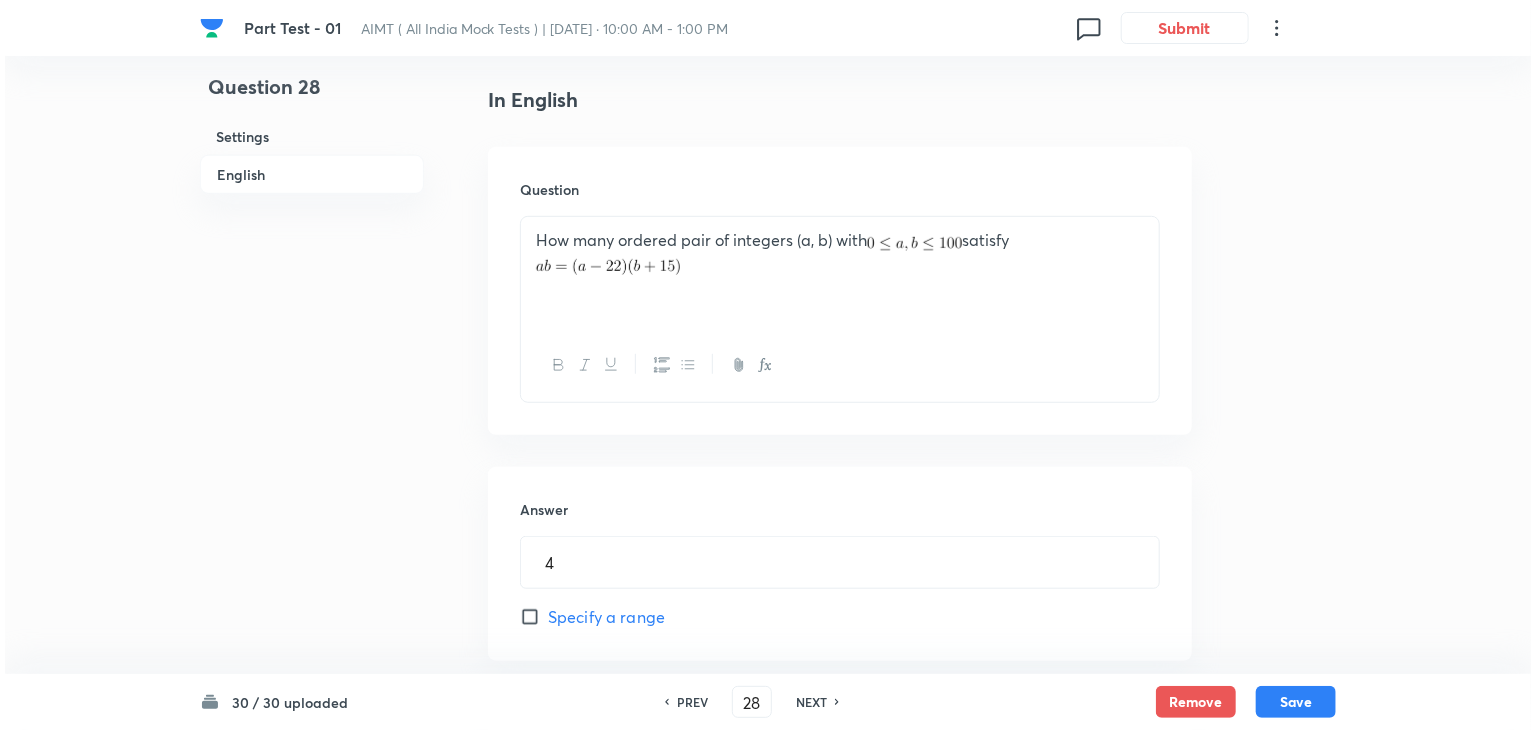 scroll, scrollTop: 506, scrollLeft: 0, axis: vertical 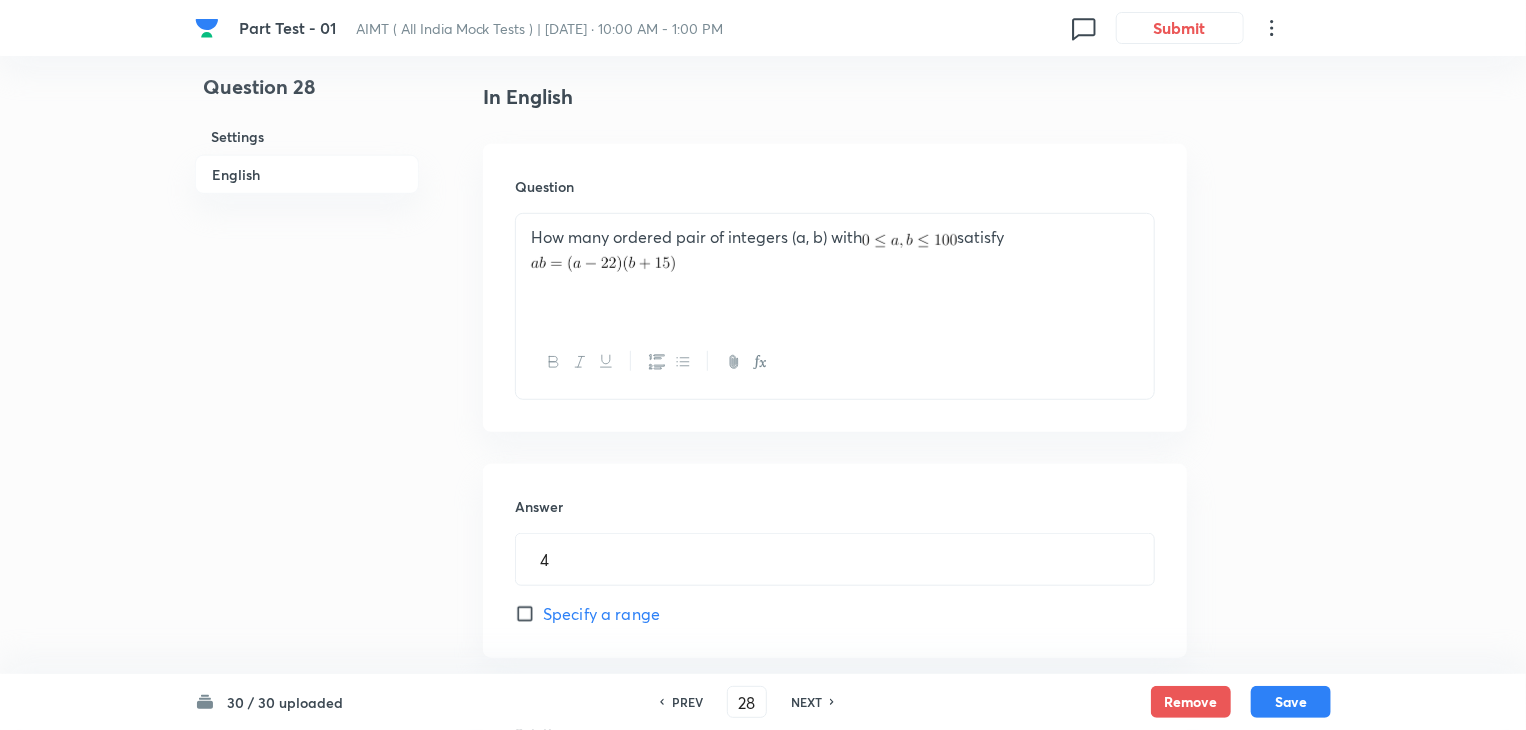 click on "How many ordered pair of integers (a, b) with   satisfy" at bounding box center [835, 270] 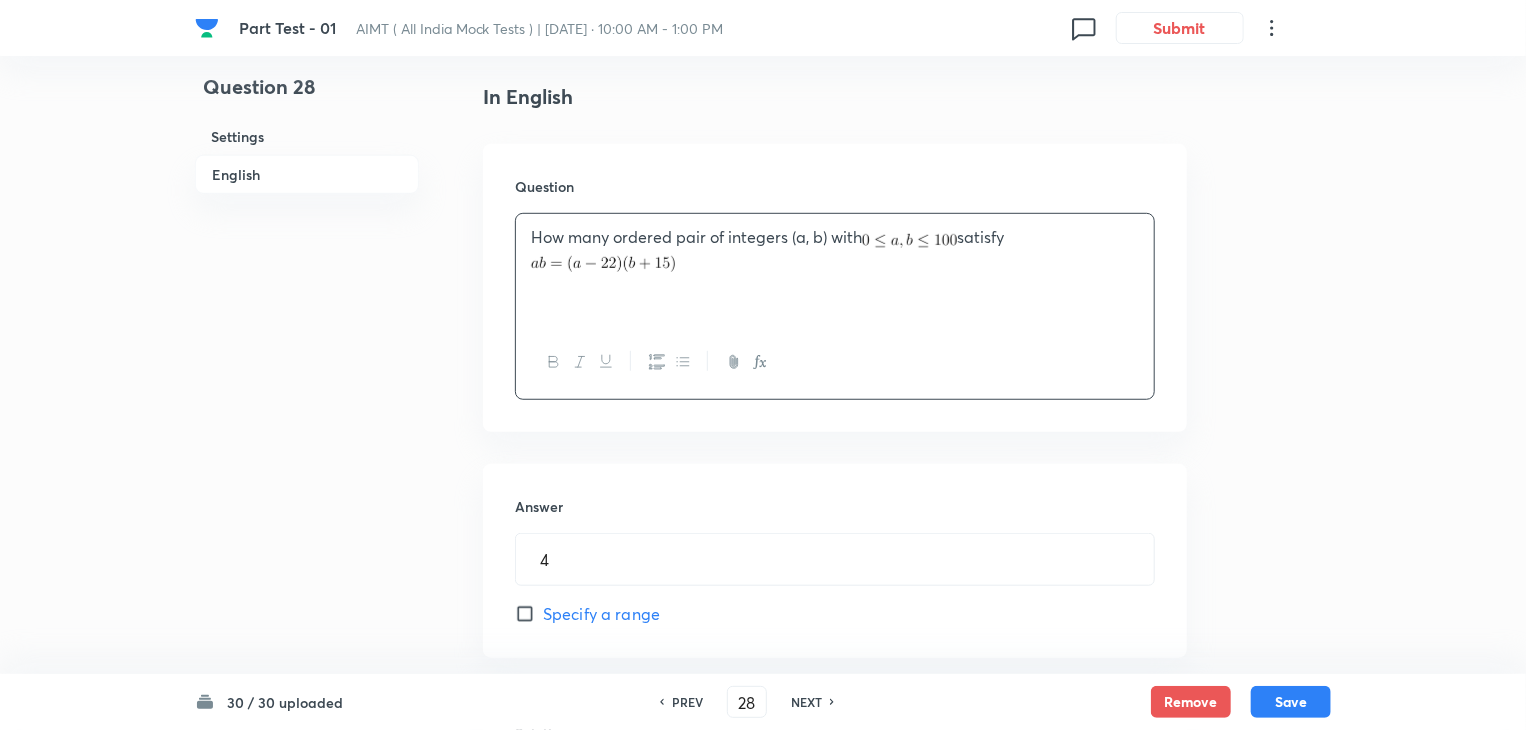 click on "How many ordered pair of integers (a, b) with   satisfy" at bounding box center (835, 249) 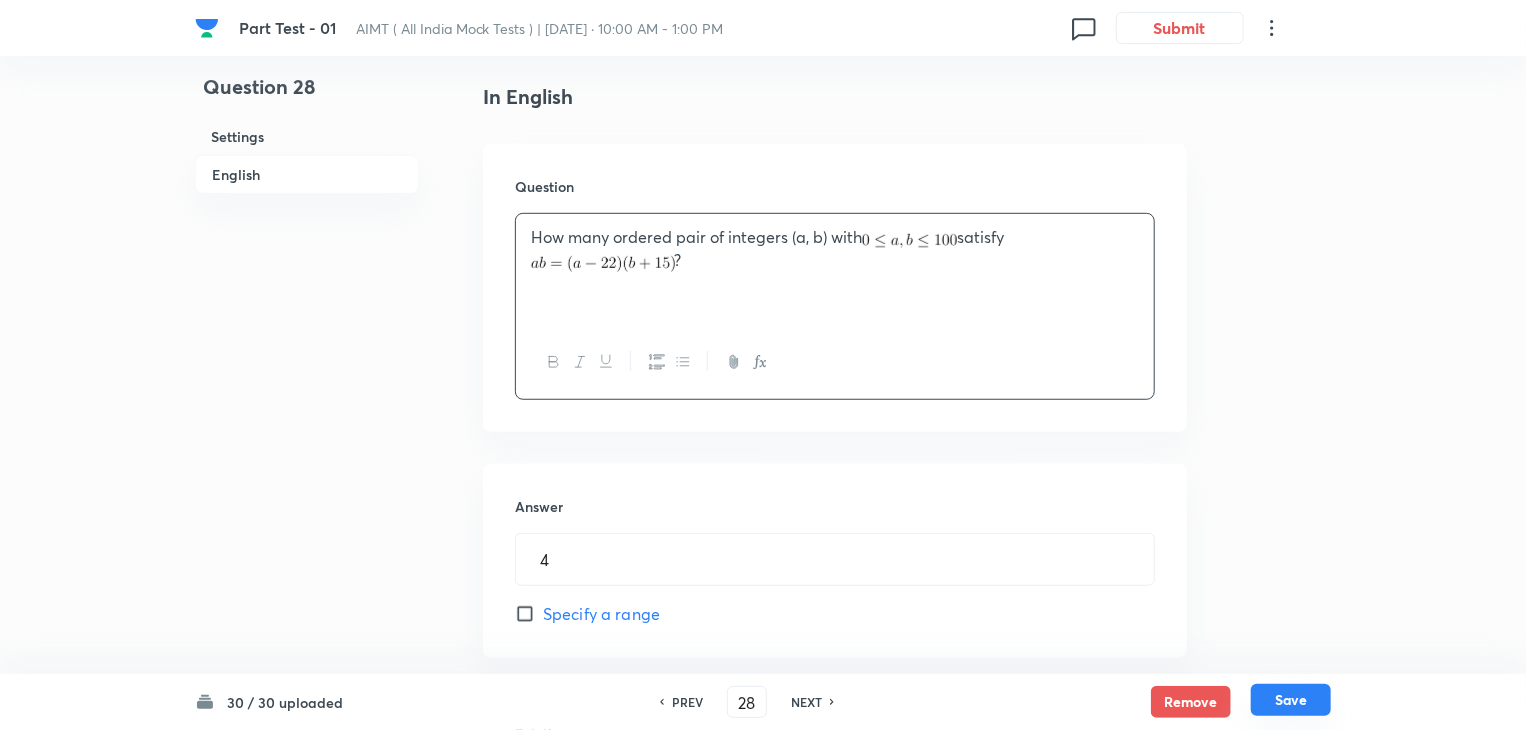 click on "Save" at bounding box center [1291, 700] 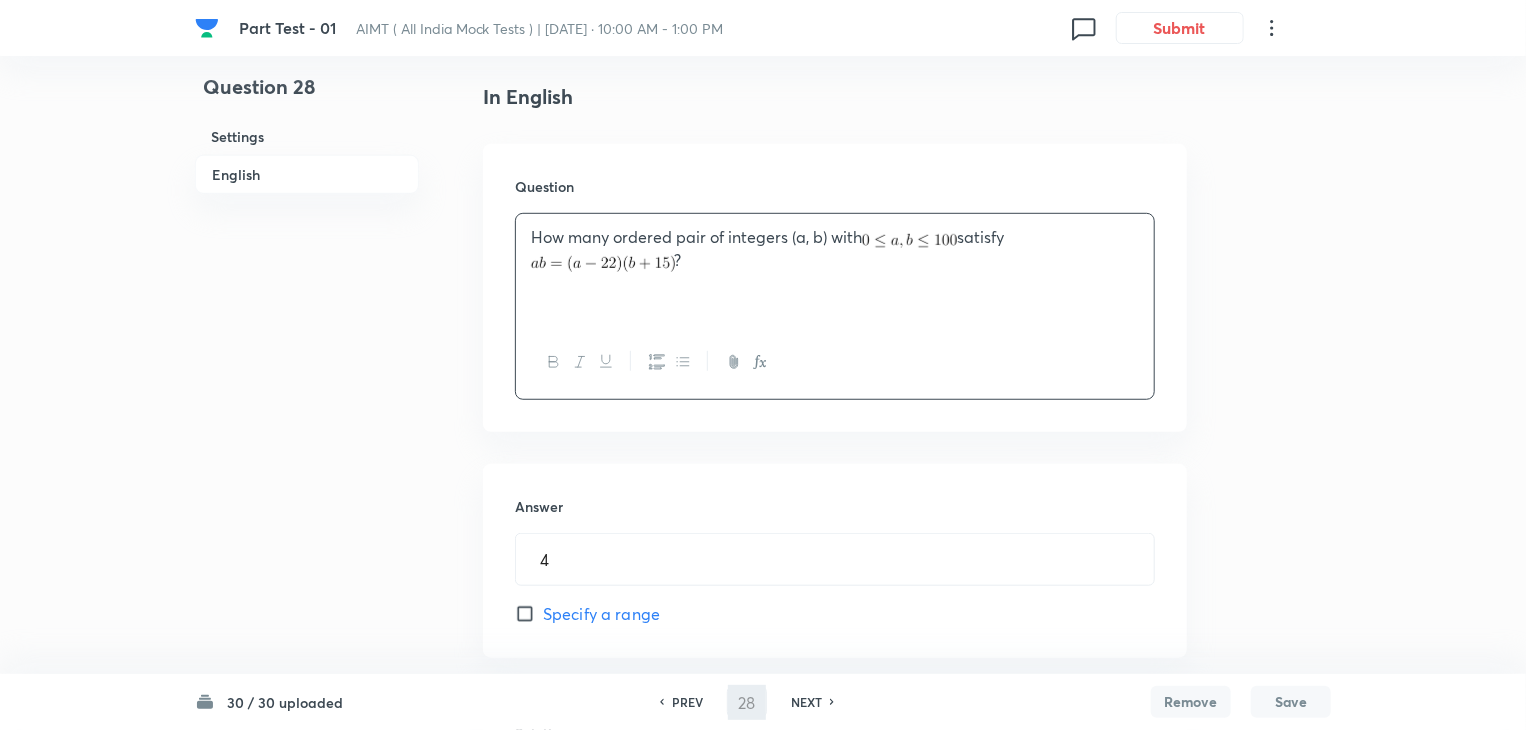 type on "29" 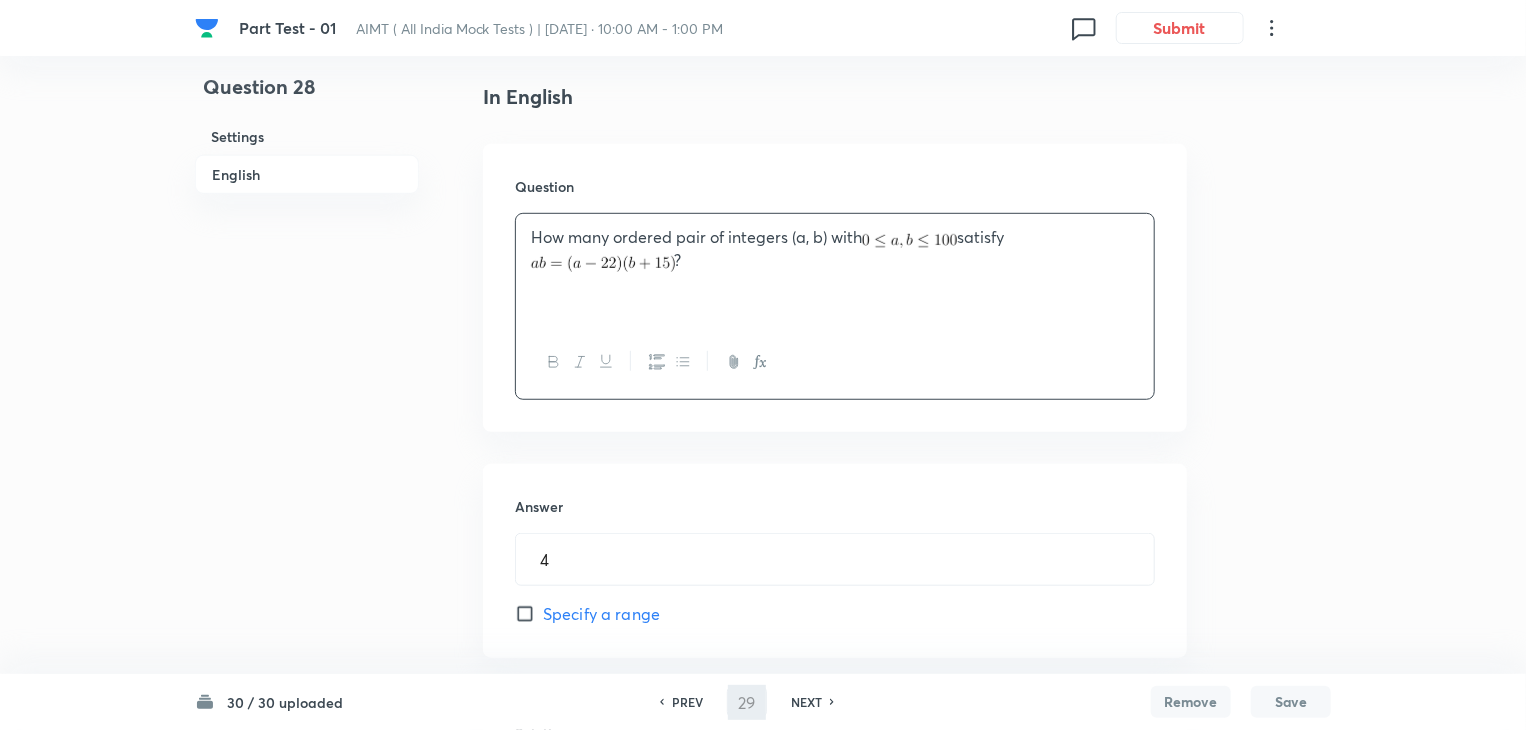 type on "9" 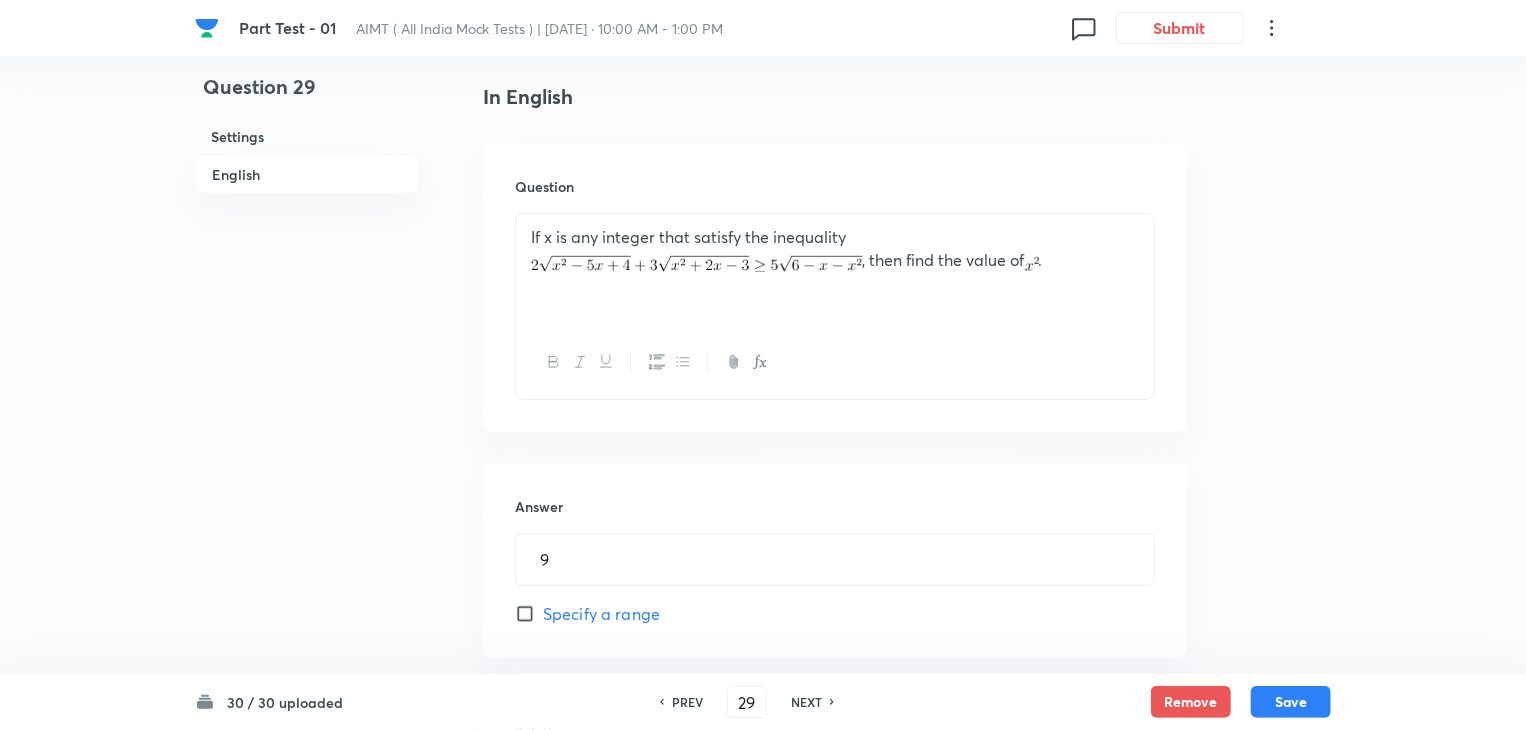 click on "NEXT" at bounding box center (806, 702) 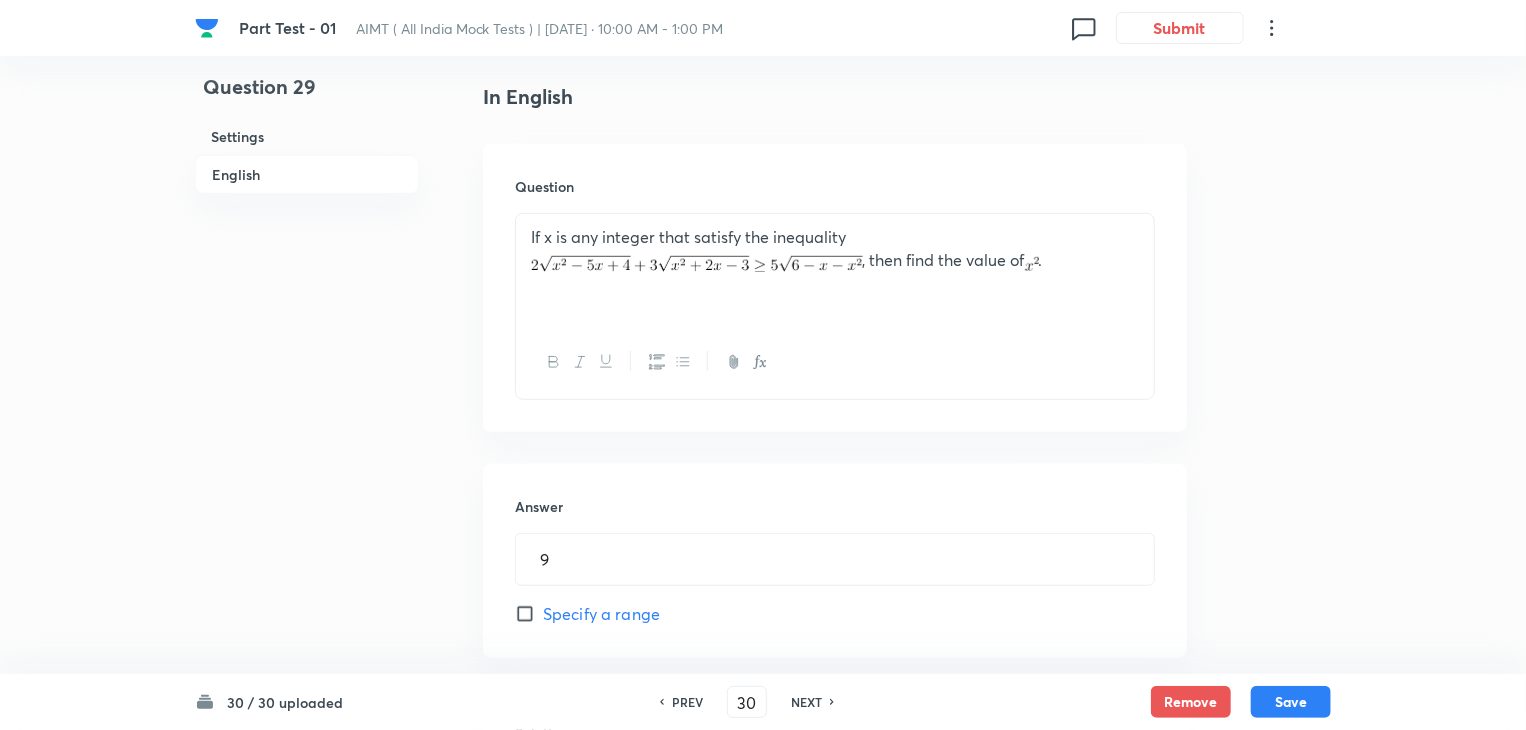 type on "1" 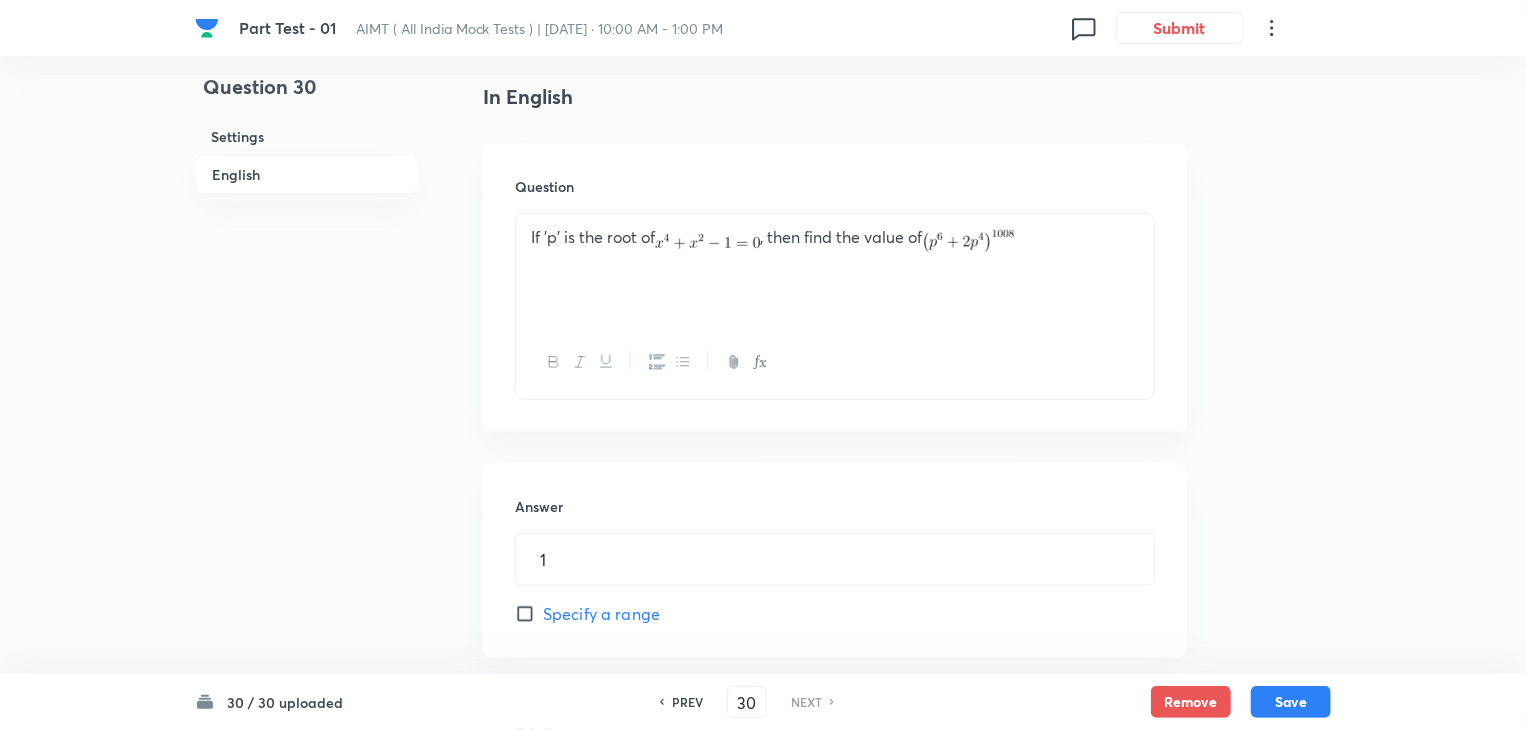click on "PREV" at bounding box center [687, 702] 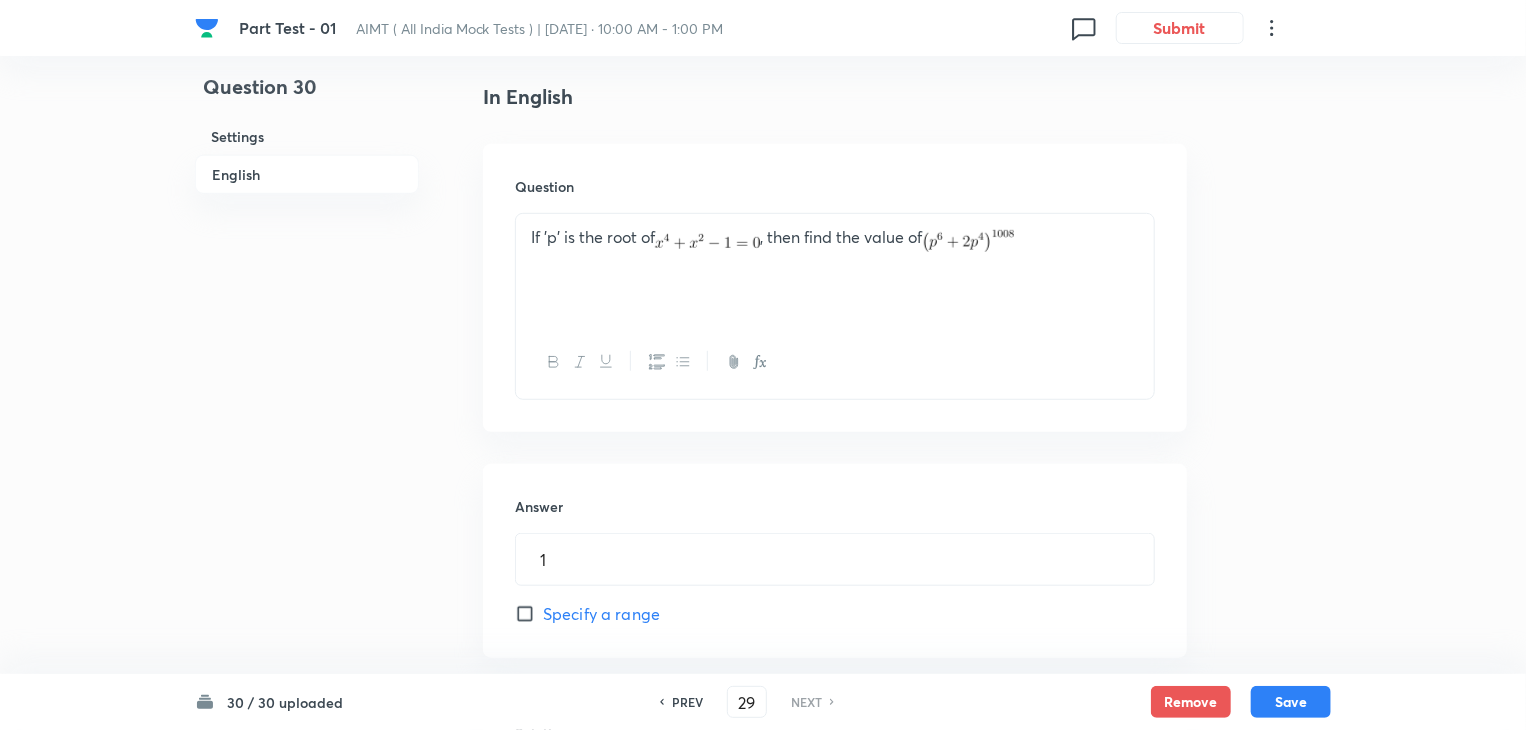 type on "9" 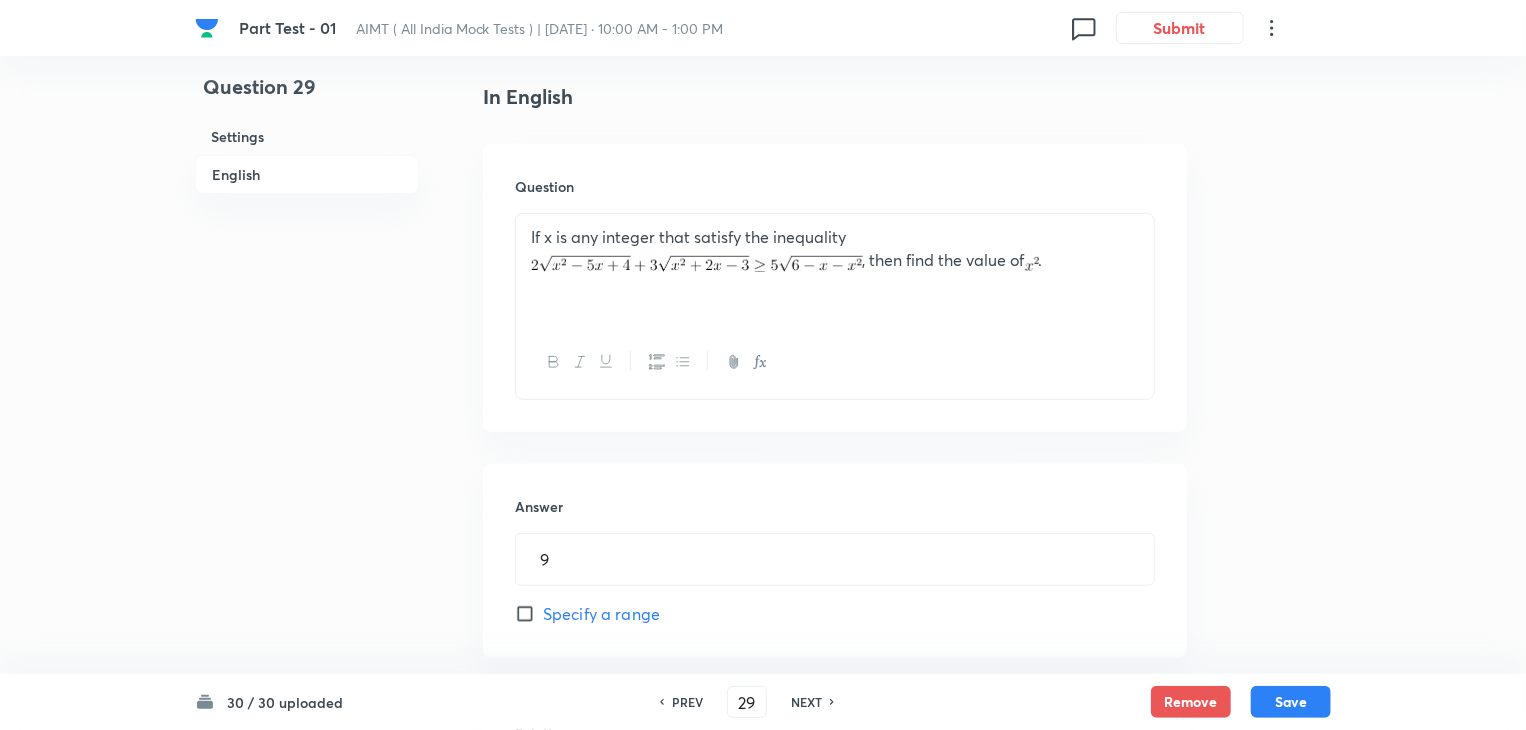 click on "PREV" at bounding box center [687, 702] 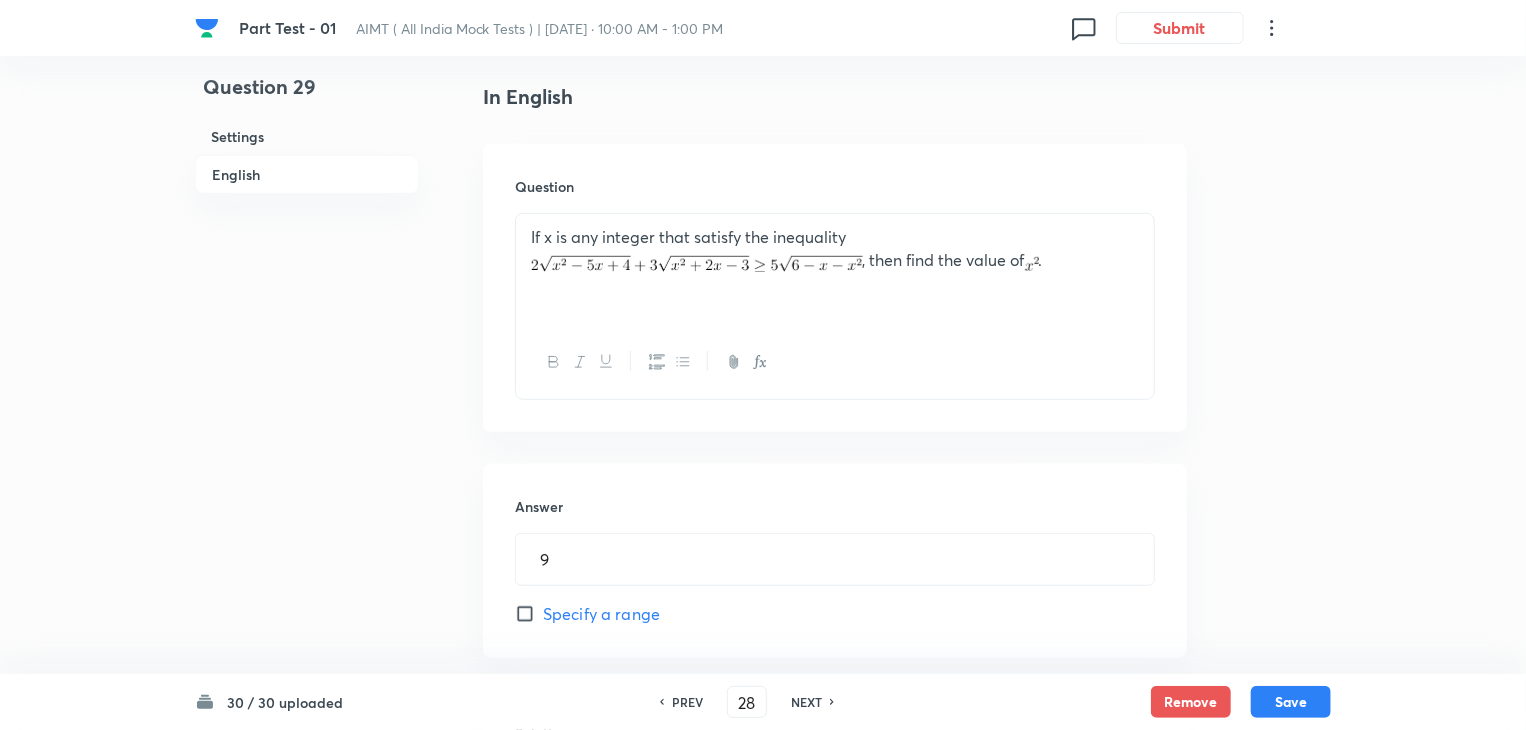type on "4" 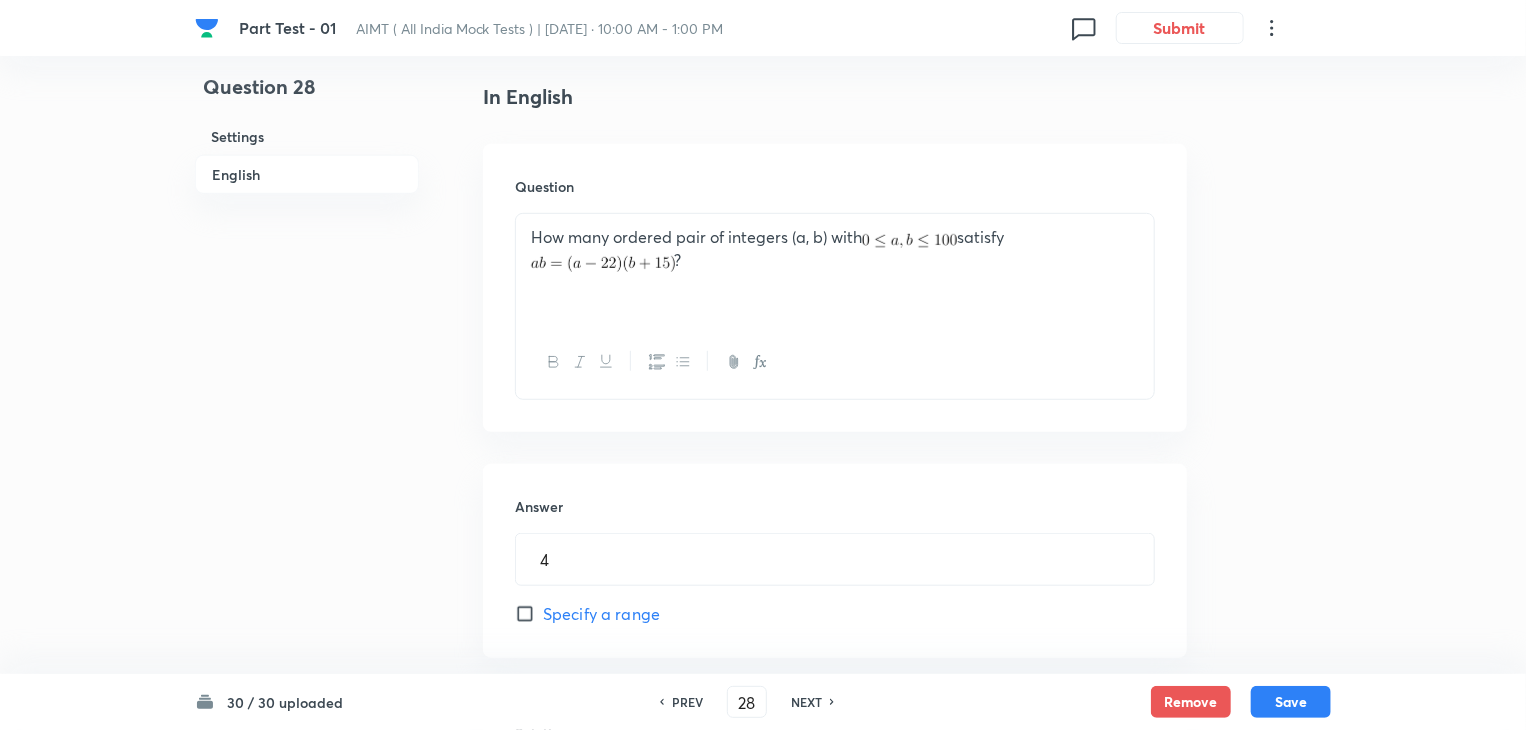 click on "PREV" at bounding box center [687, 702] 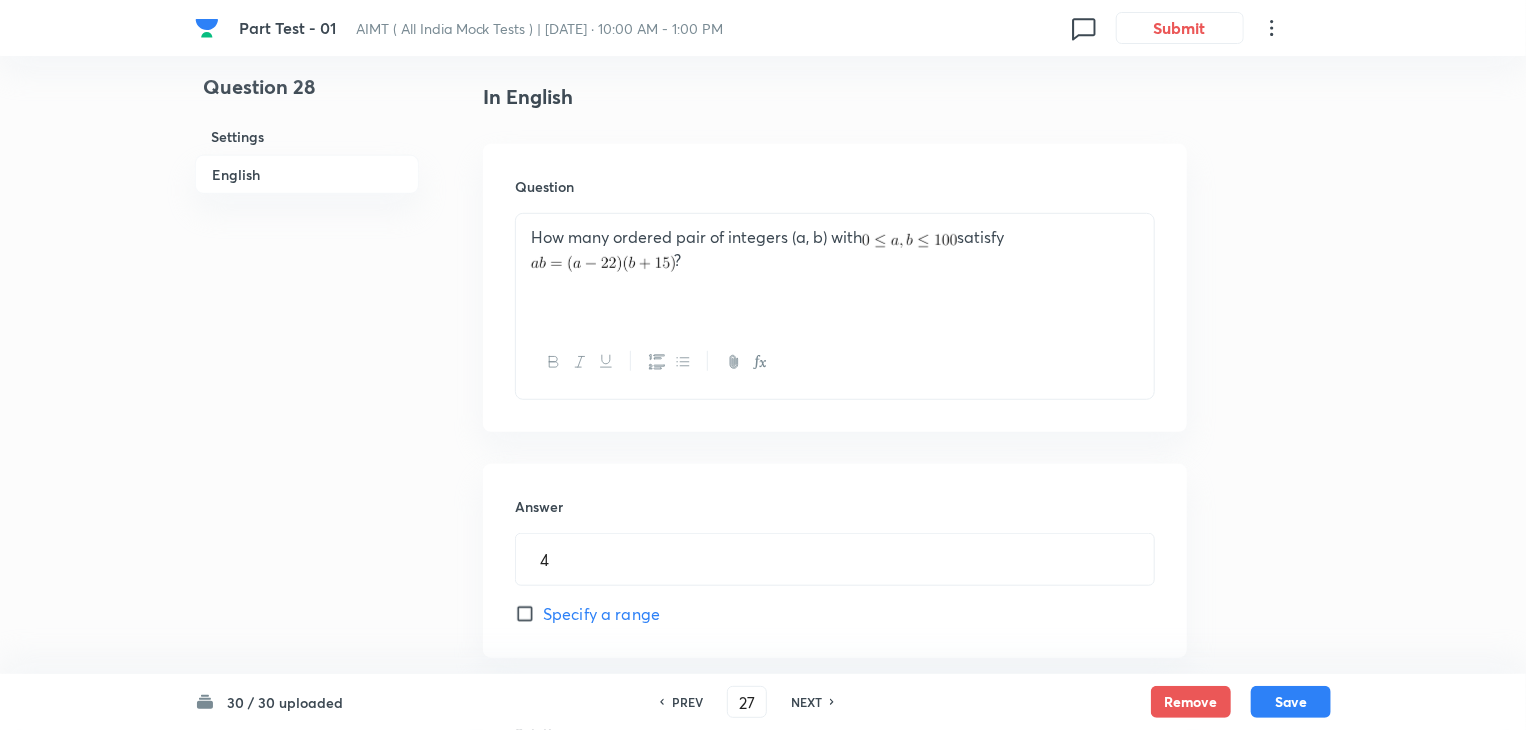 type on "36" 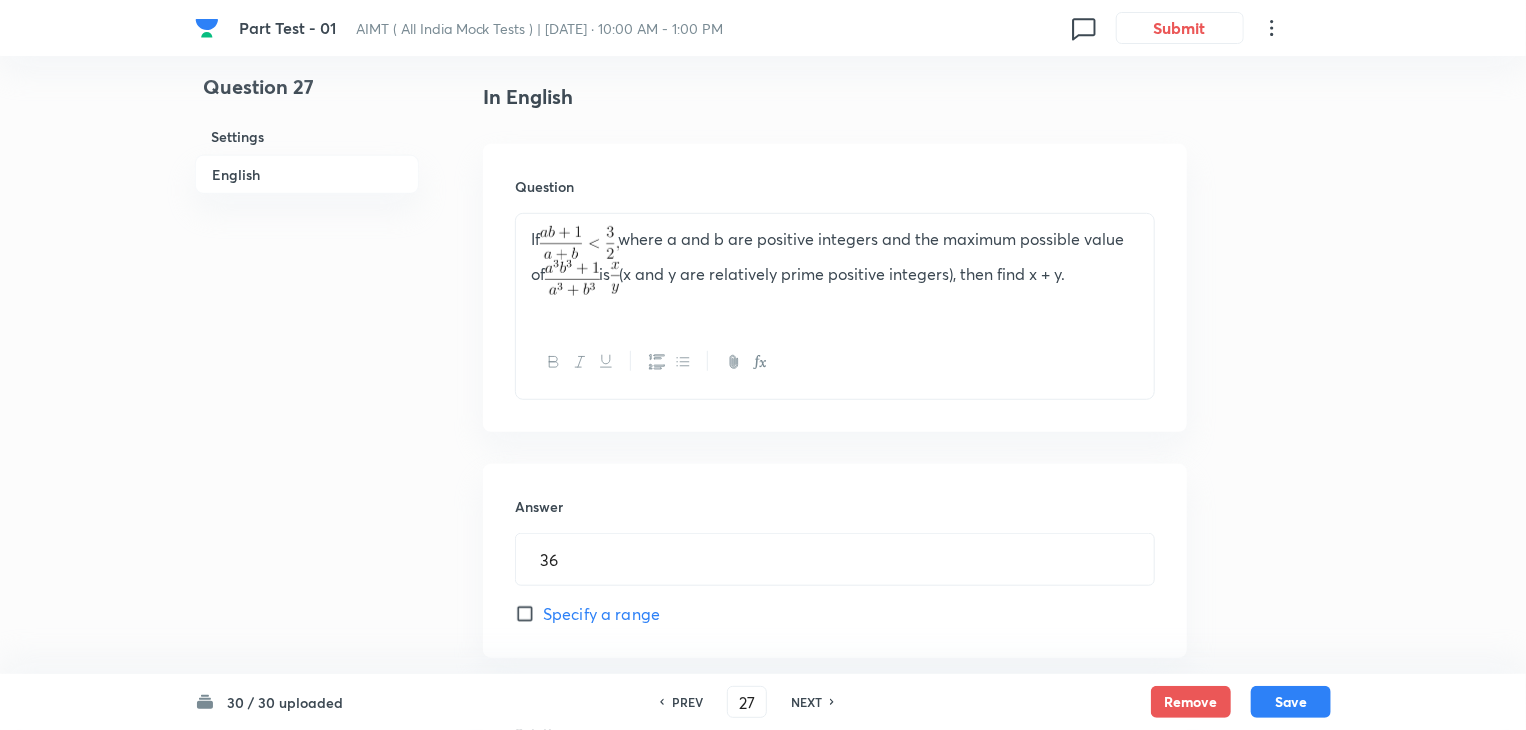 click on "PREV" at bounding box center (687, 702) 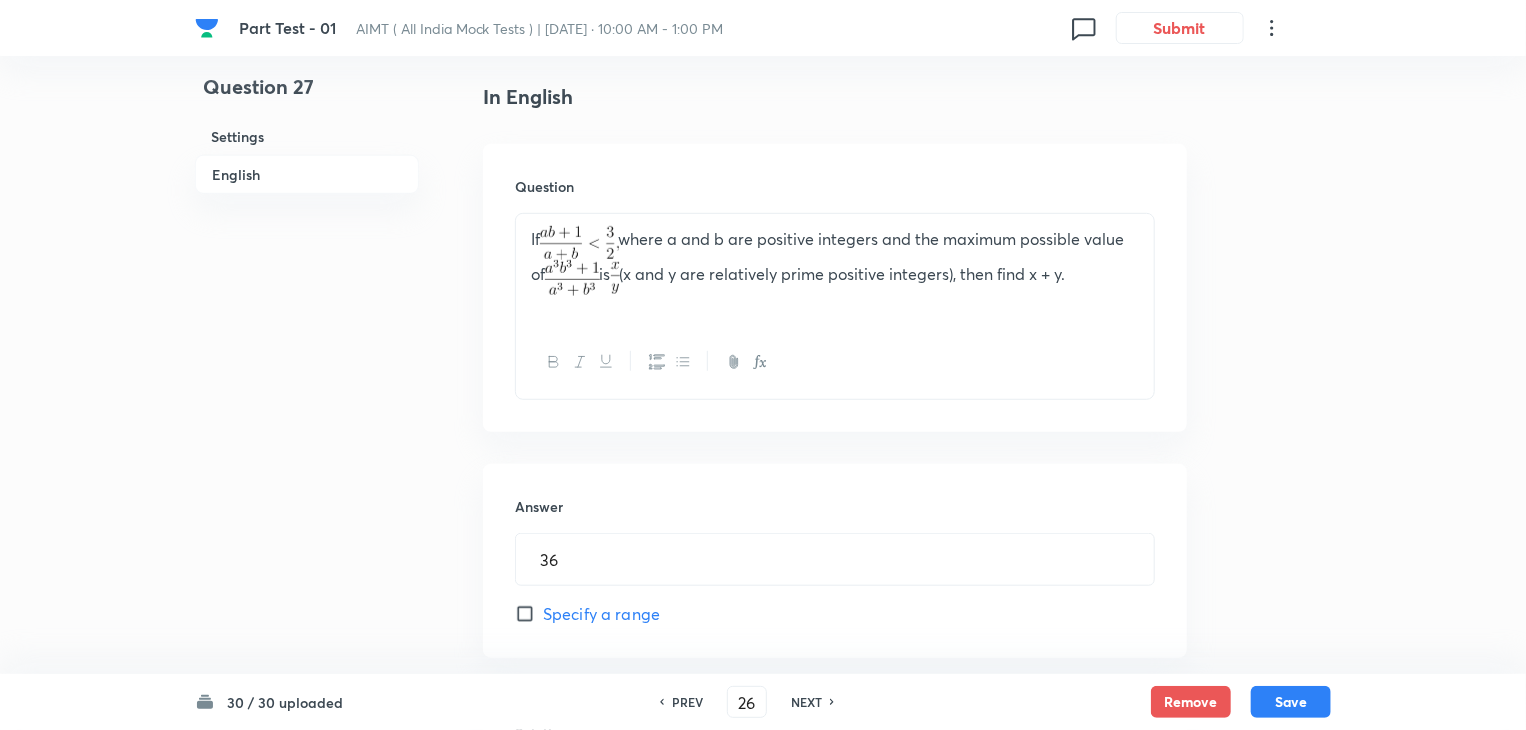 type on "13" 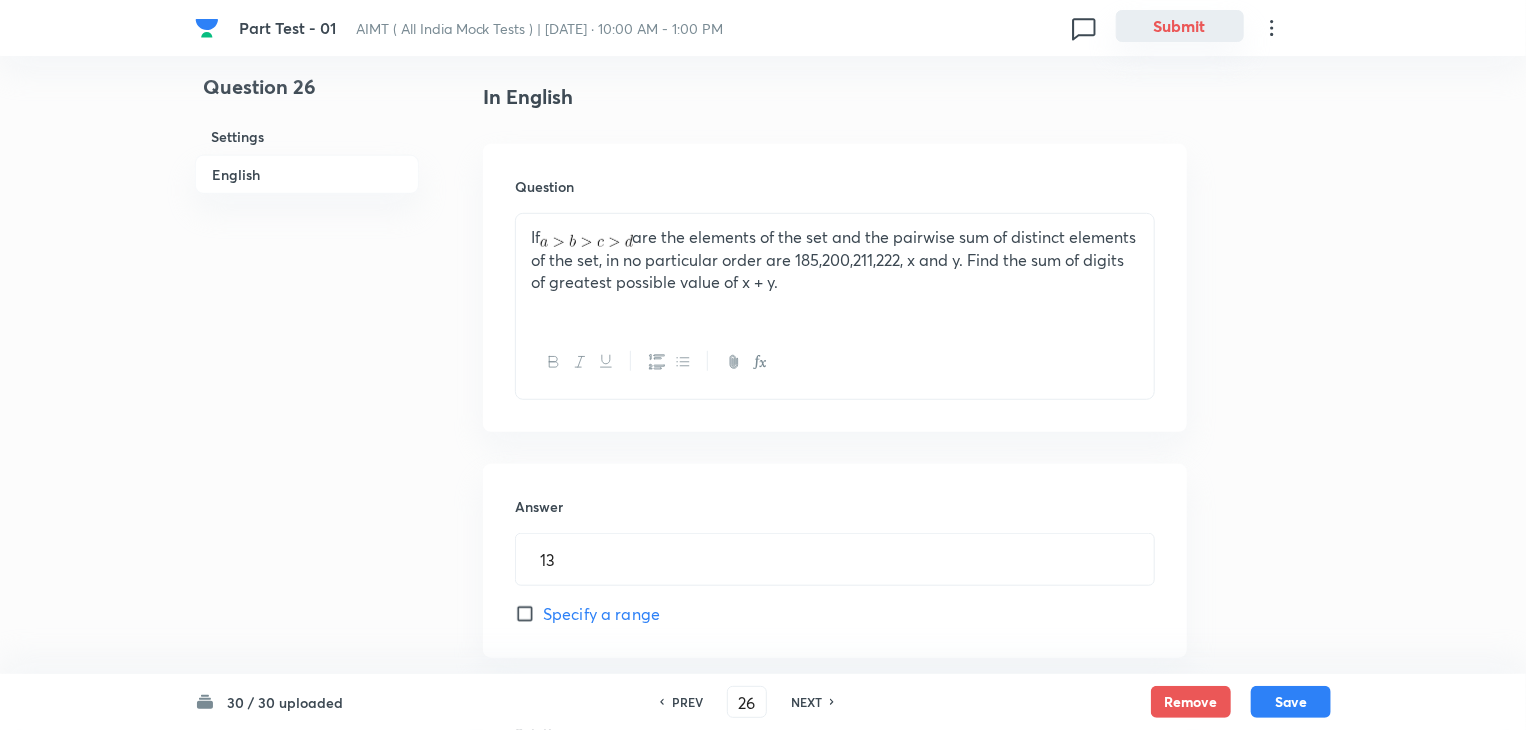 click on "Submit" at bounding box center (1180, 26) 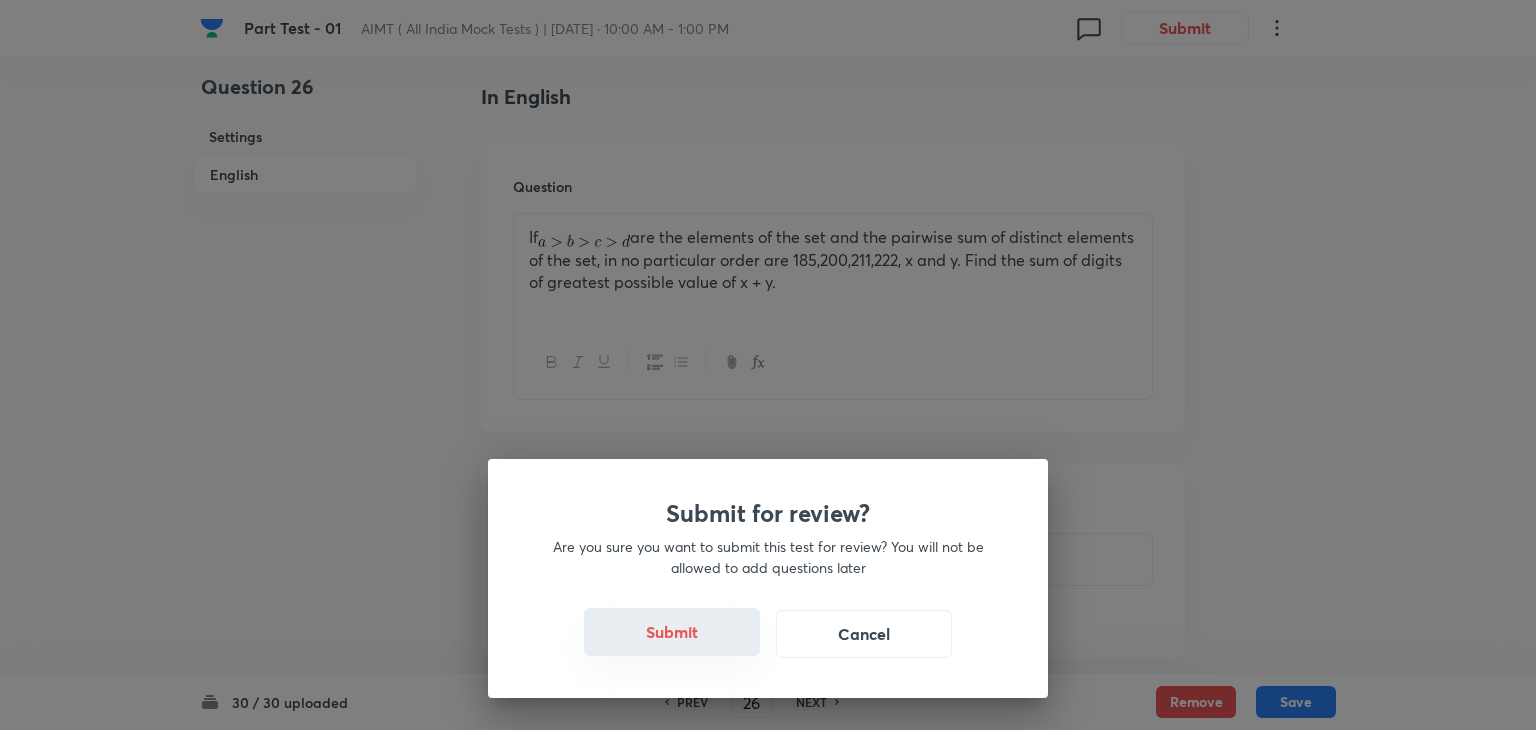 click on "Submit" at bounding box center (672, 632) 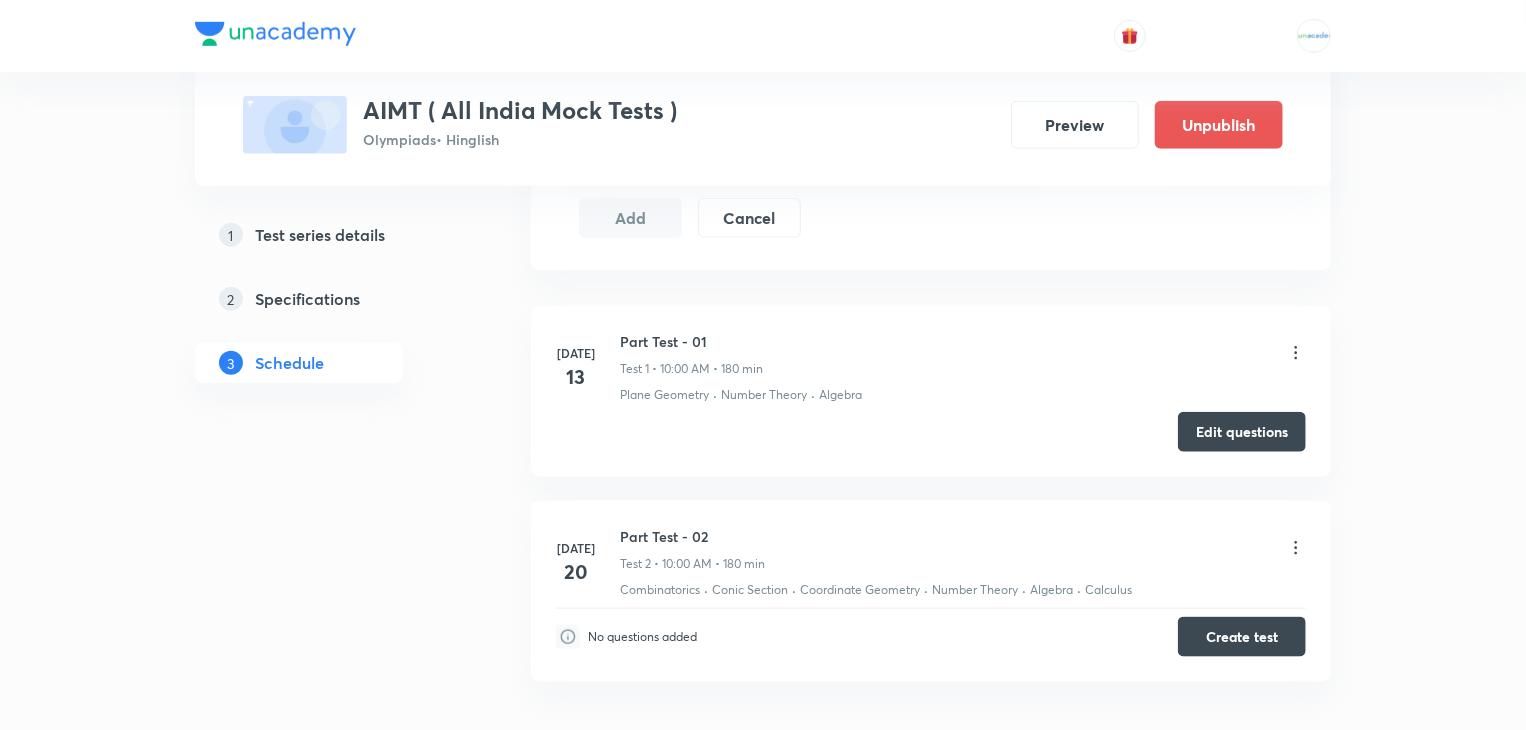 scroll, scrollTop: 936, scrollLeft: 0, axis: vertical 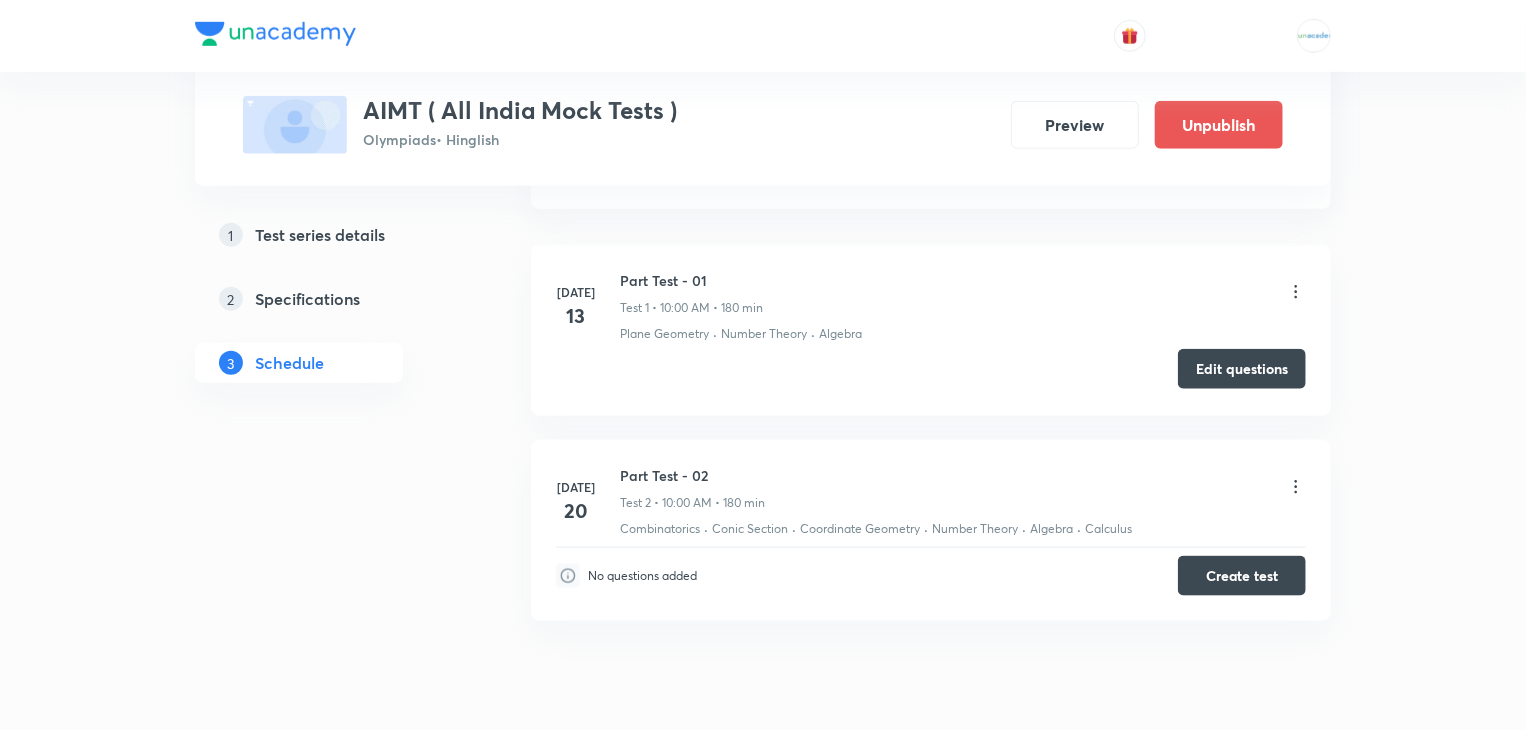 click on "Edit questions" at bounding box center (1242, 369) 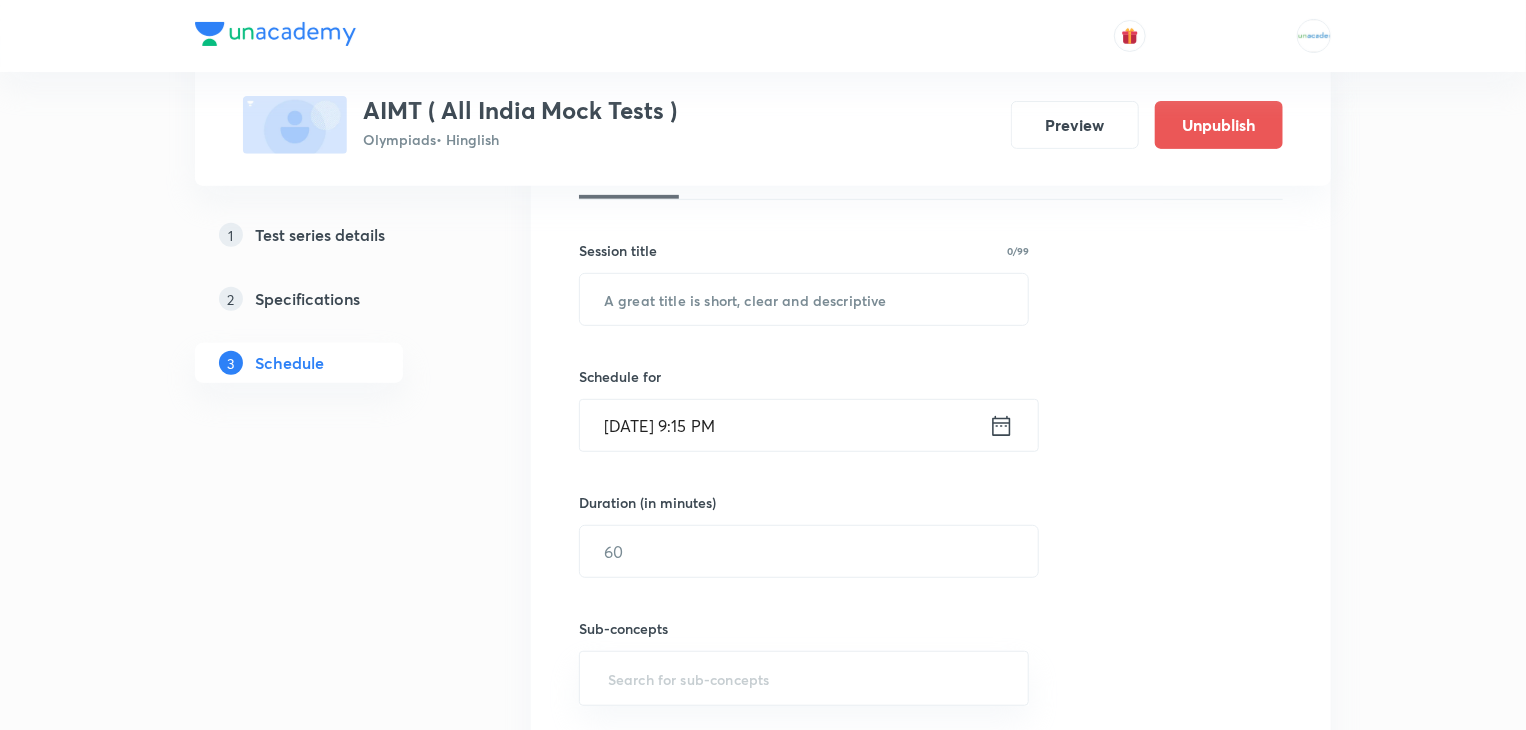 scroll, scrollTop: 0, scrollLeft: 0, axis: both 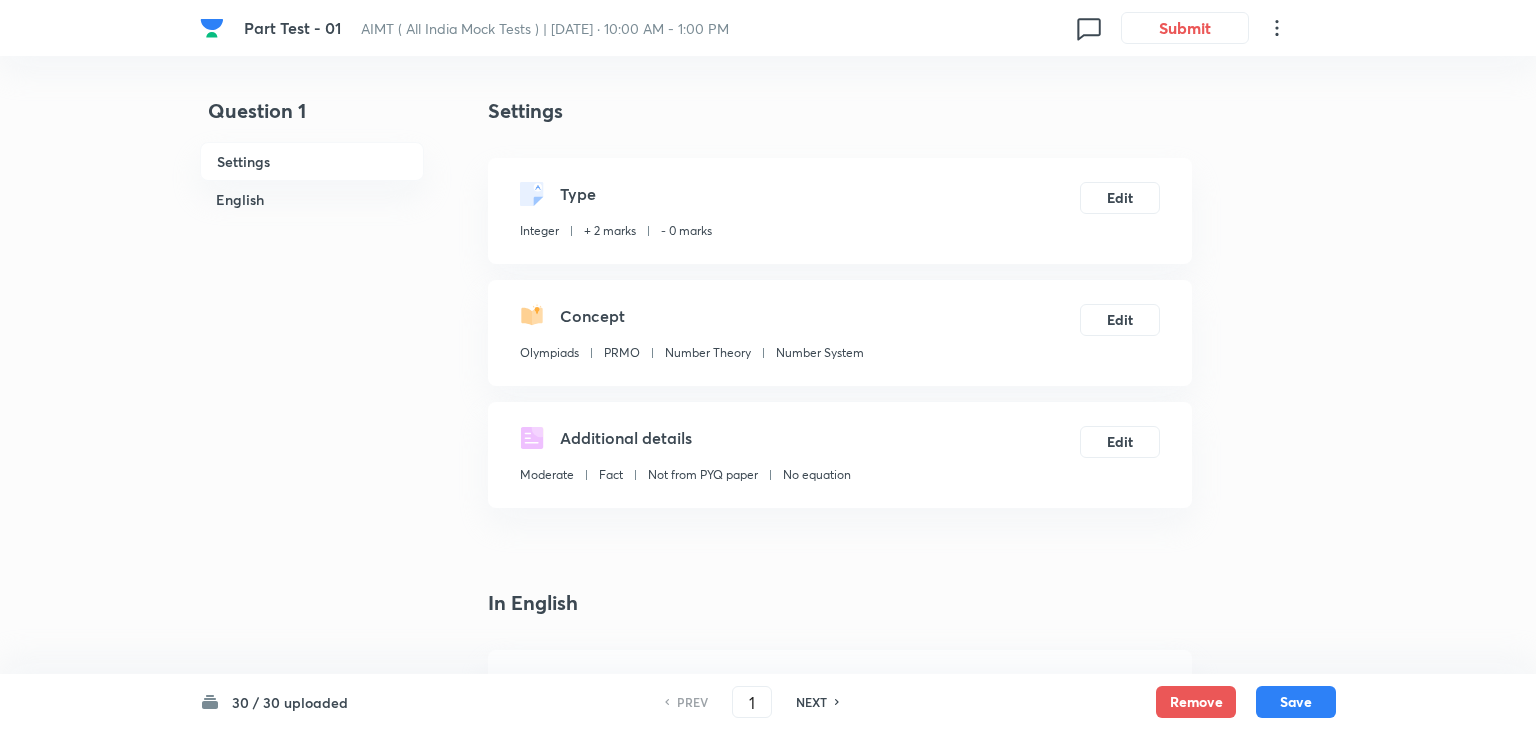 type on "4" 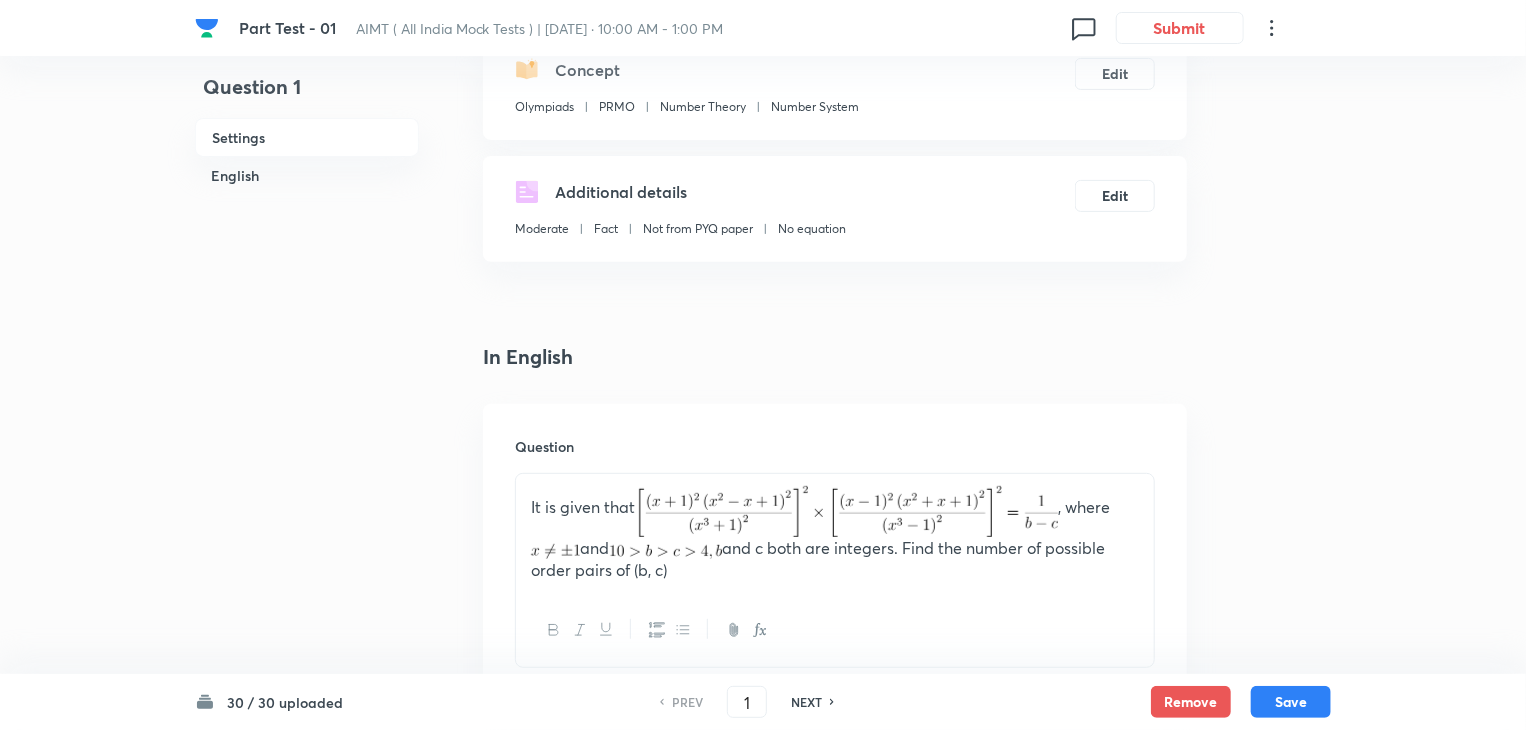 scroll, scrollTop: 248, scrollLeft: 0, axis: vertical 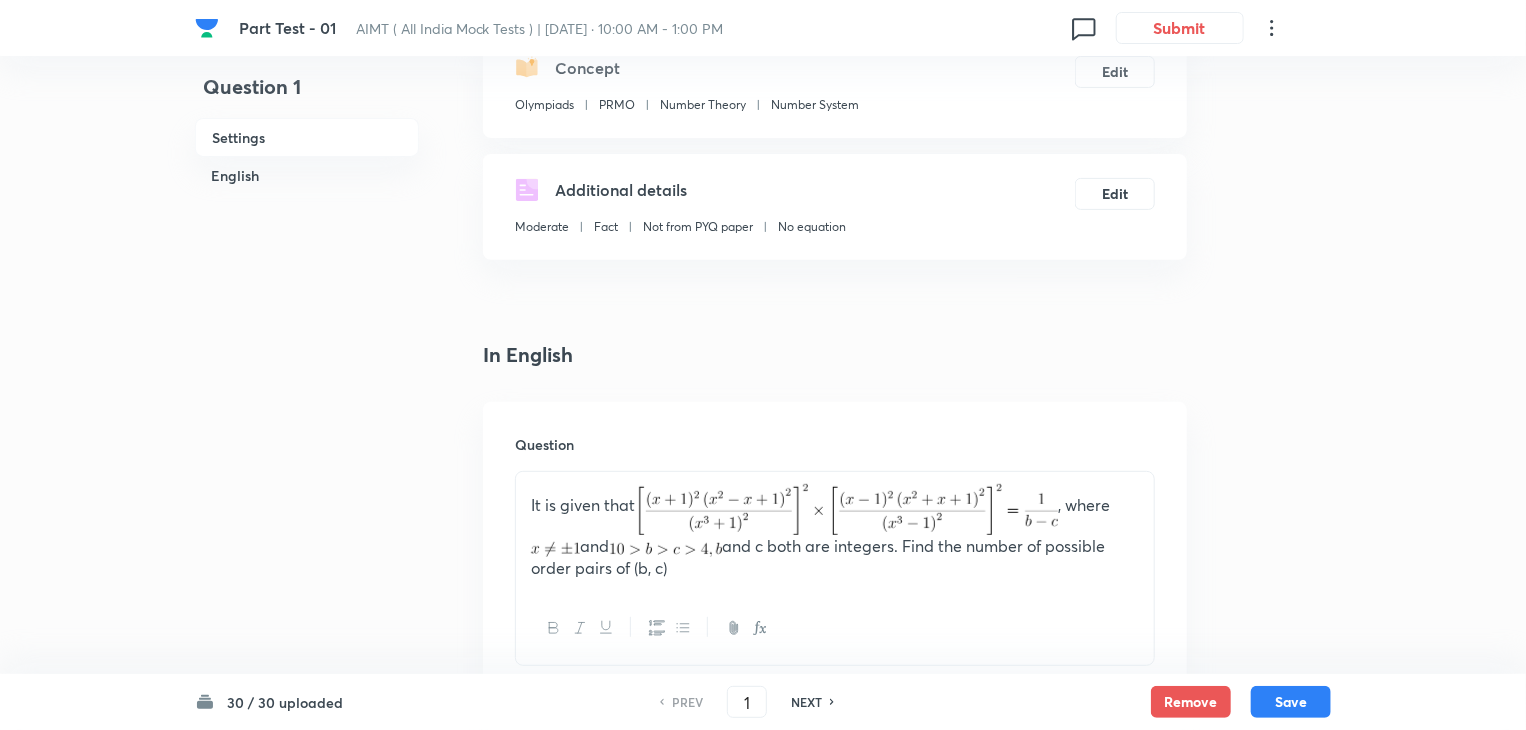 click on "NEXT" at bounding box center (806, 702) 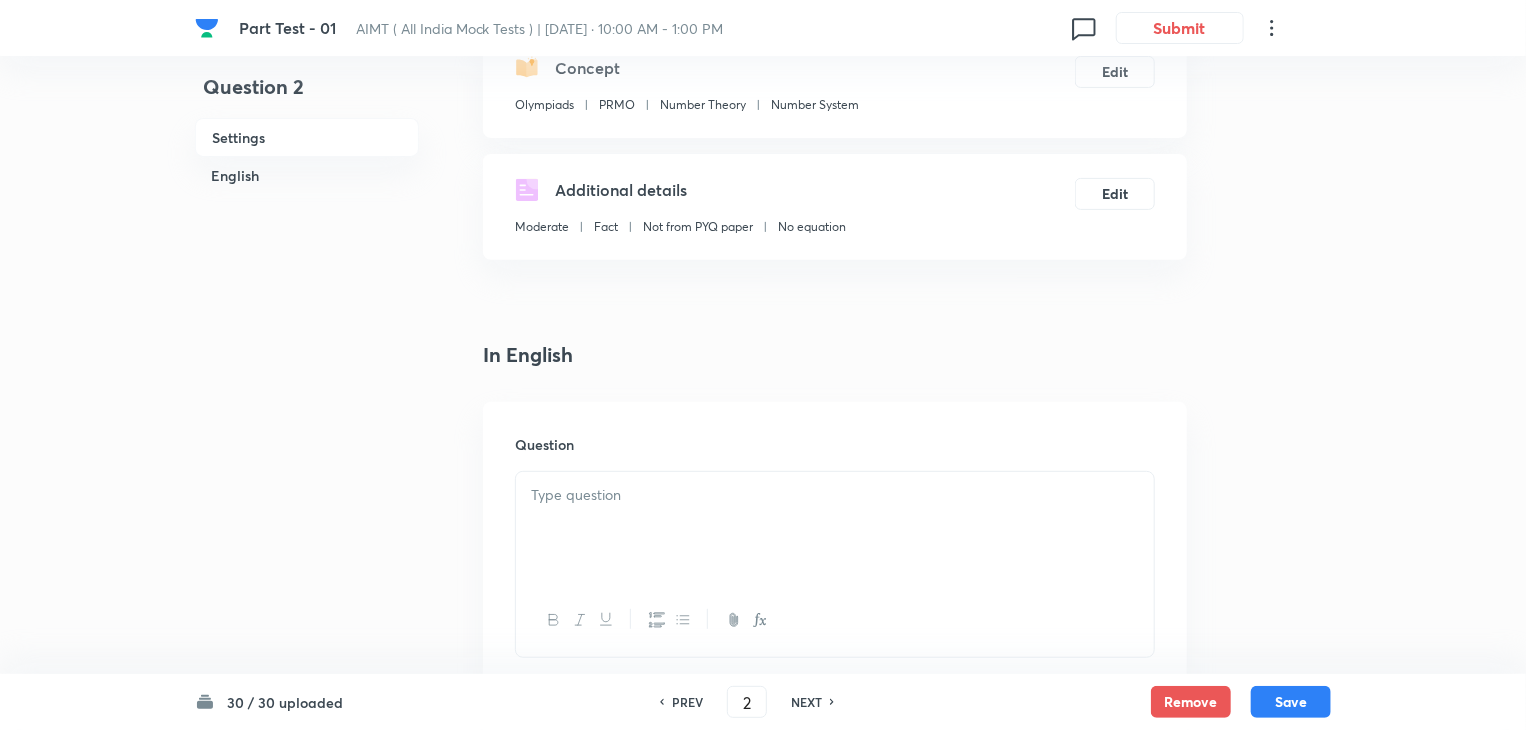 type on "10" 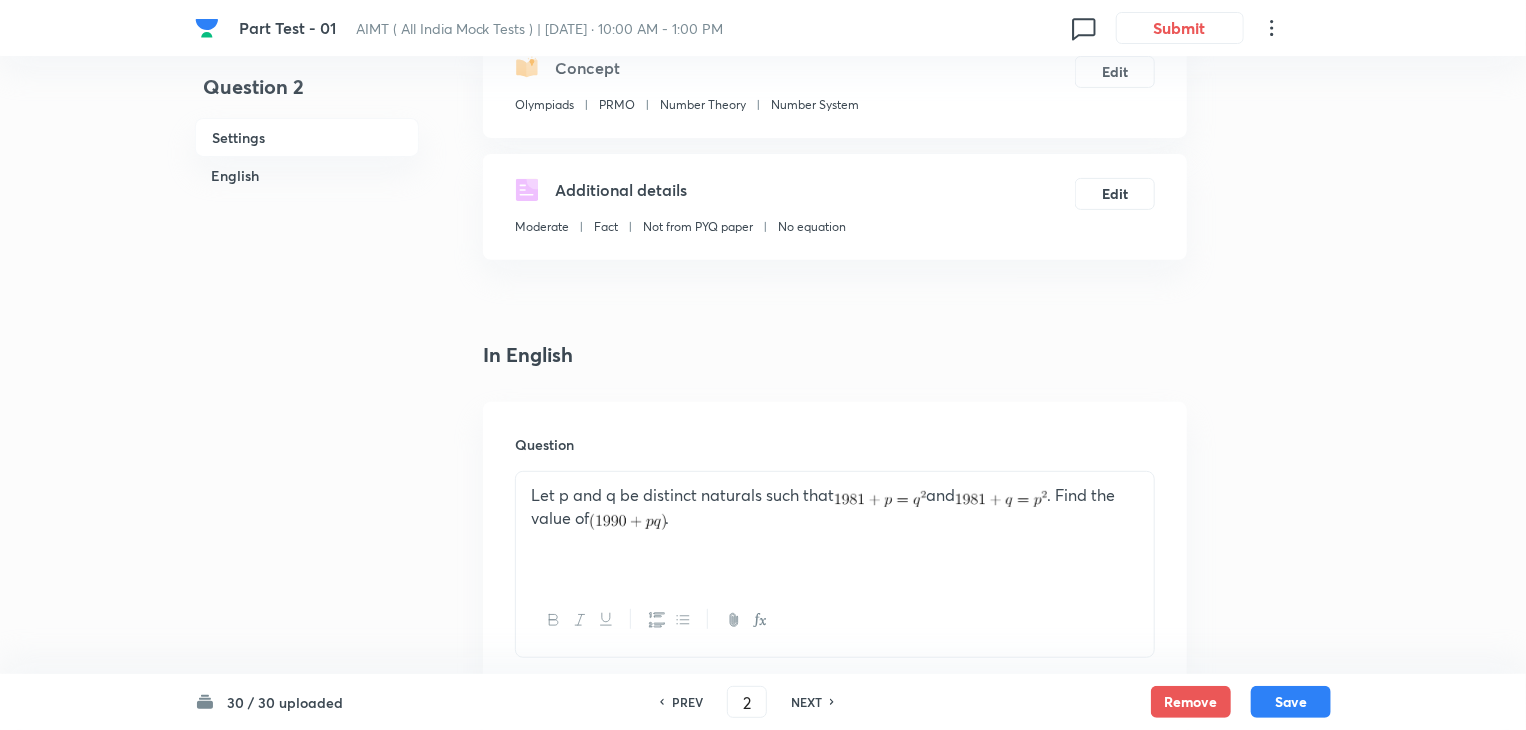 click on "NEXT" at bounding box center (806, 702) 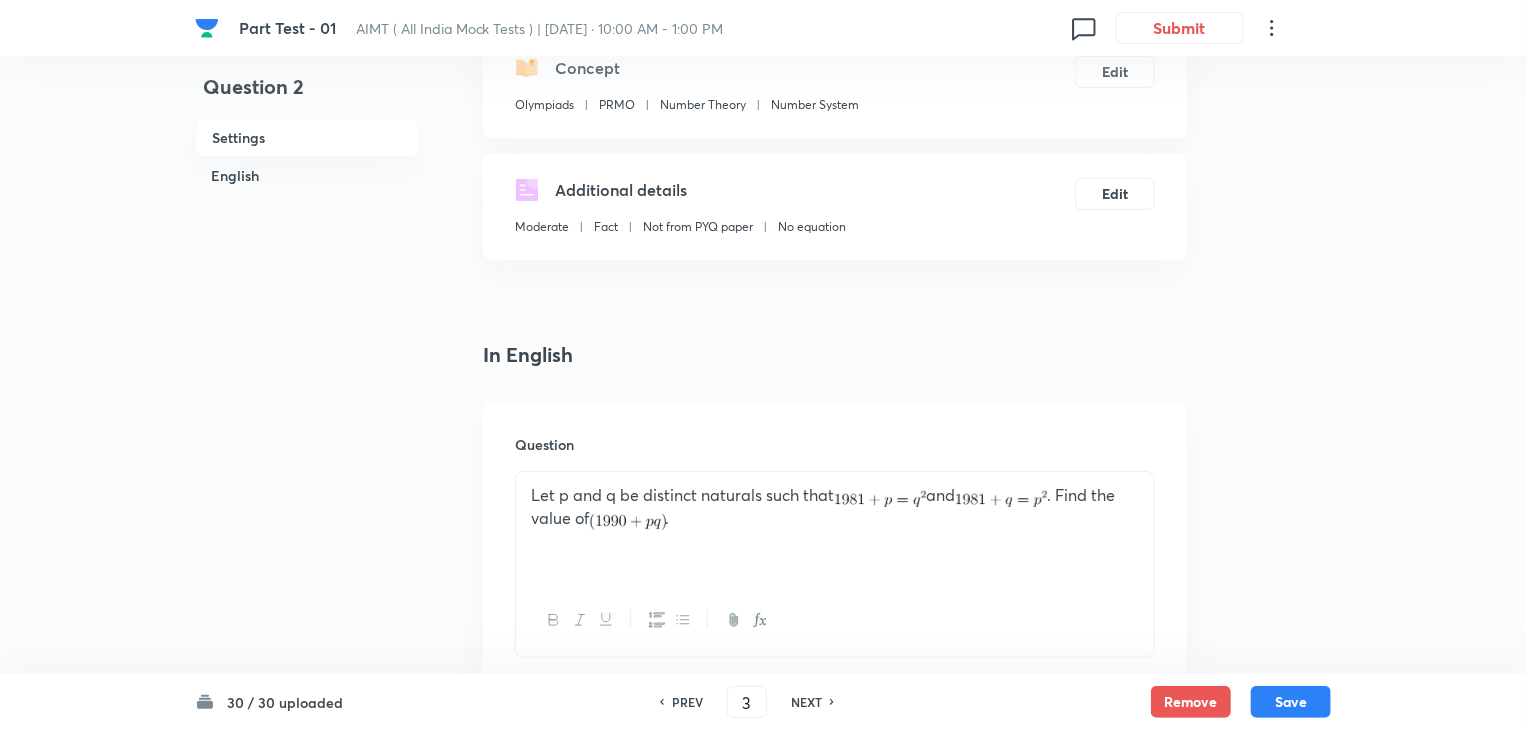 type on "19" 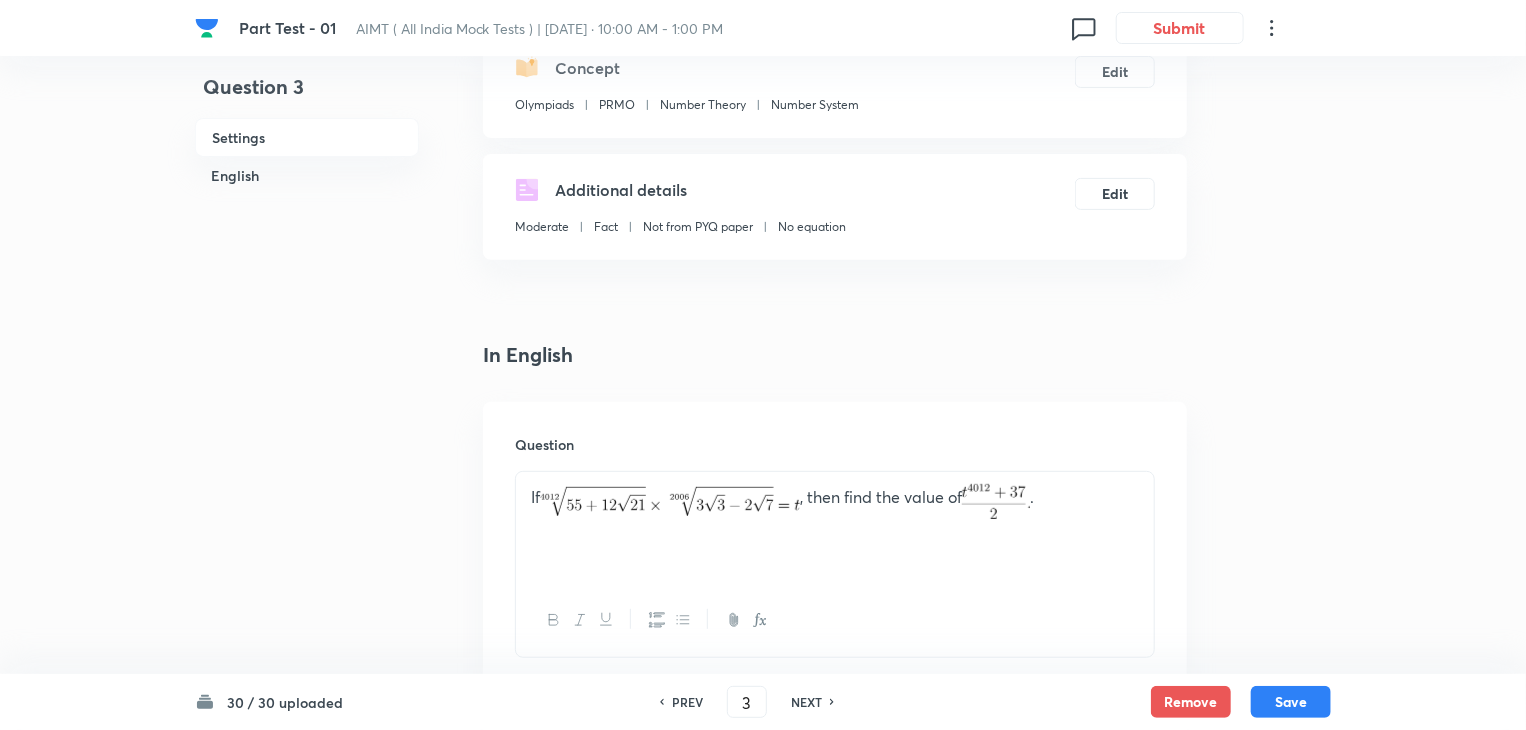 click on "NEXT" at bounding box center (806, 702) 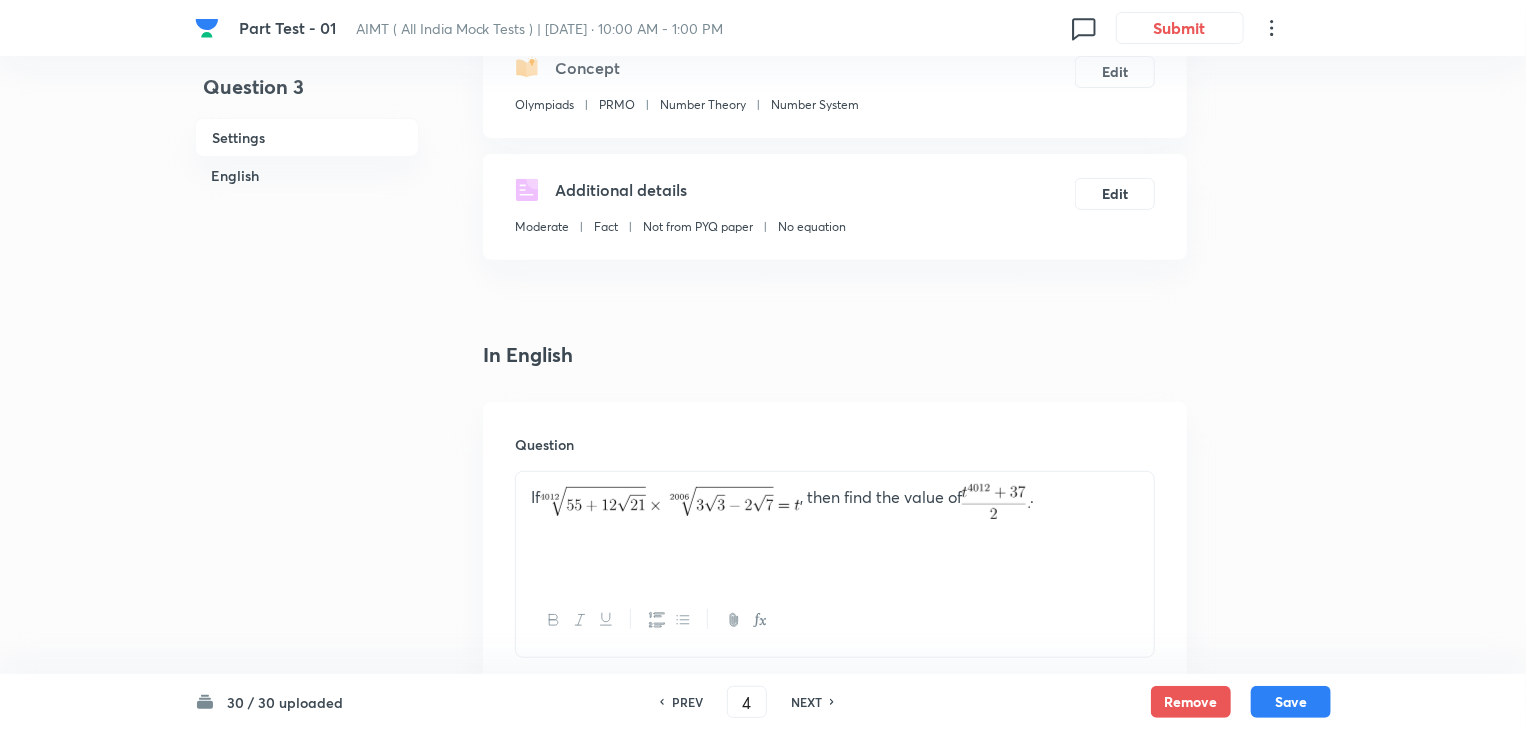 type on "4" 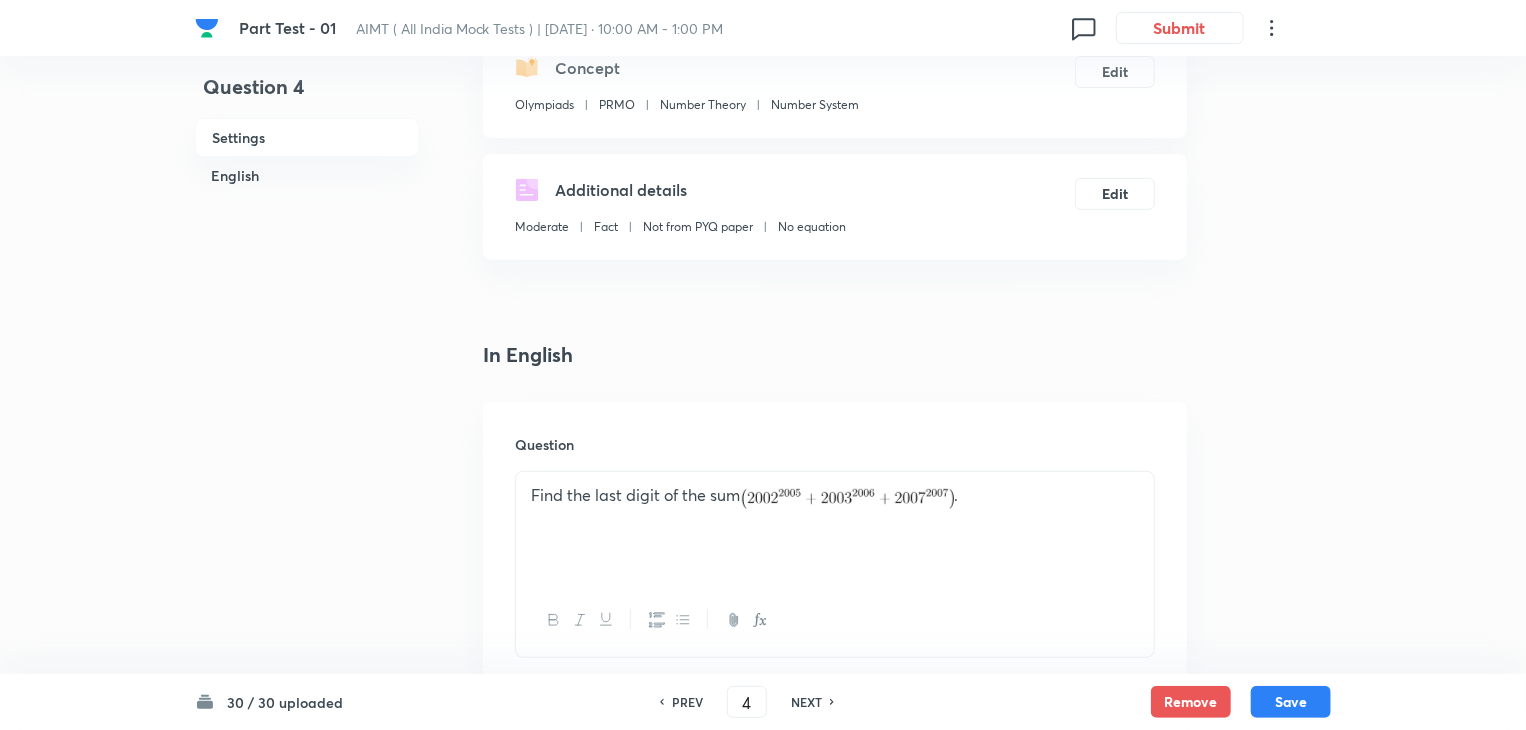 click on "NEXT" at bounding box center [806, 702] 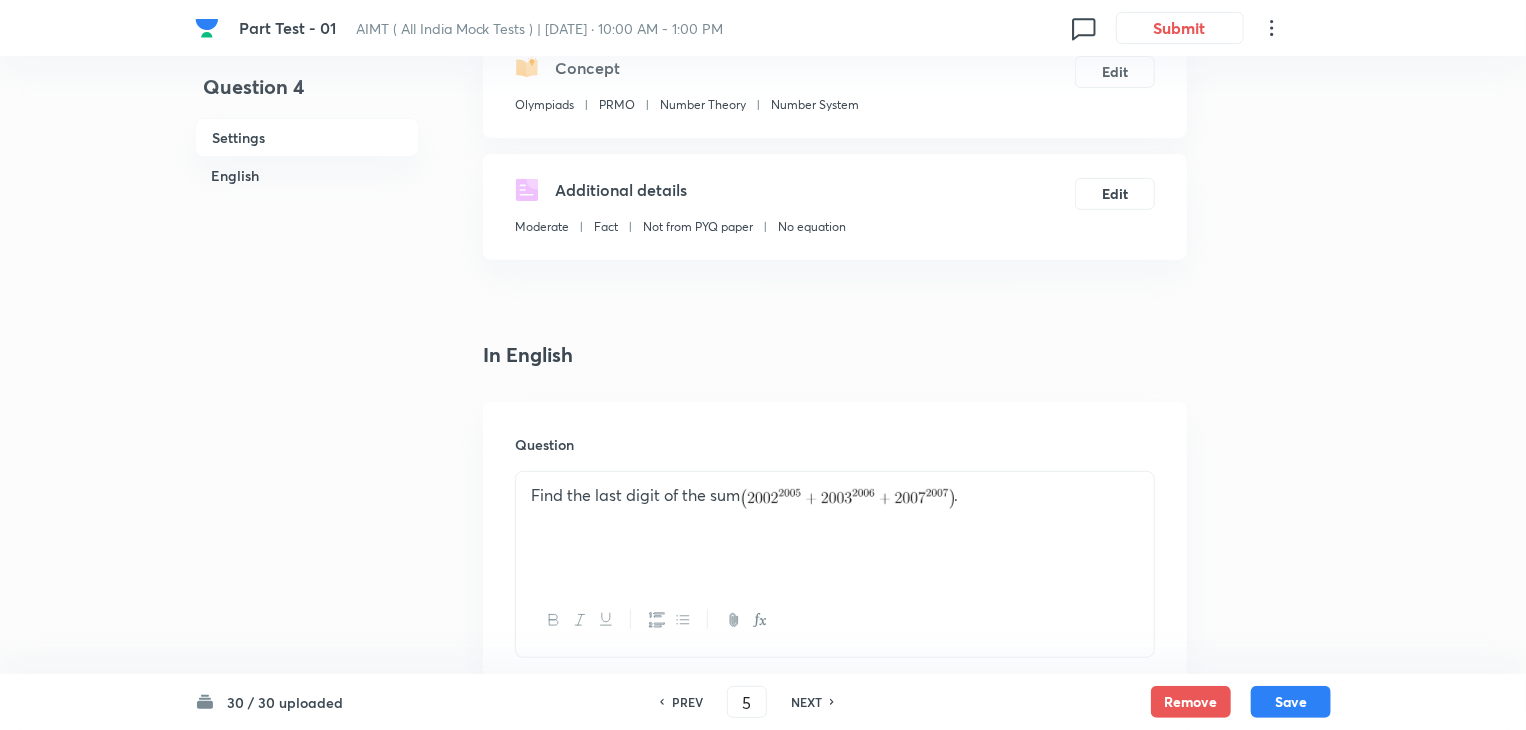 type on "5" 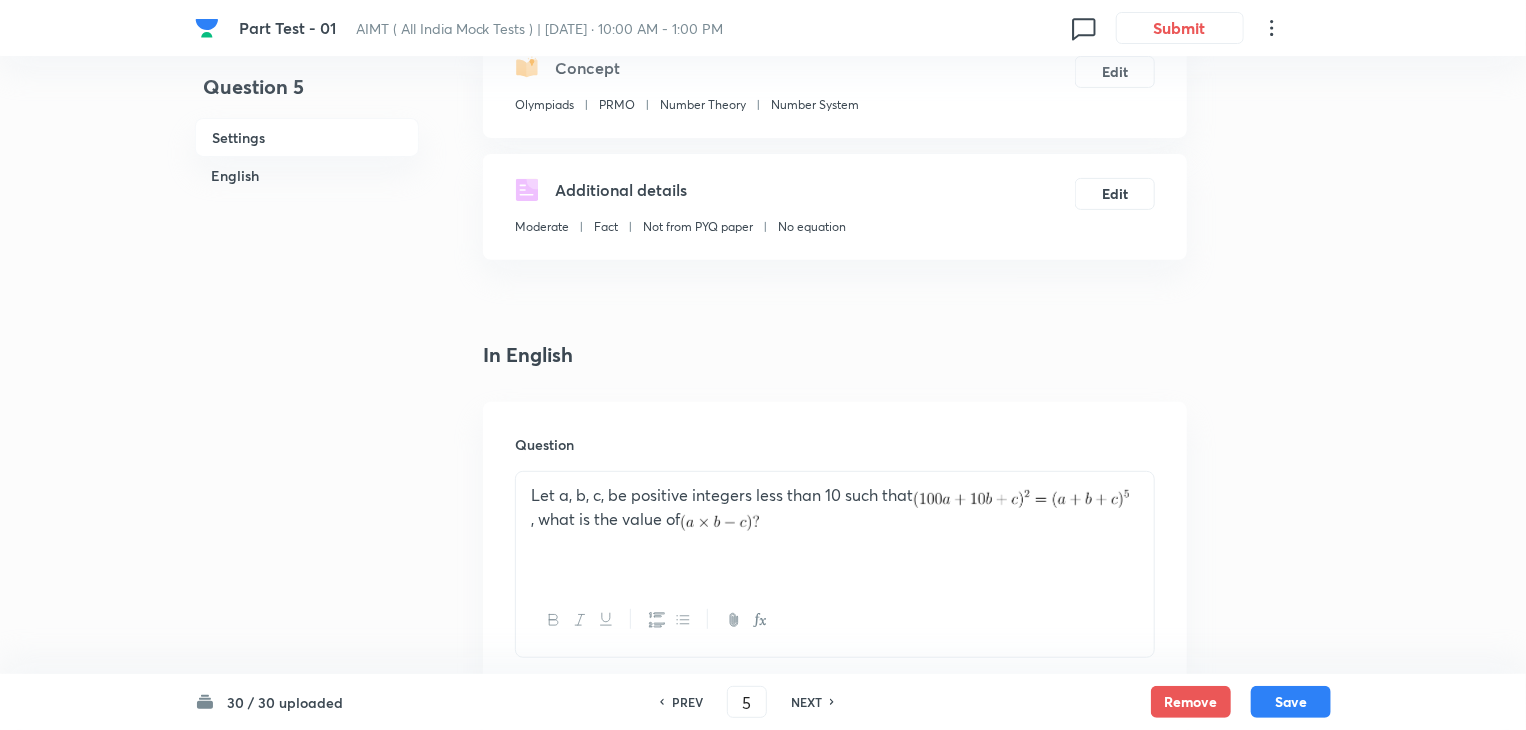 click on "NEXT" at bounding box center [806, 702] 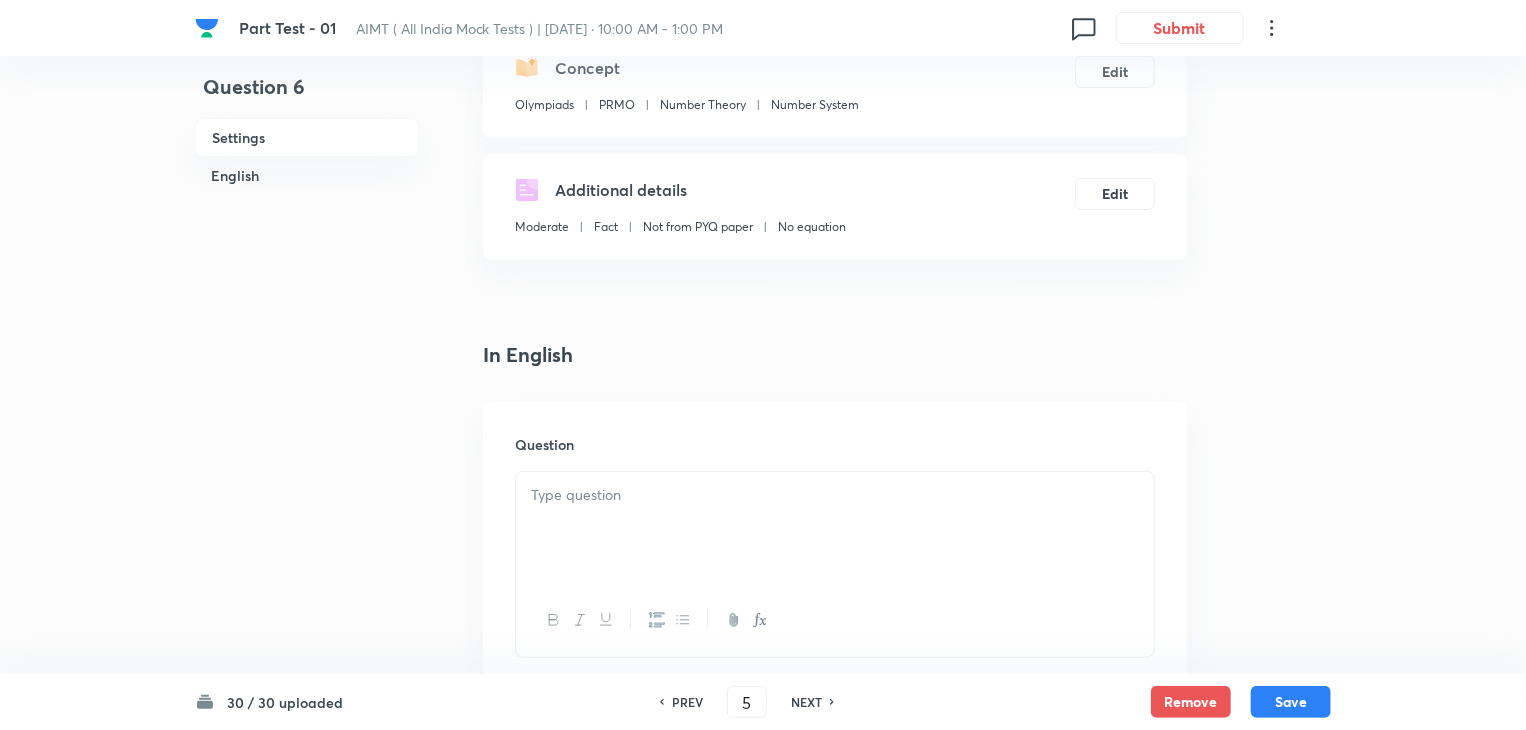 type on "6" 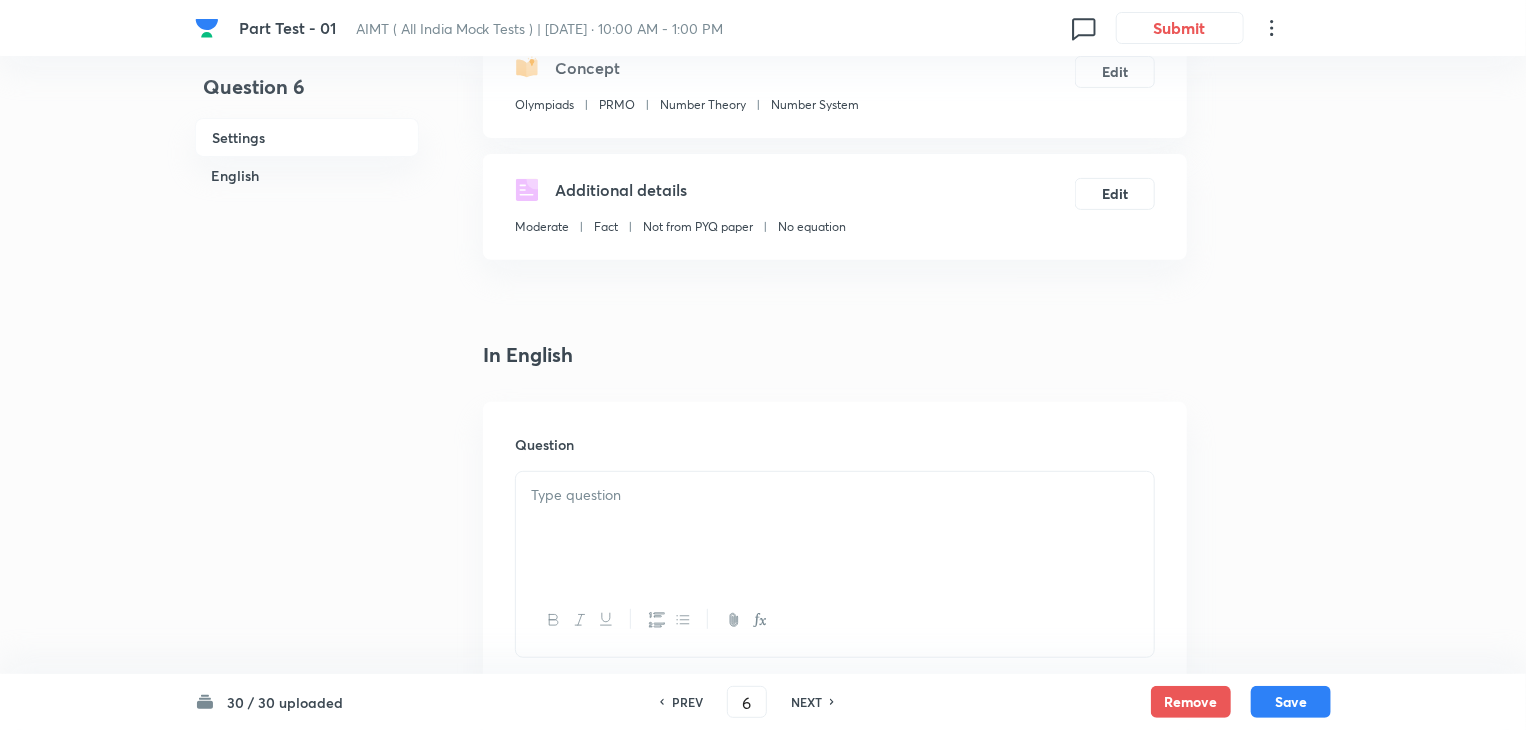 type on "18" 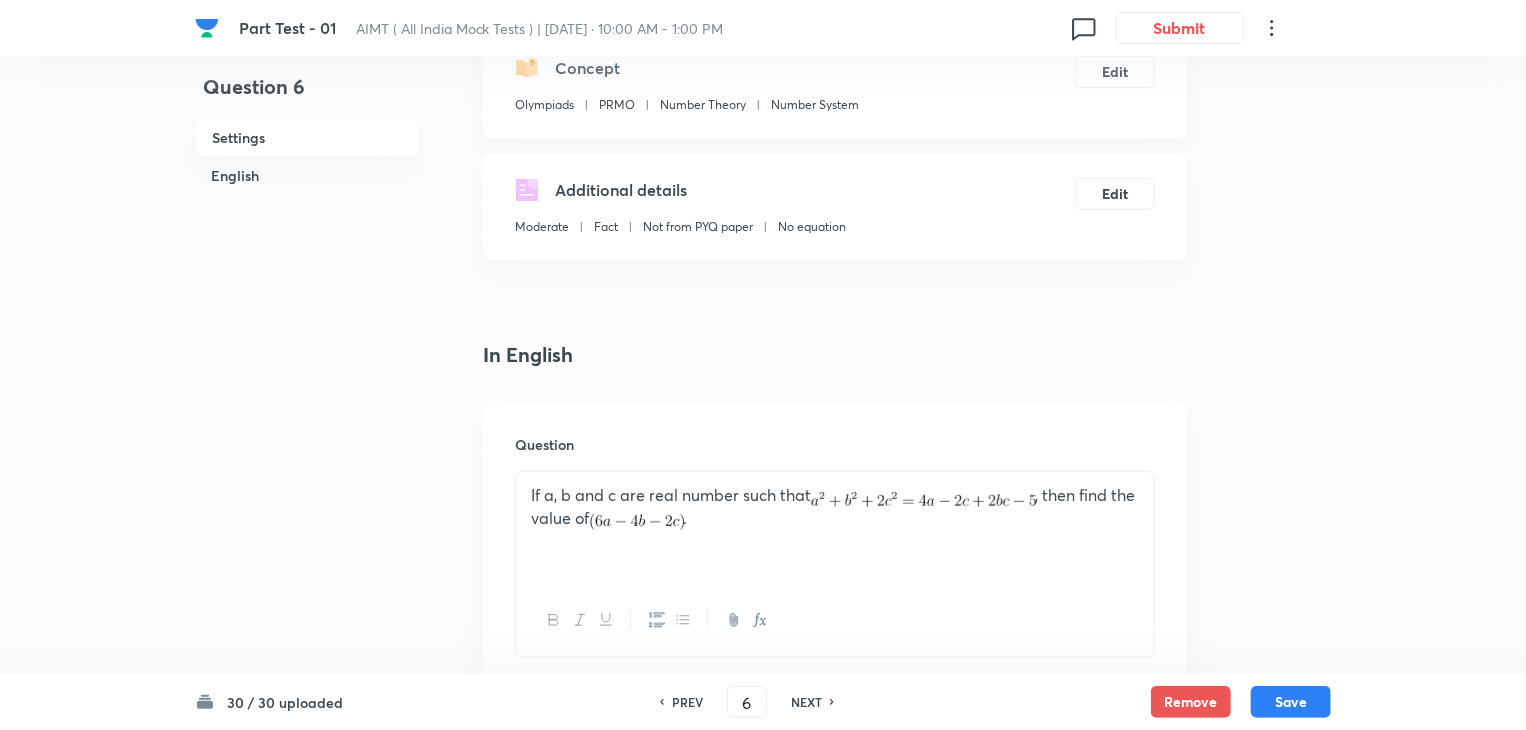 click on "NEXT" at bounding box center [806, 702] 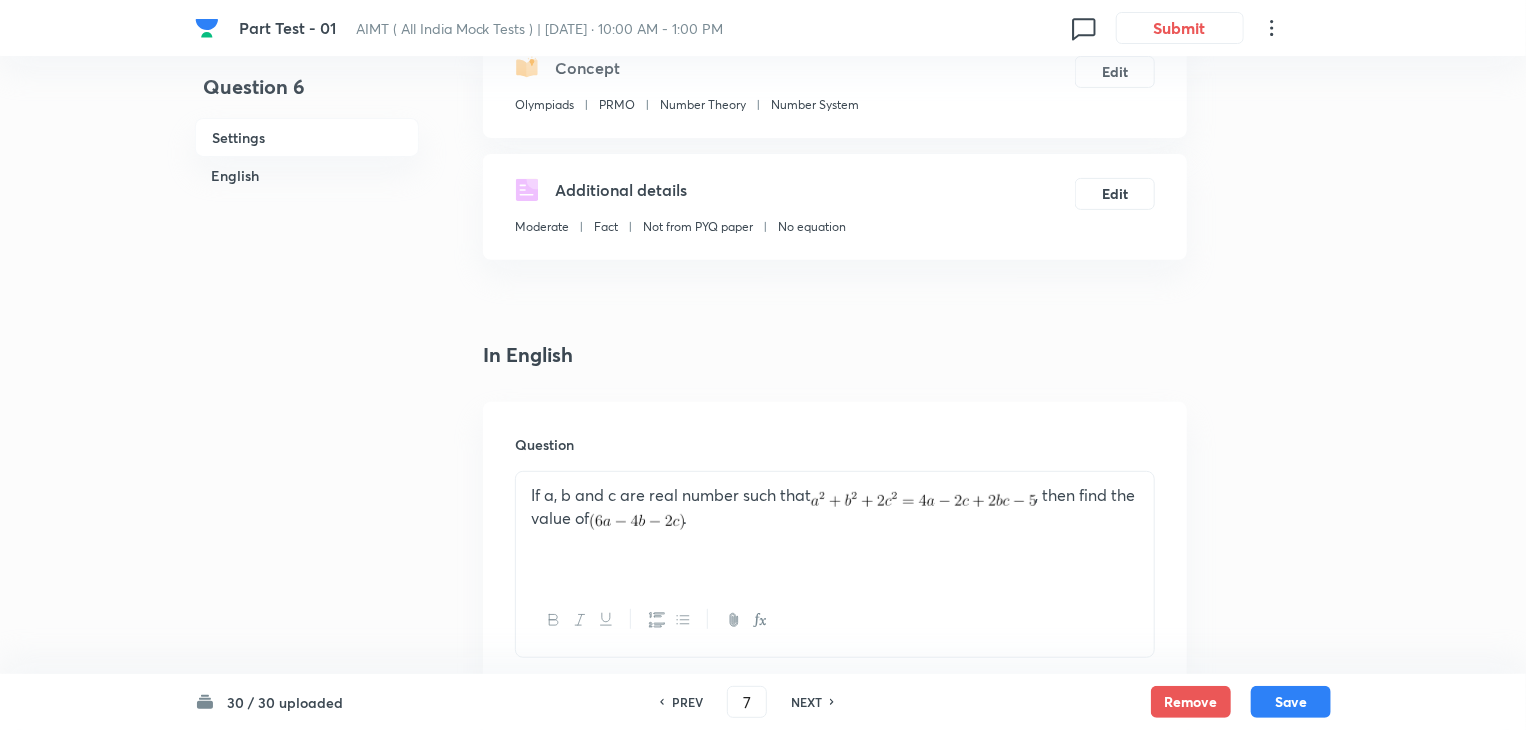 type on "2" 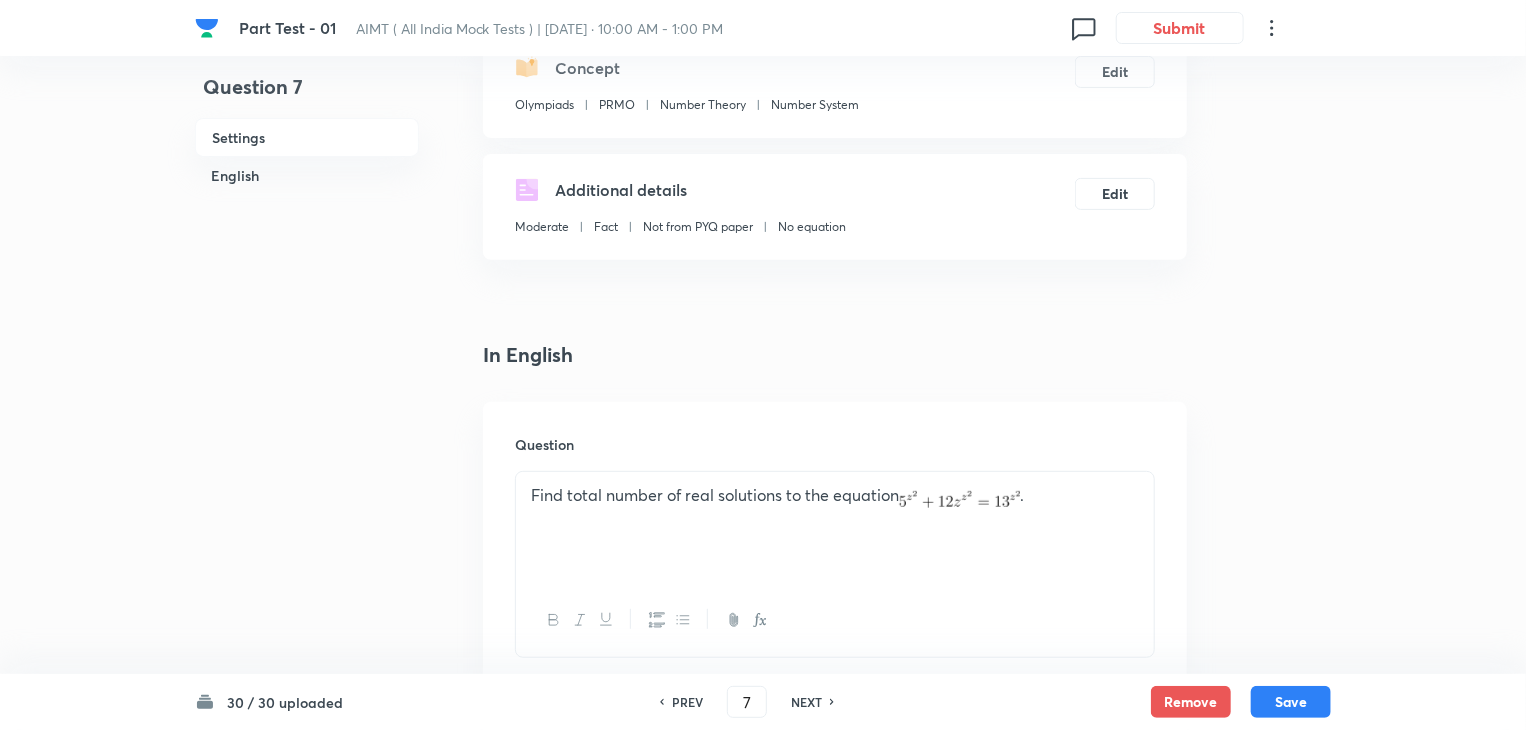 click on "Find total number of real solutions to the equation  ." at bounding box center [835, 528] 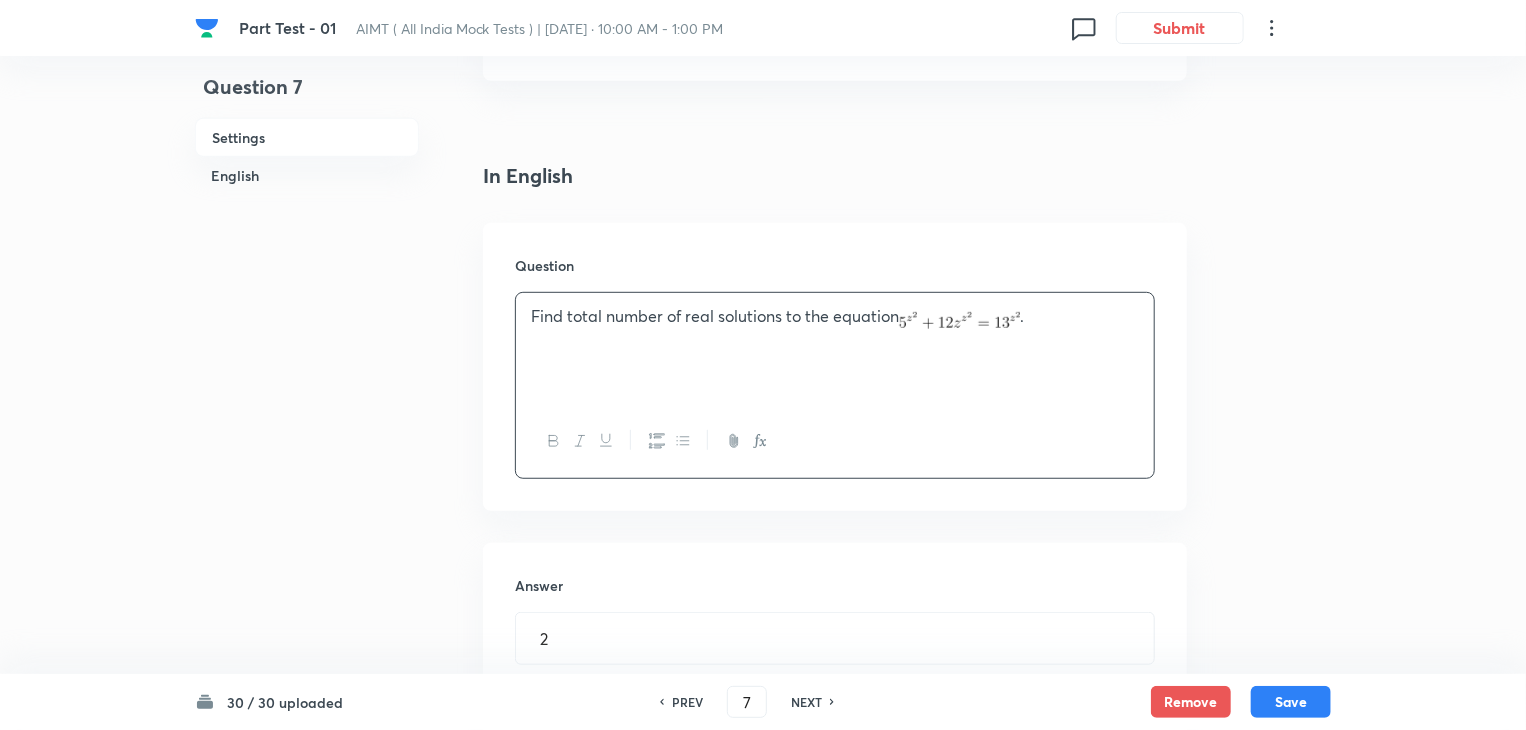 scroll, scrollTop: 428, scrollLeft: 0, axis: vertical 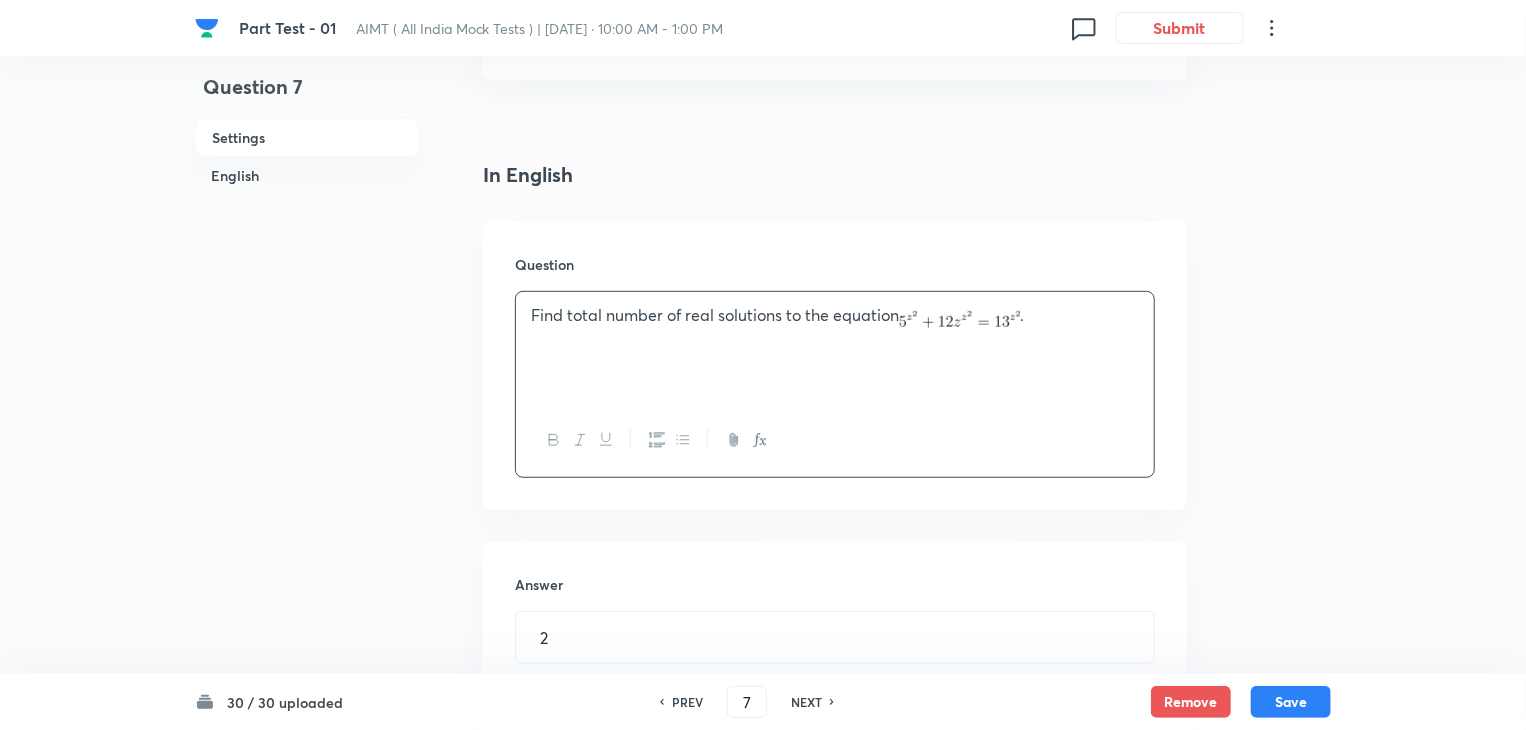 click on "NEXT" at bounding box center [806, 702] 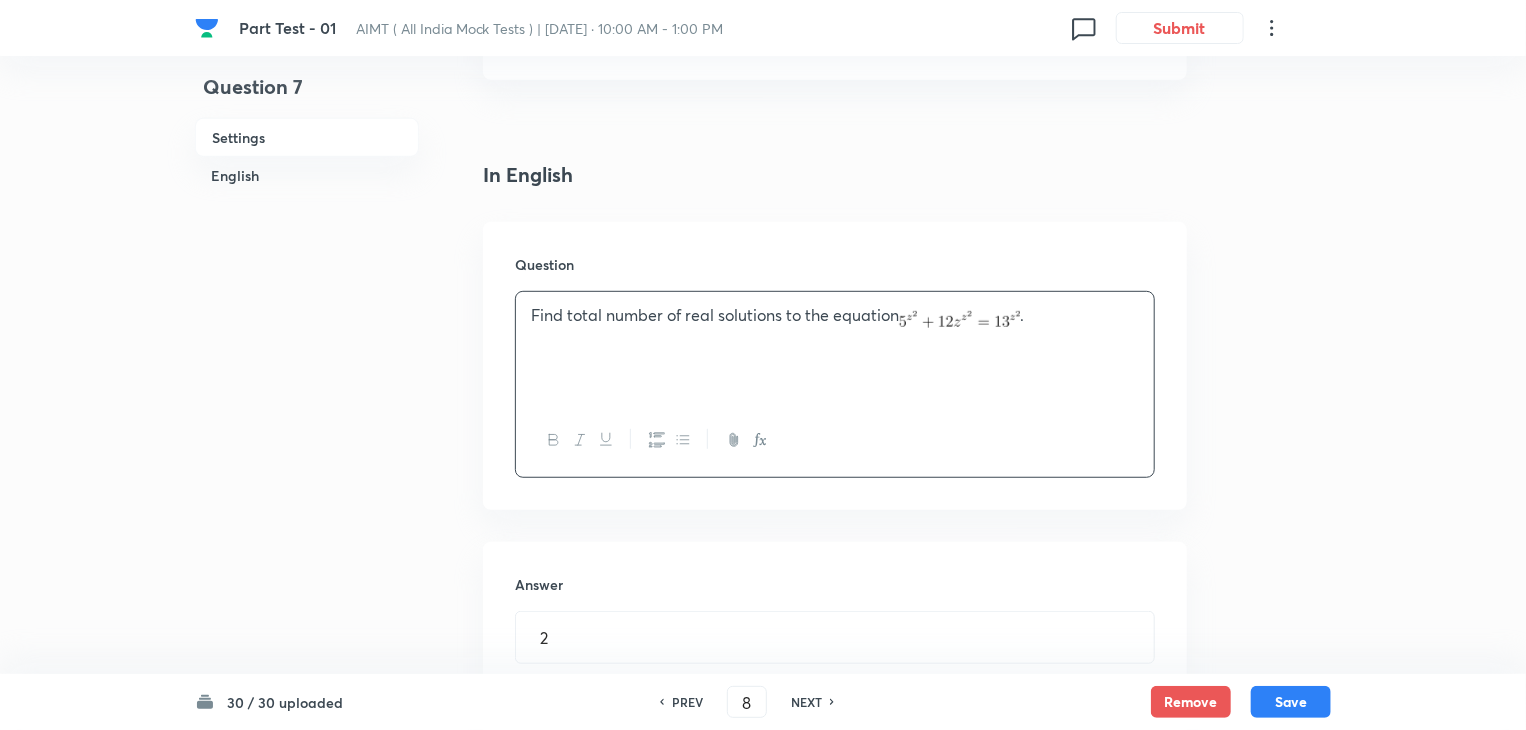 type on "15" 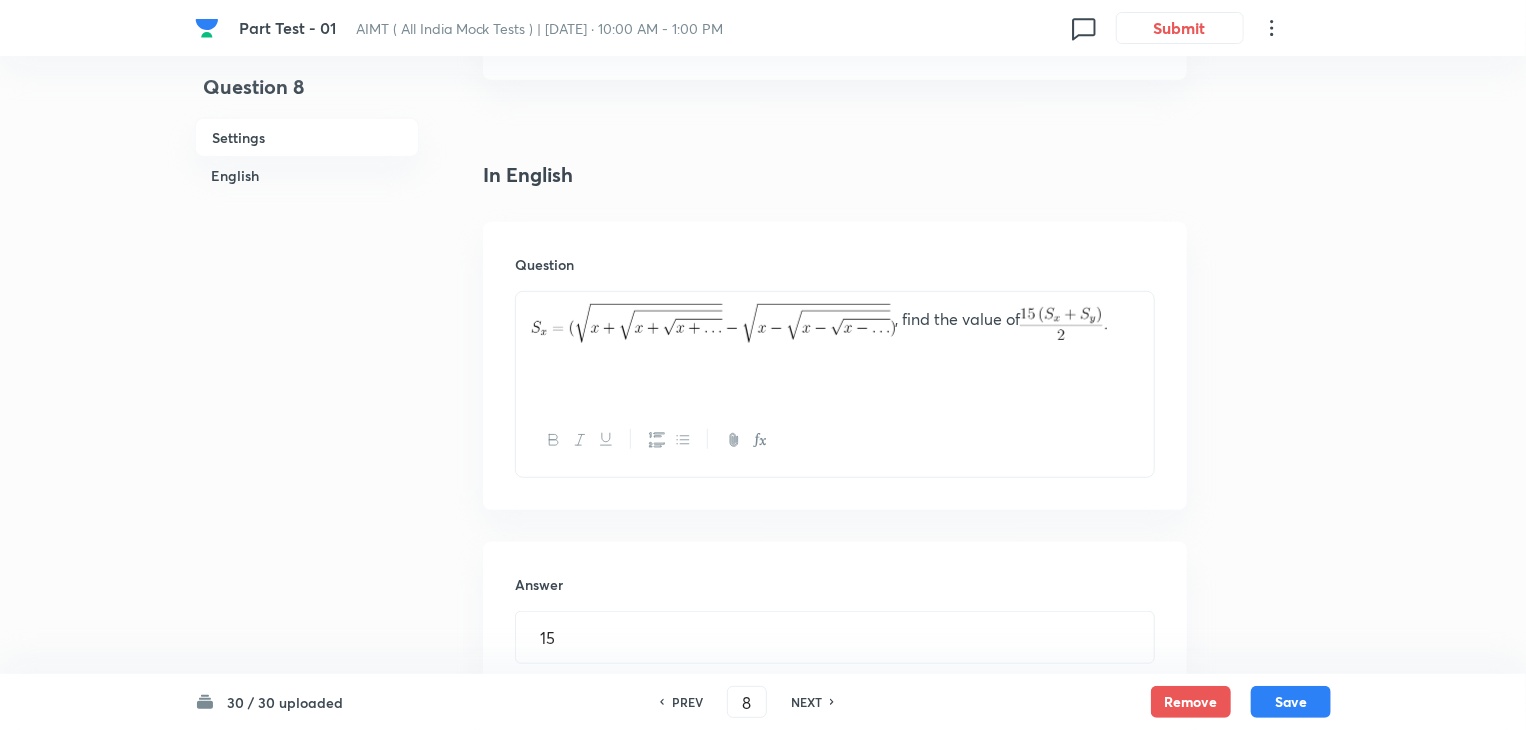 click on "NEXT" at bounding box center (806, 702) 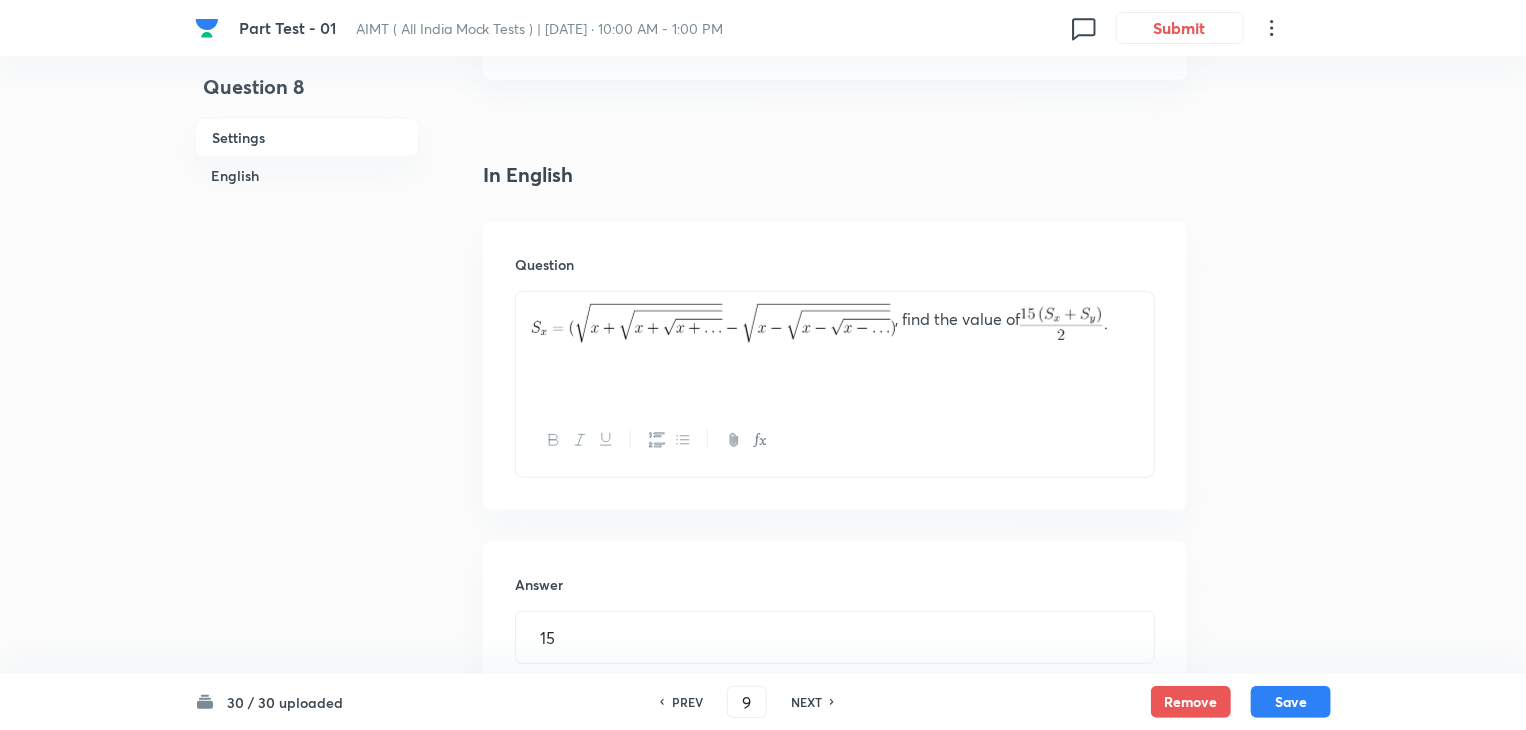 type on "96" 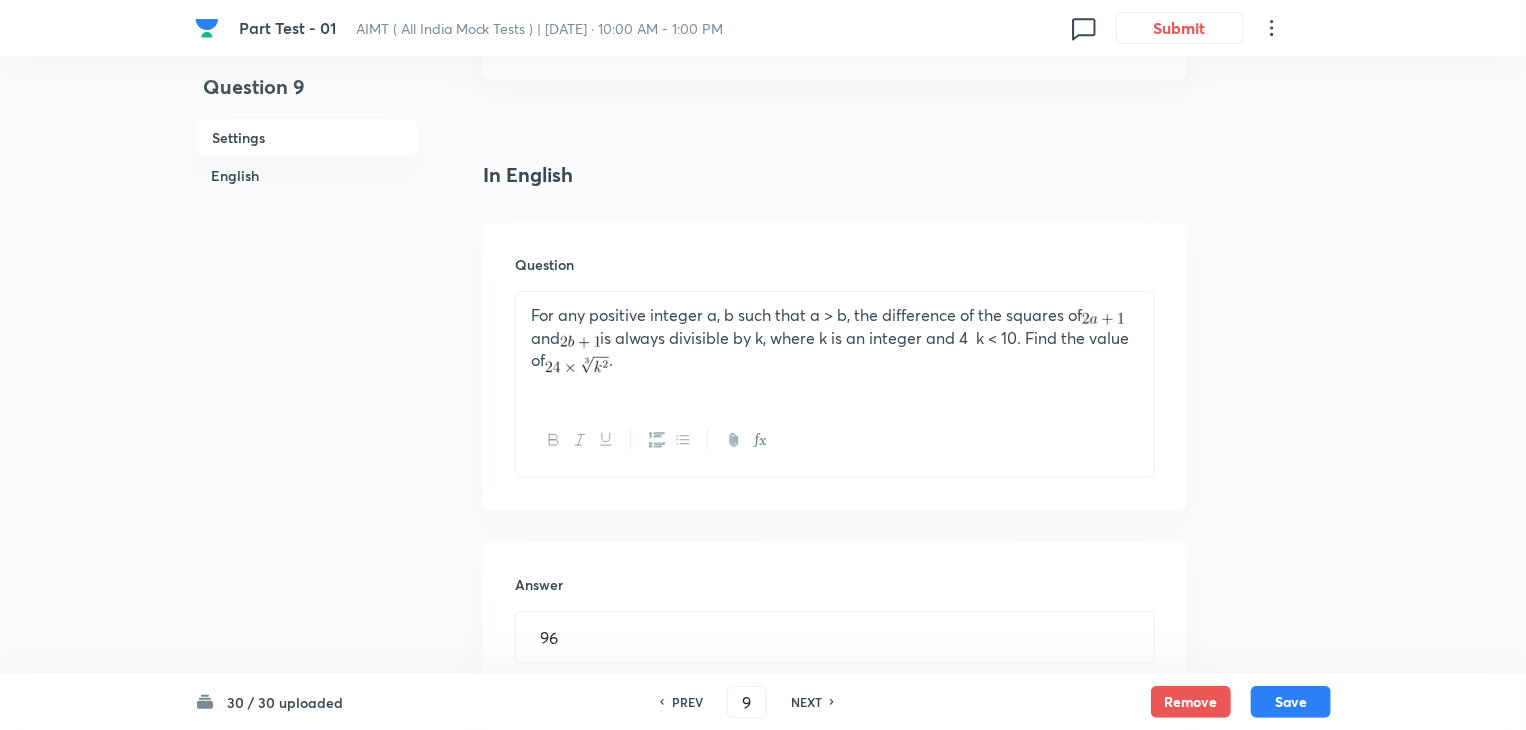 click on "NEXT" at bounding box center [806, 702] 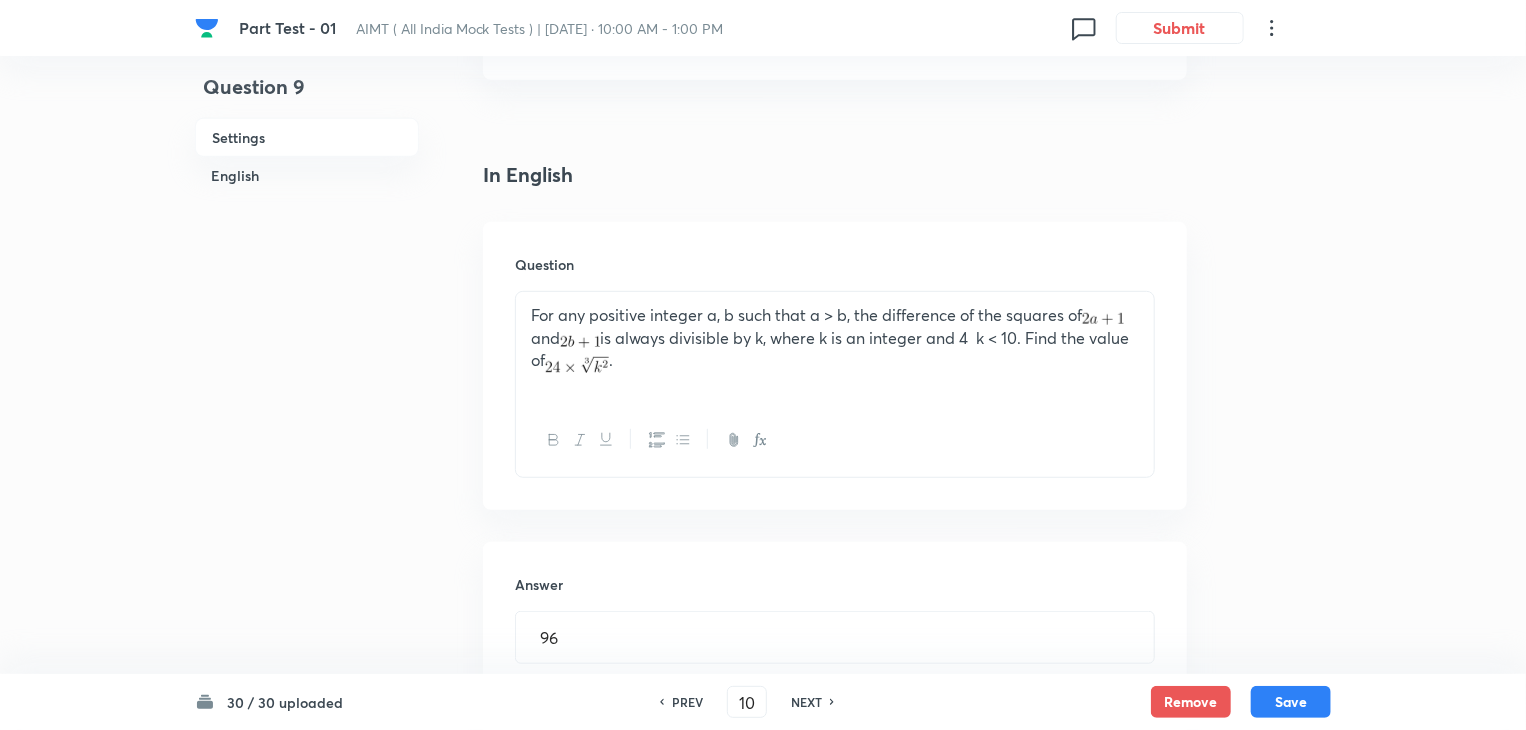 type on "26" 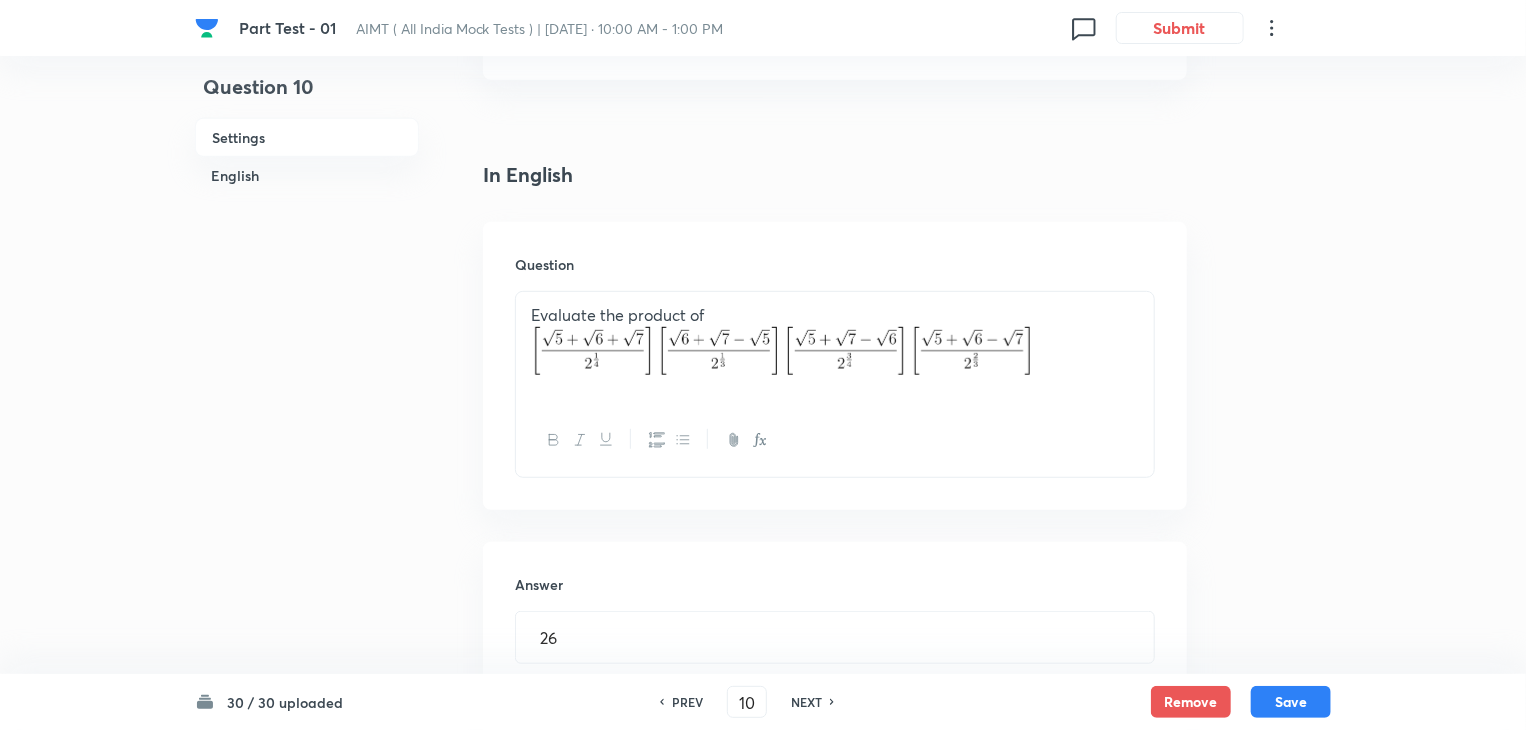 click on "NEXT" at bounding box center [806, 702] 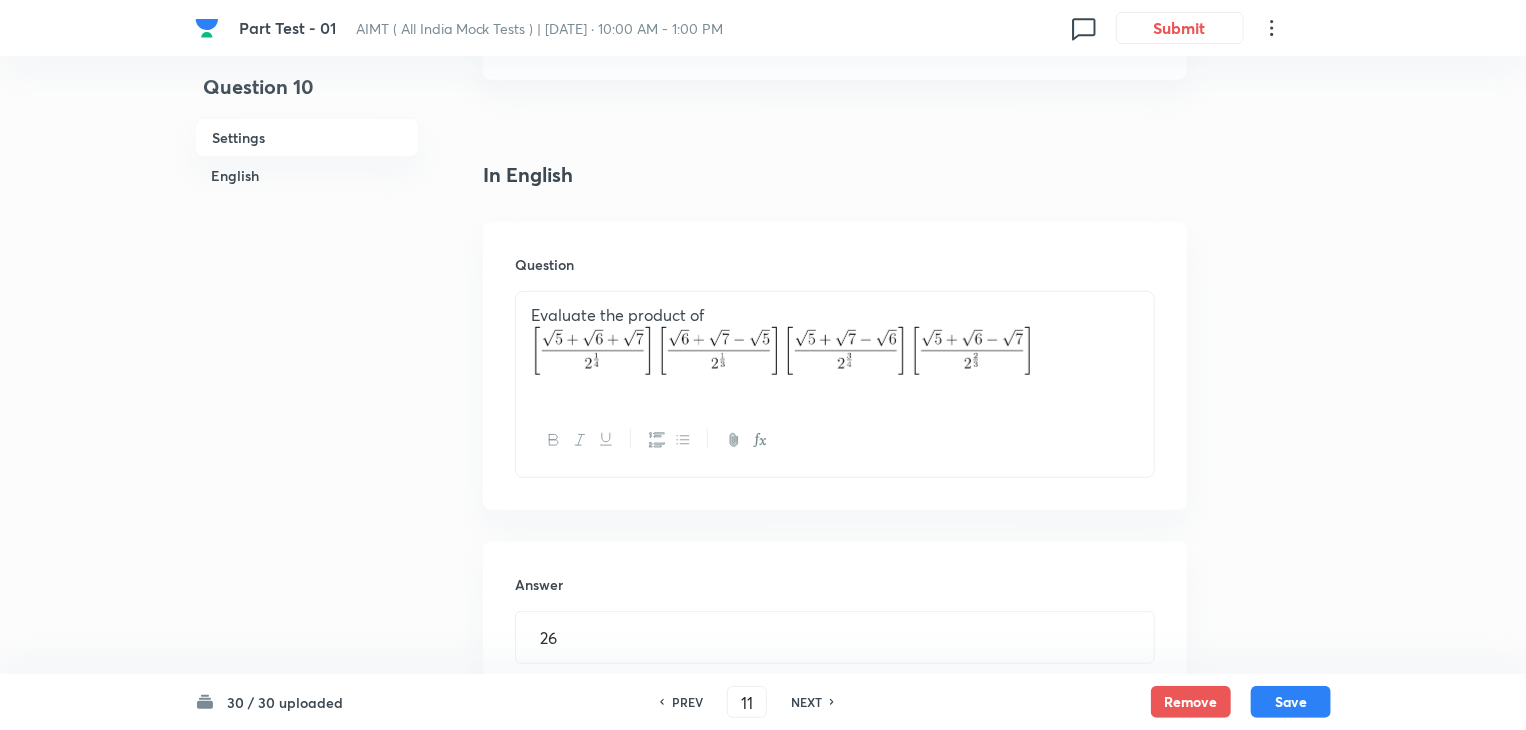 type on "1" 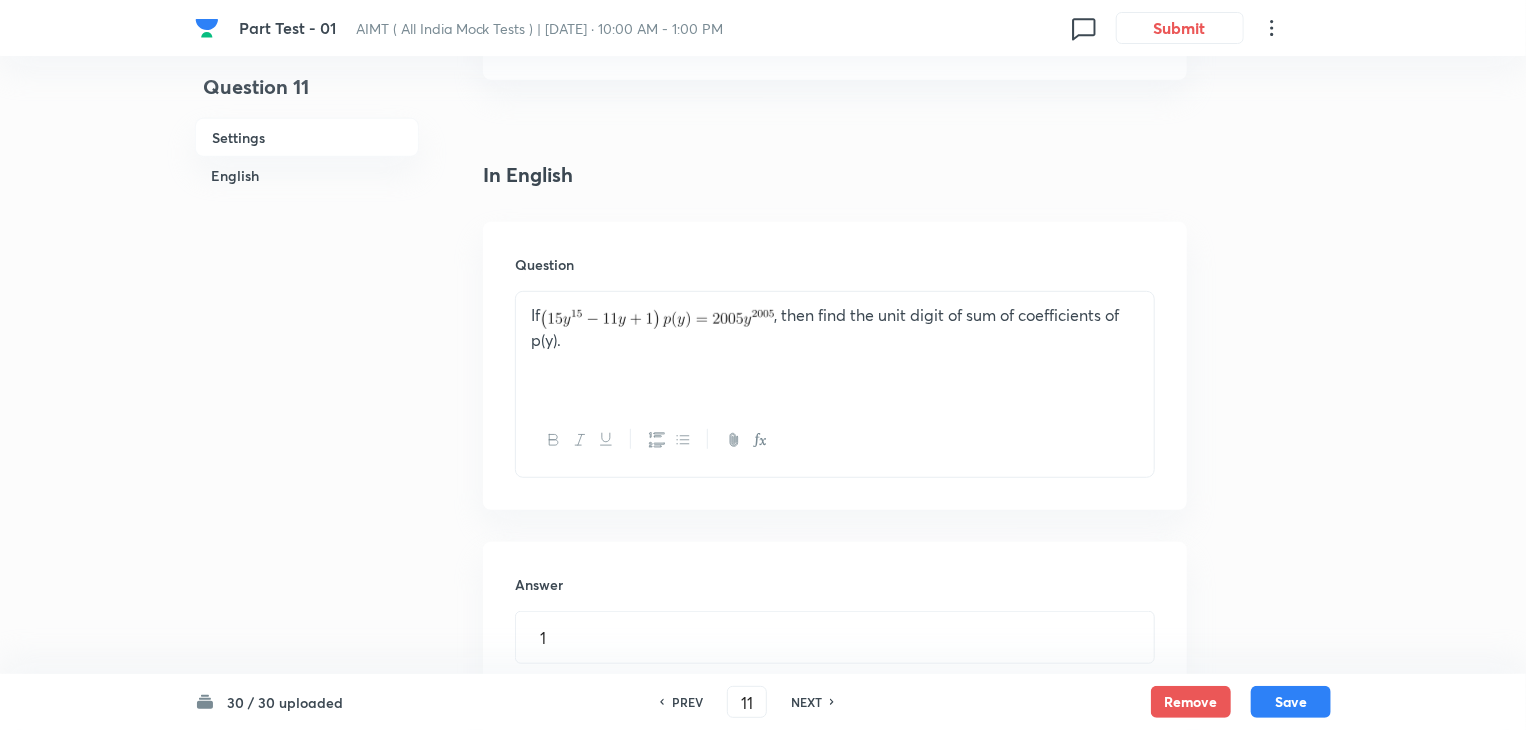 click on "NEXT" at bounding box center [806, 702] 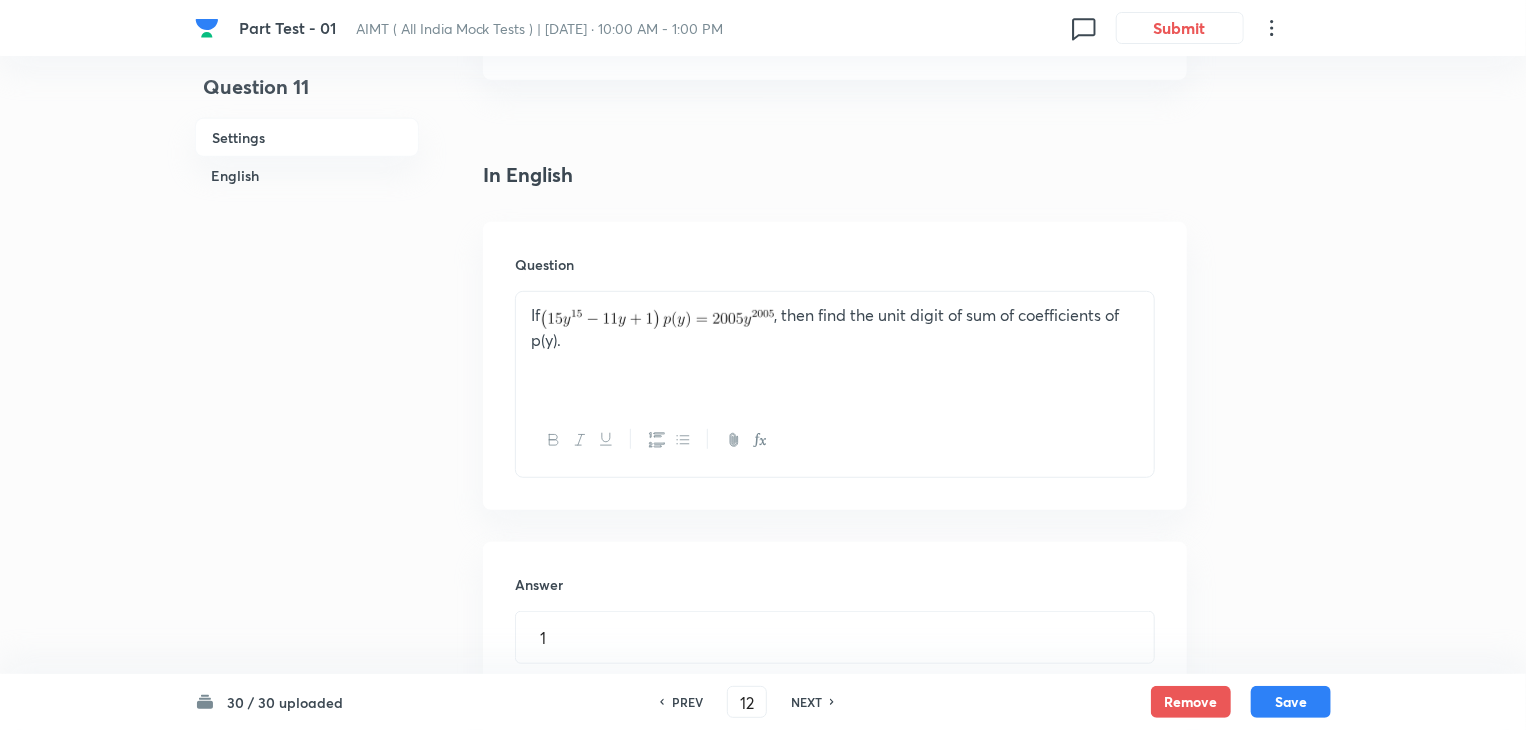 type on "3" 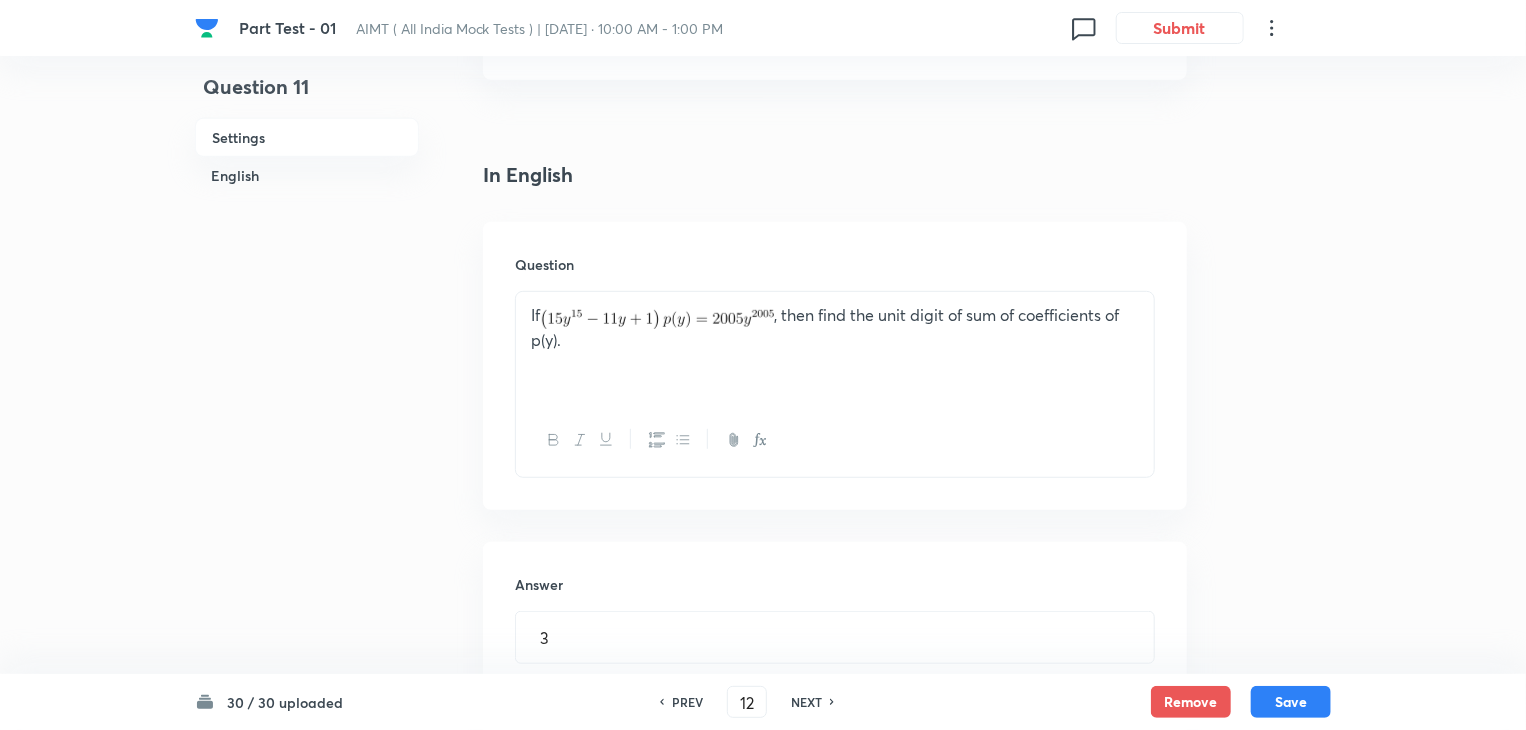 click on "NEXT" at bounding box center [806, 702] 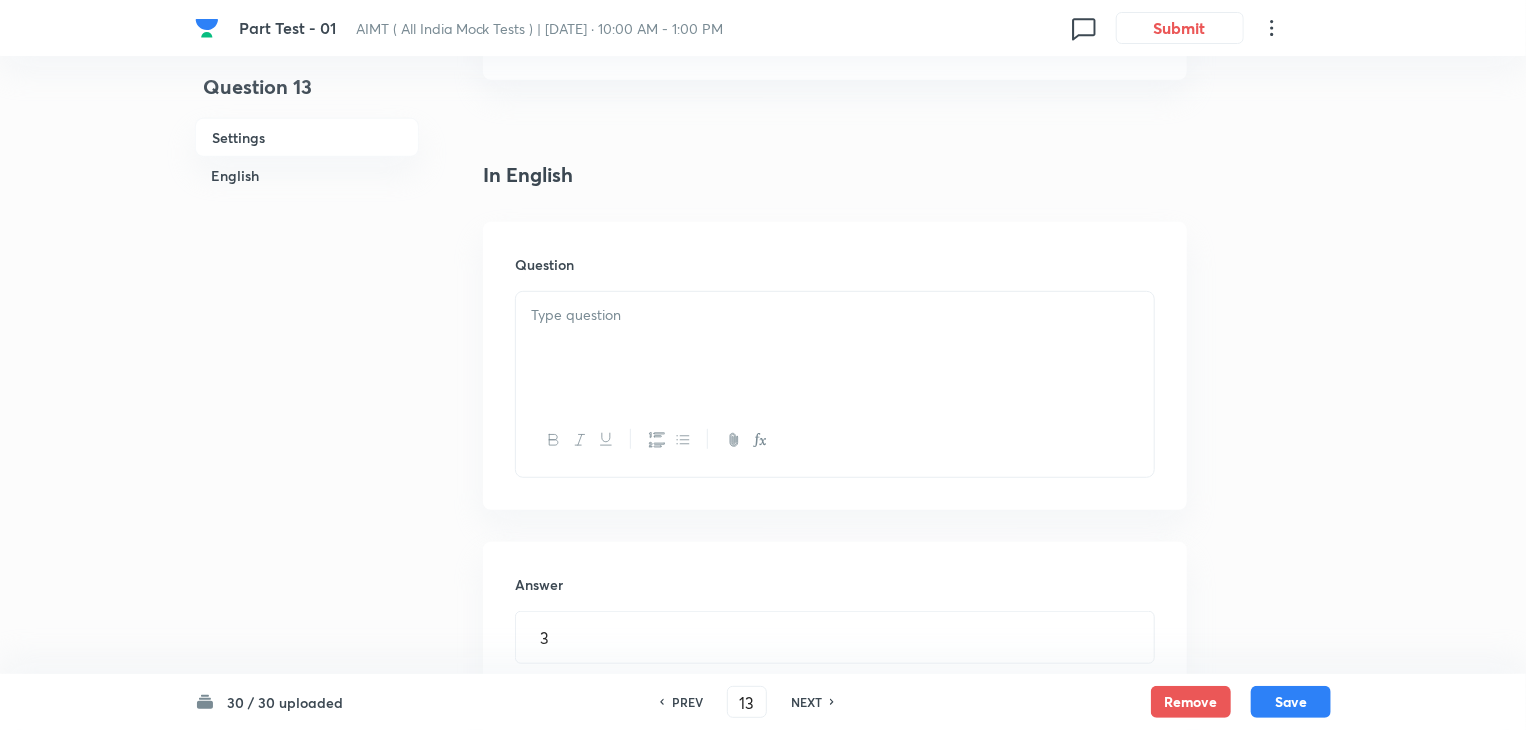 type on "35" 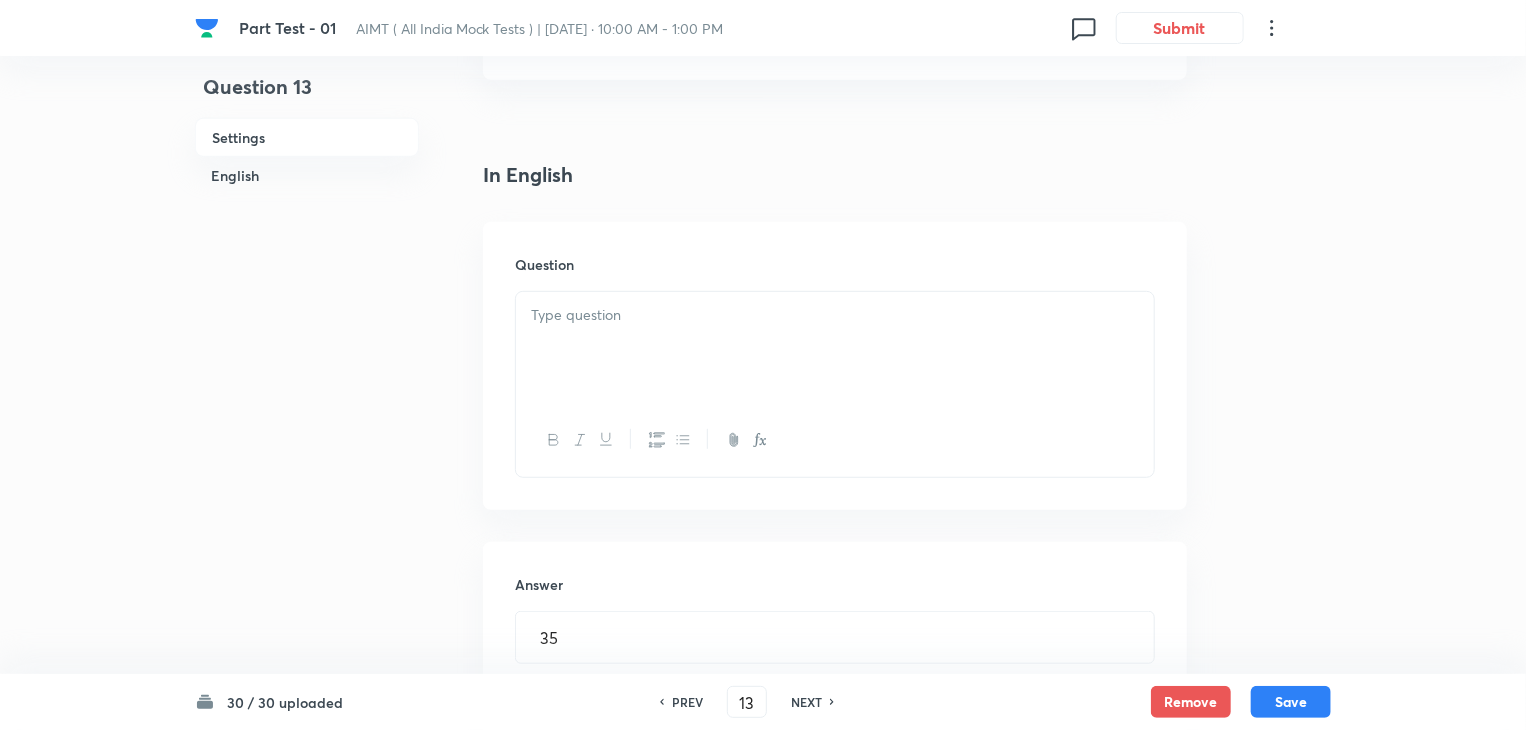 click on "NEXT" at bounding box center [806, 702] 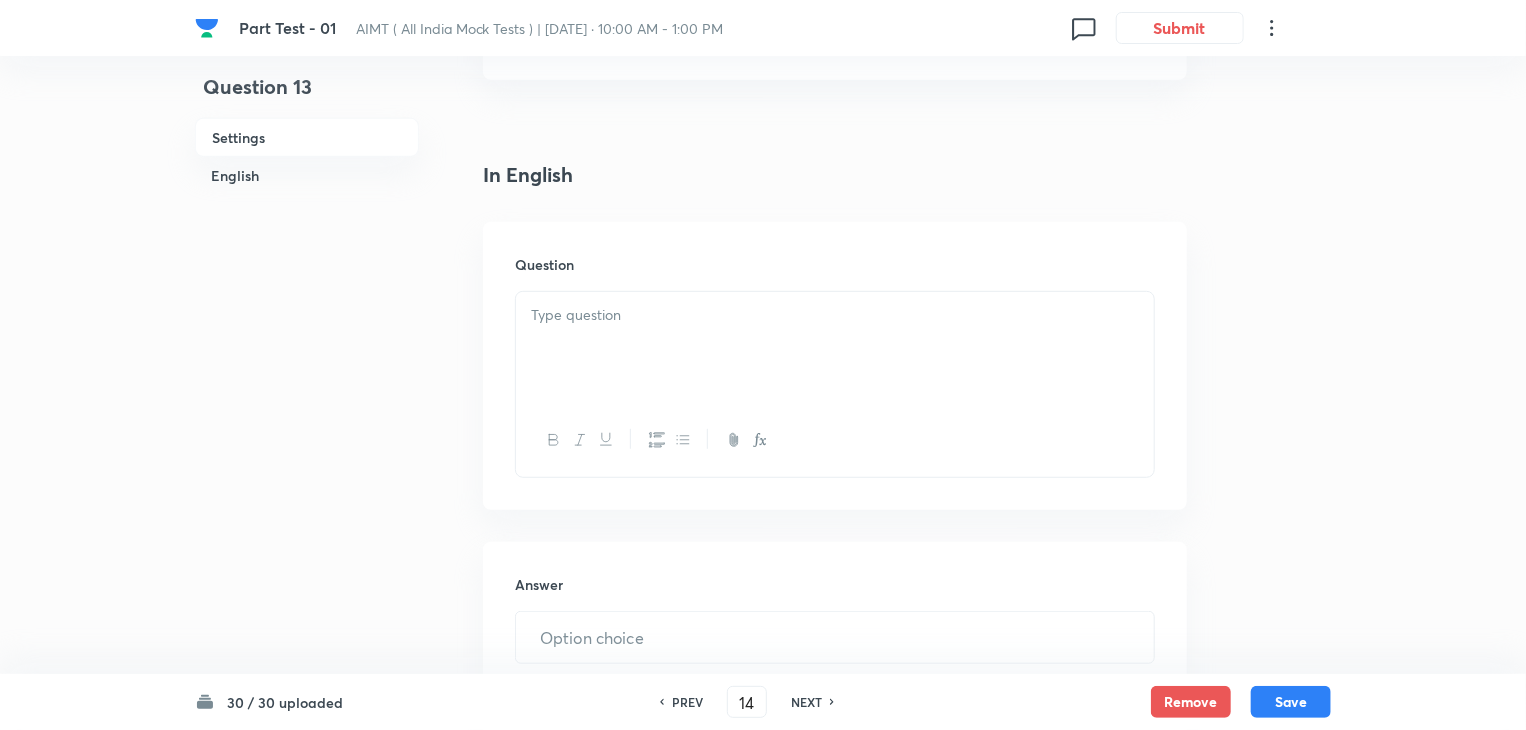 type on "4" 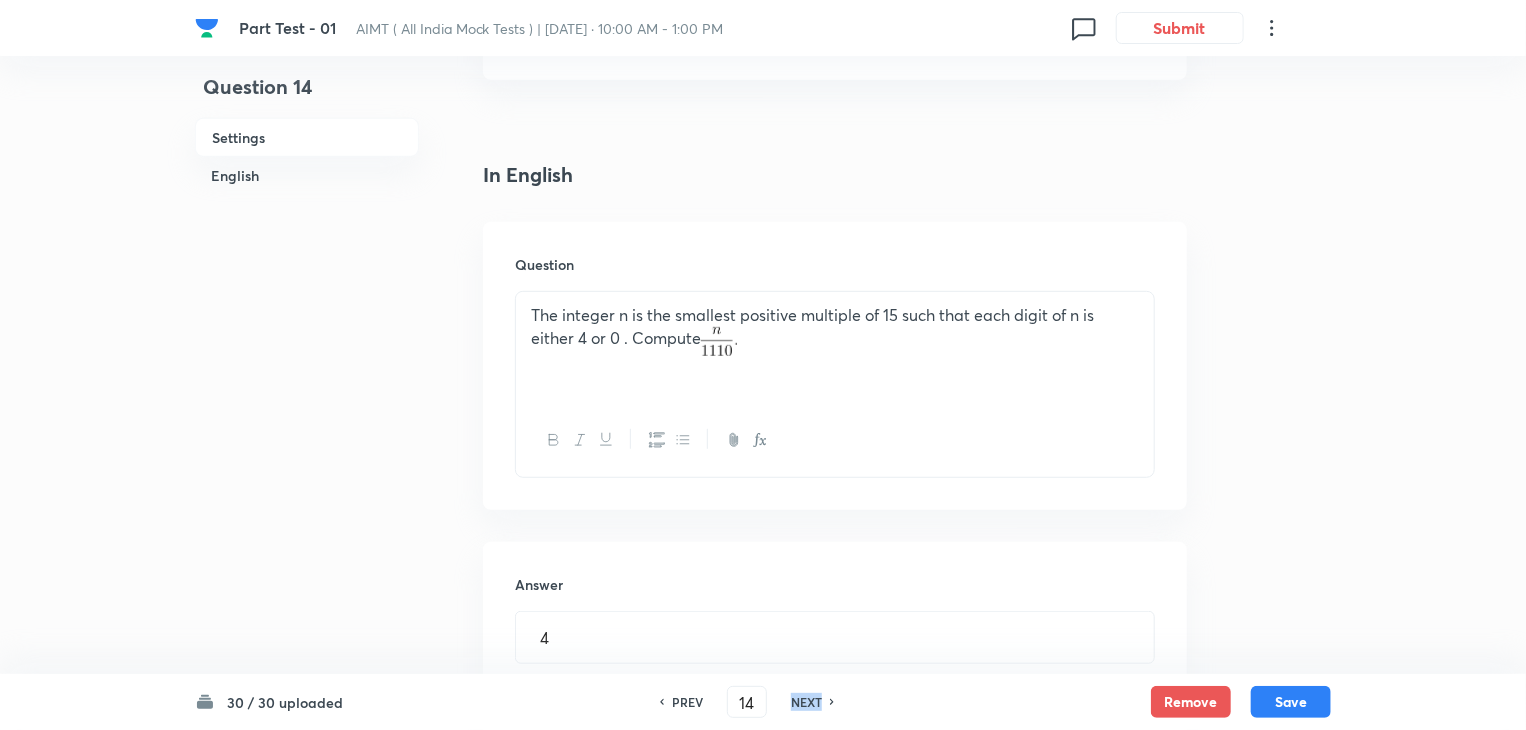 click on "NEXT" at bounding box center [806, 702] 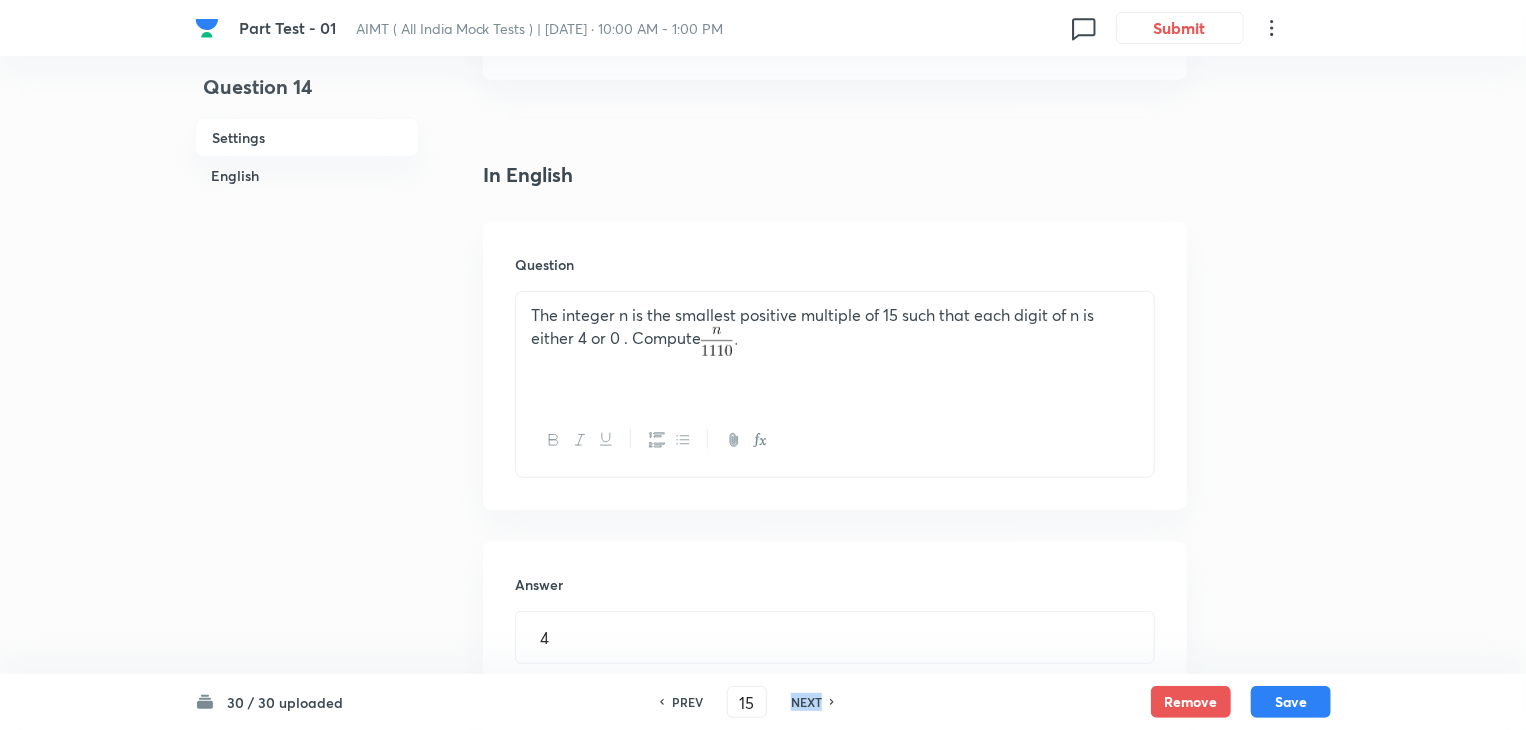 type on "7" 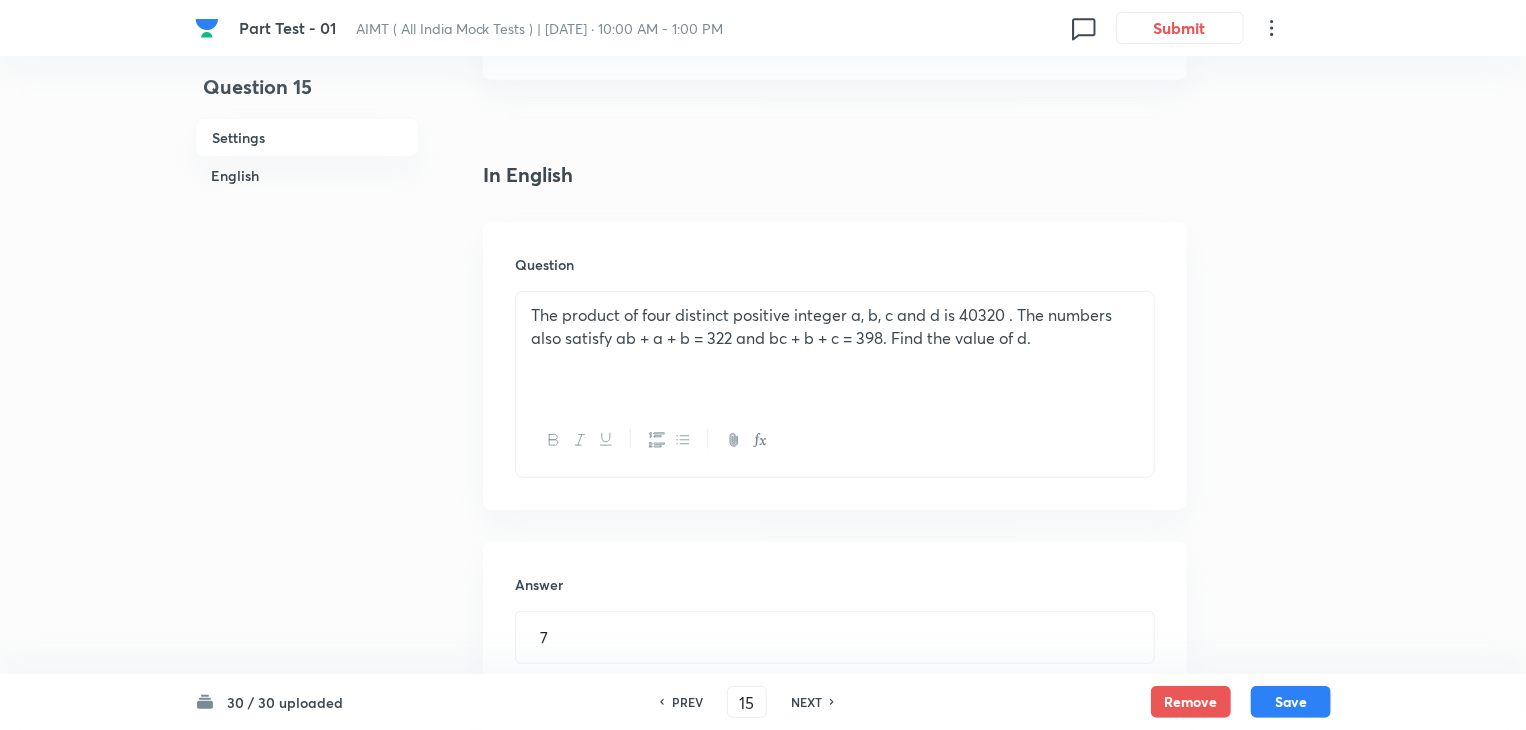 click on "NEXT" at bounding box center [806, 702] 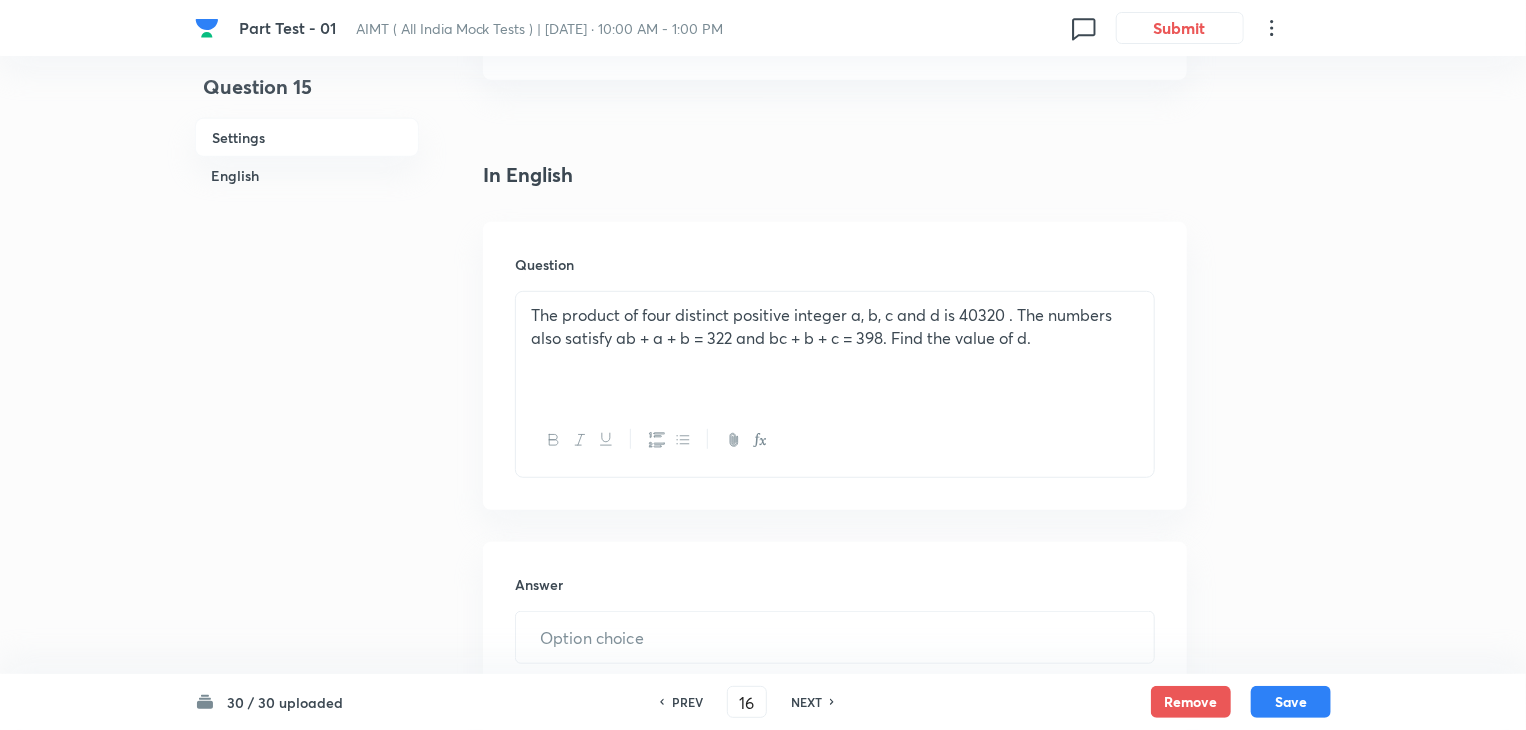 type on "46" 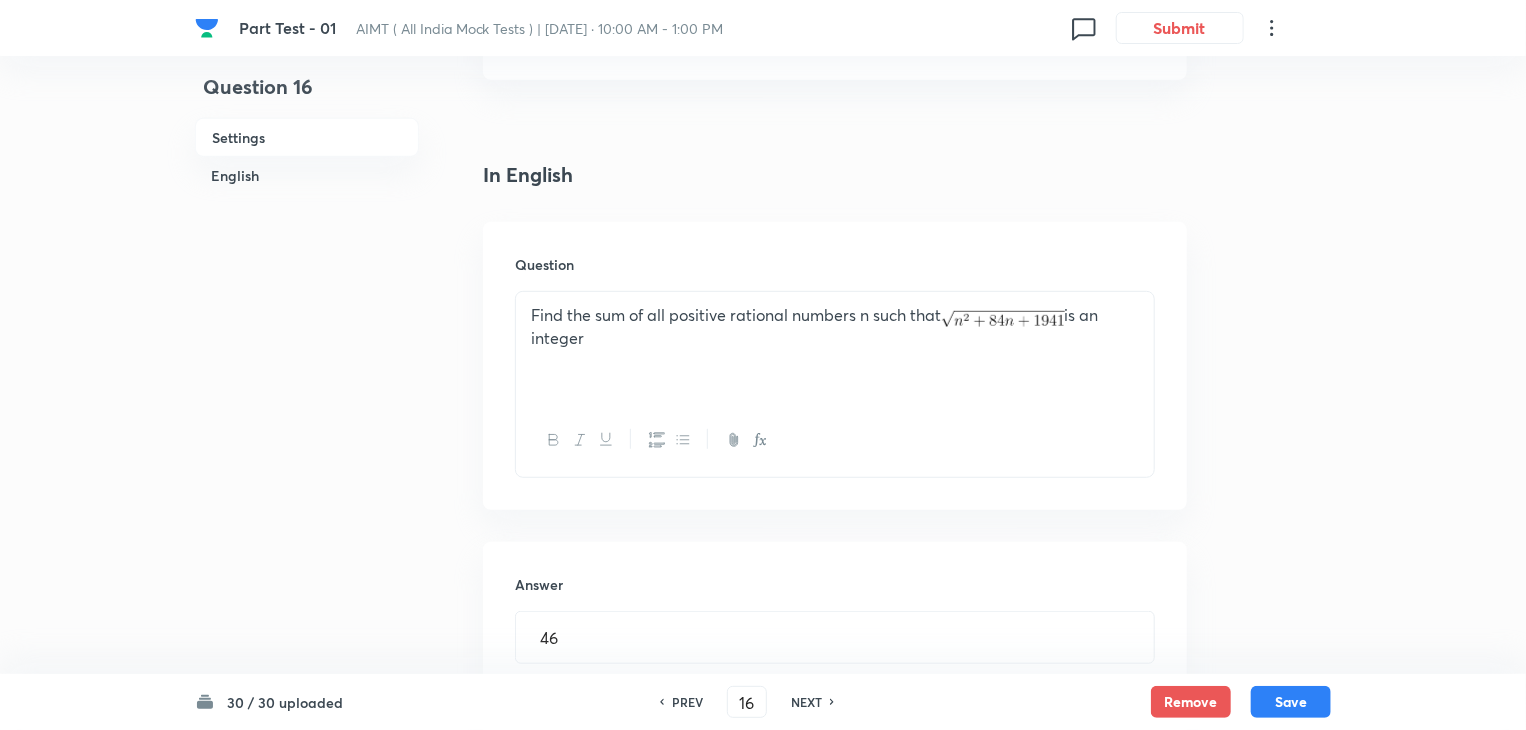 click on "NEXT" at bounding box center (806, 702) 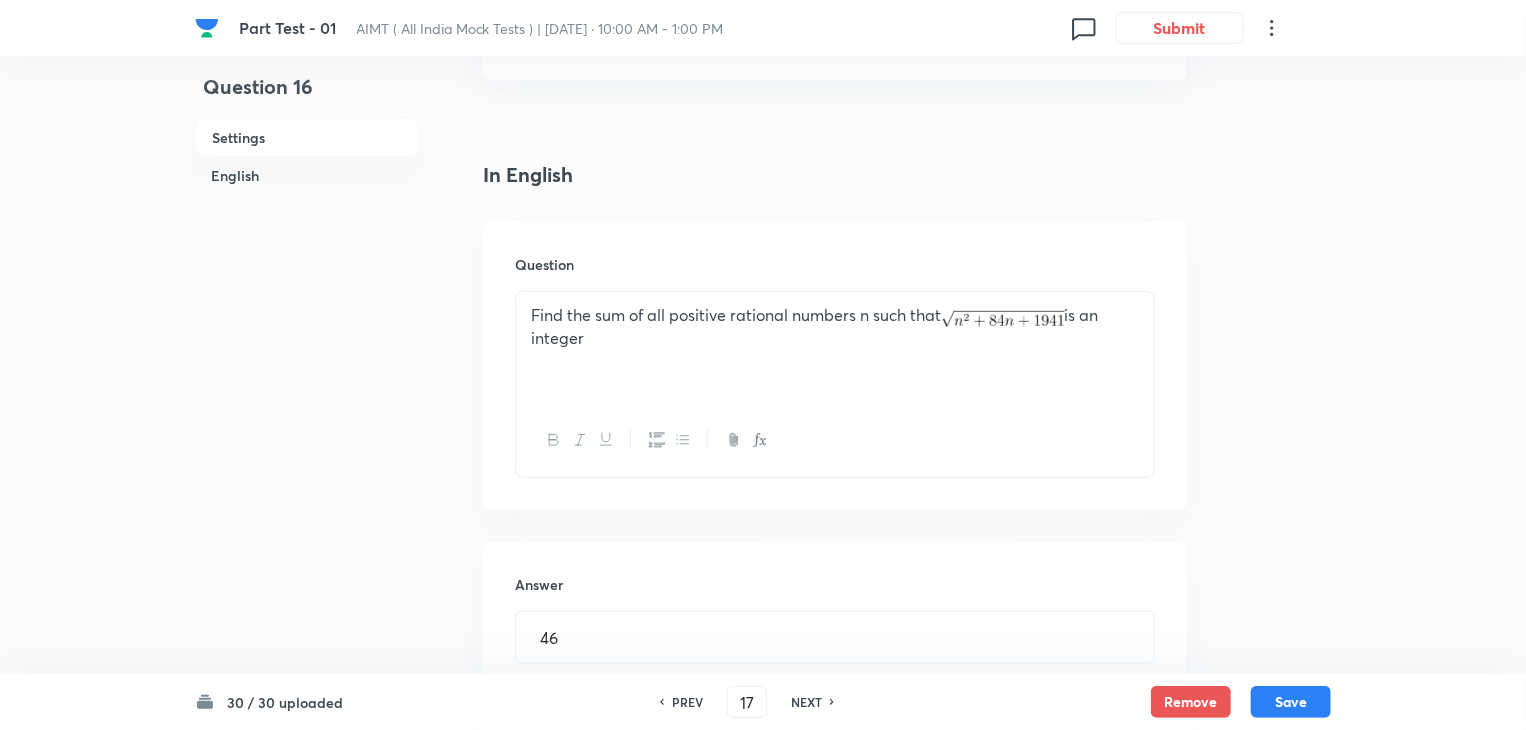 type on "13" 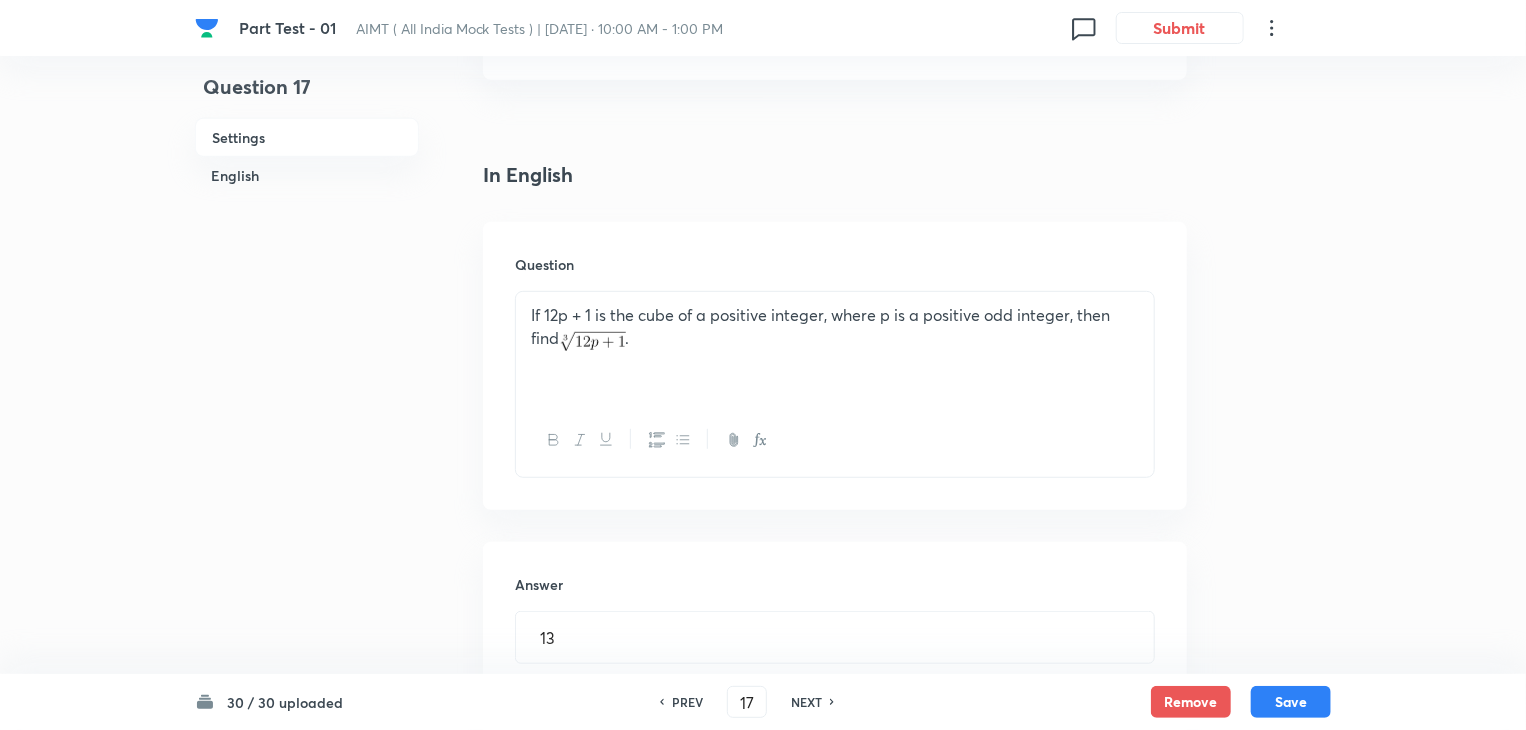 click on "NEXT" at bounding box center [806, 702] 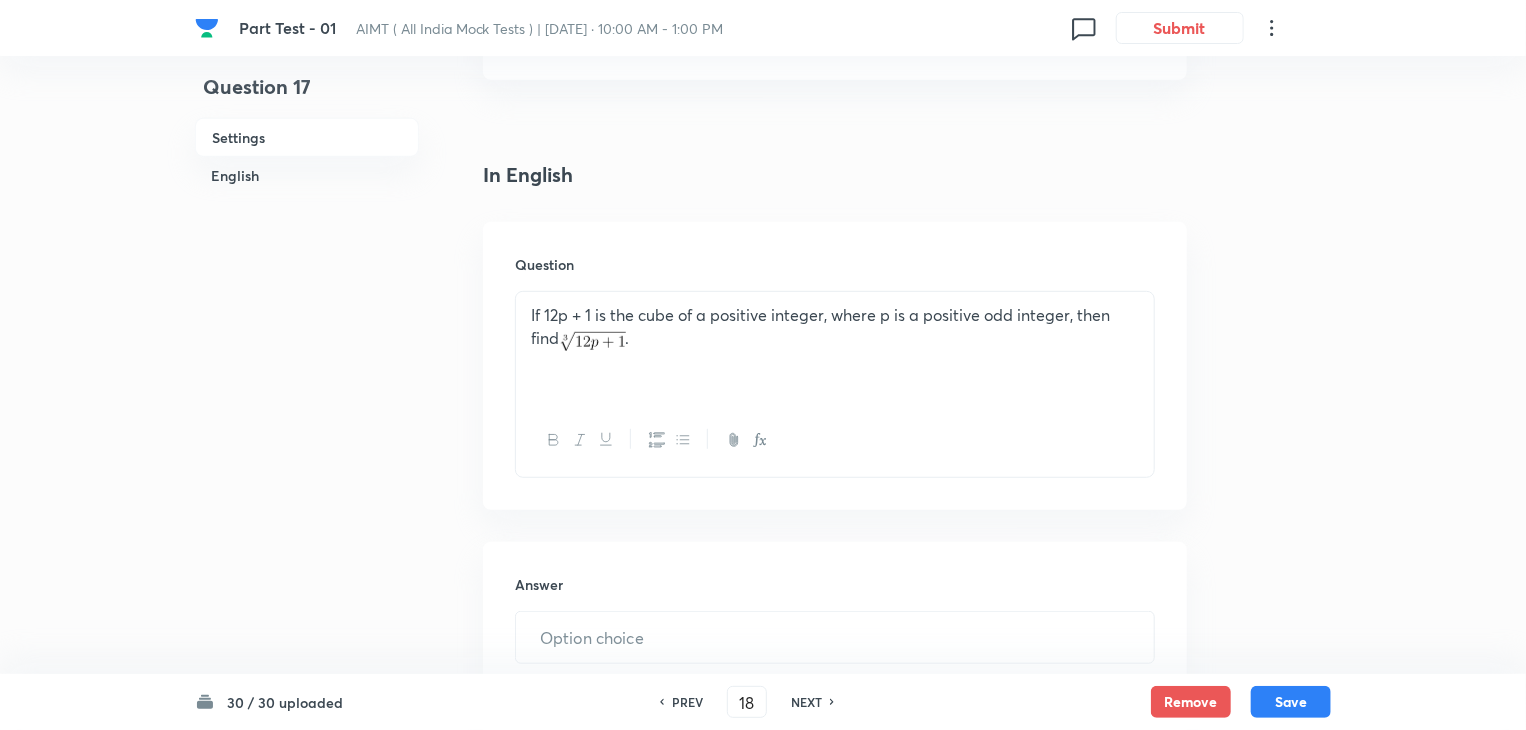 type on "23" 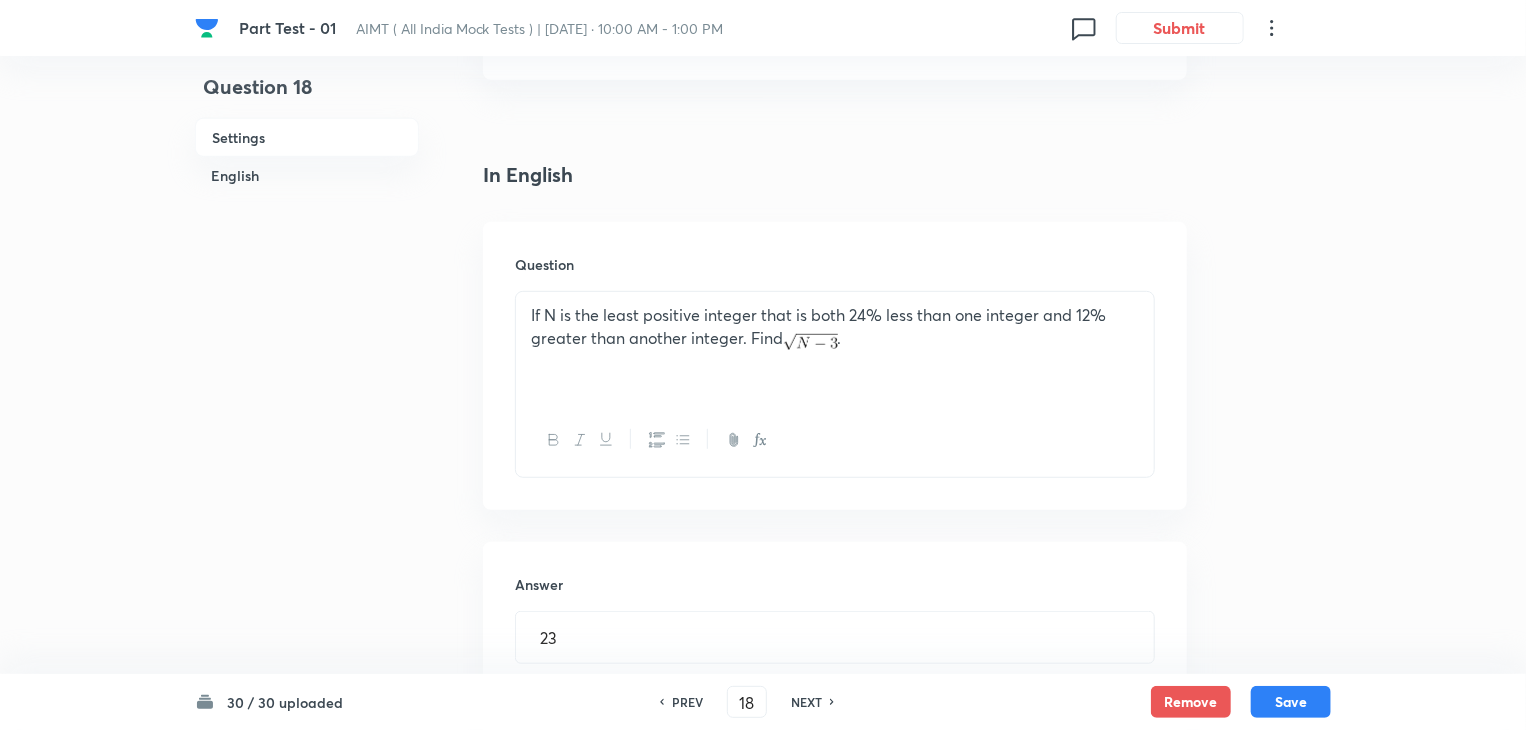 click on "NEXT" at bounding box center [806, 702] 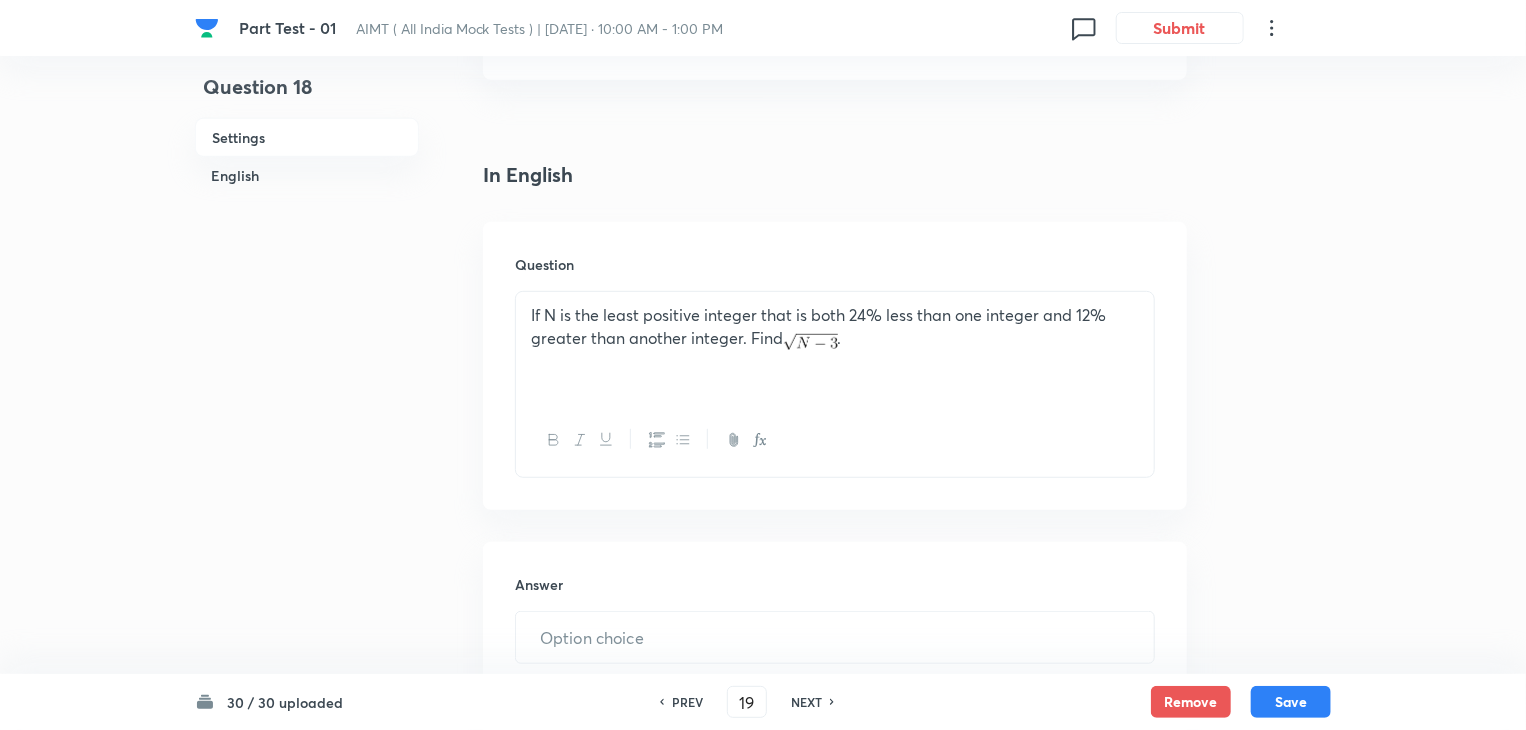 type on "23" 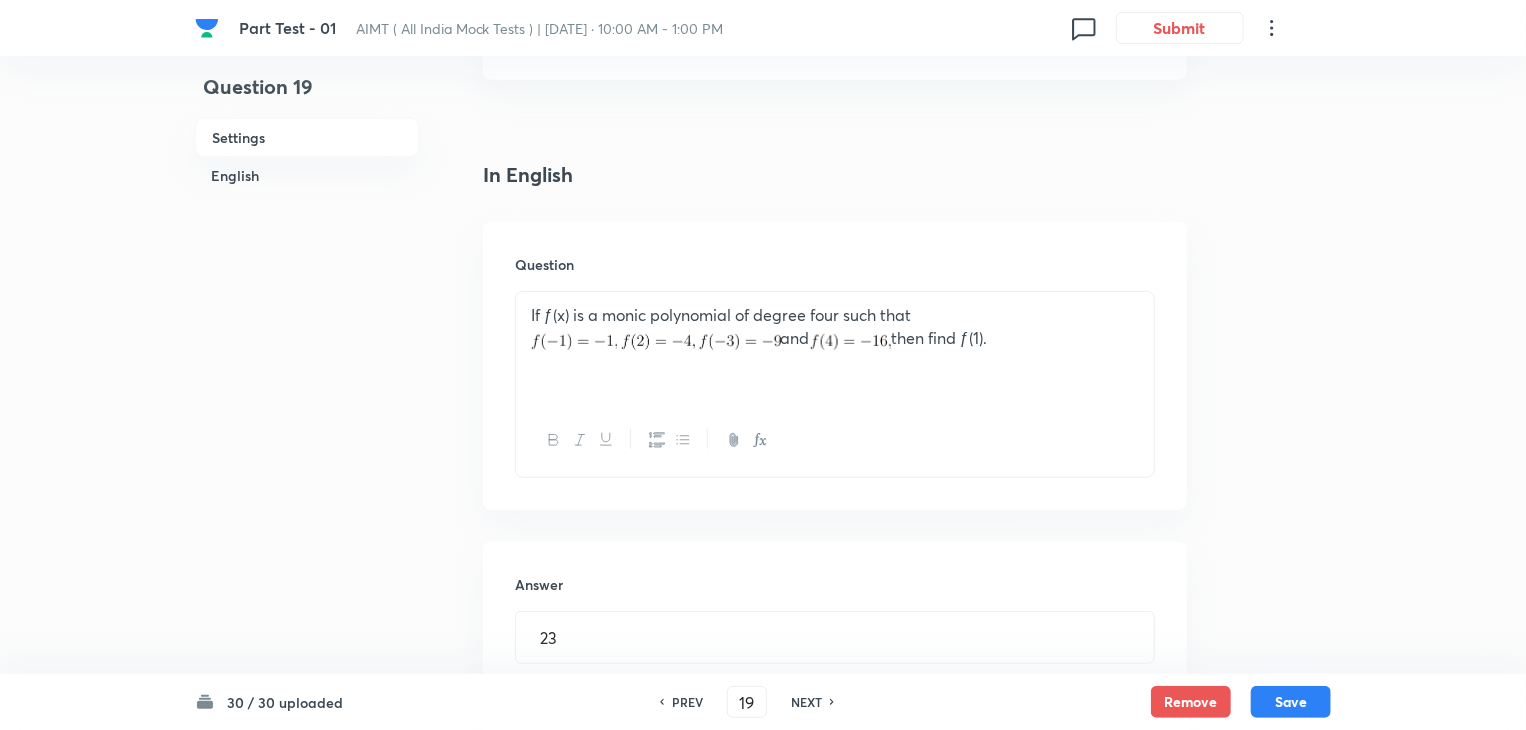 click on "NEXT" at bounding box center (806, 702) 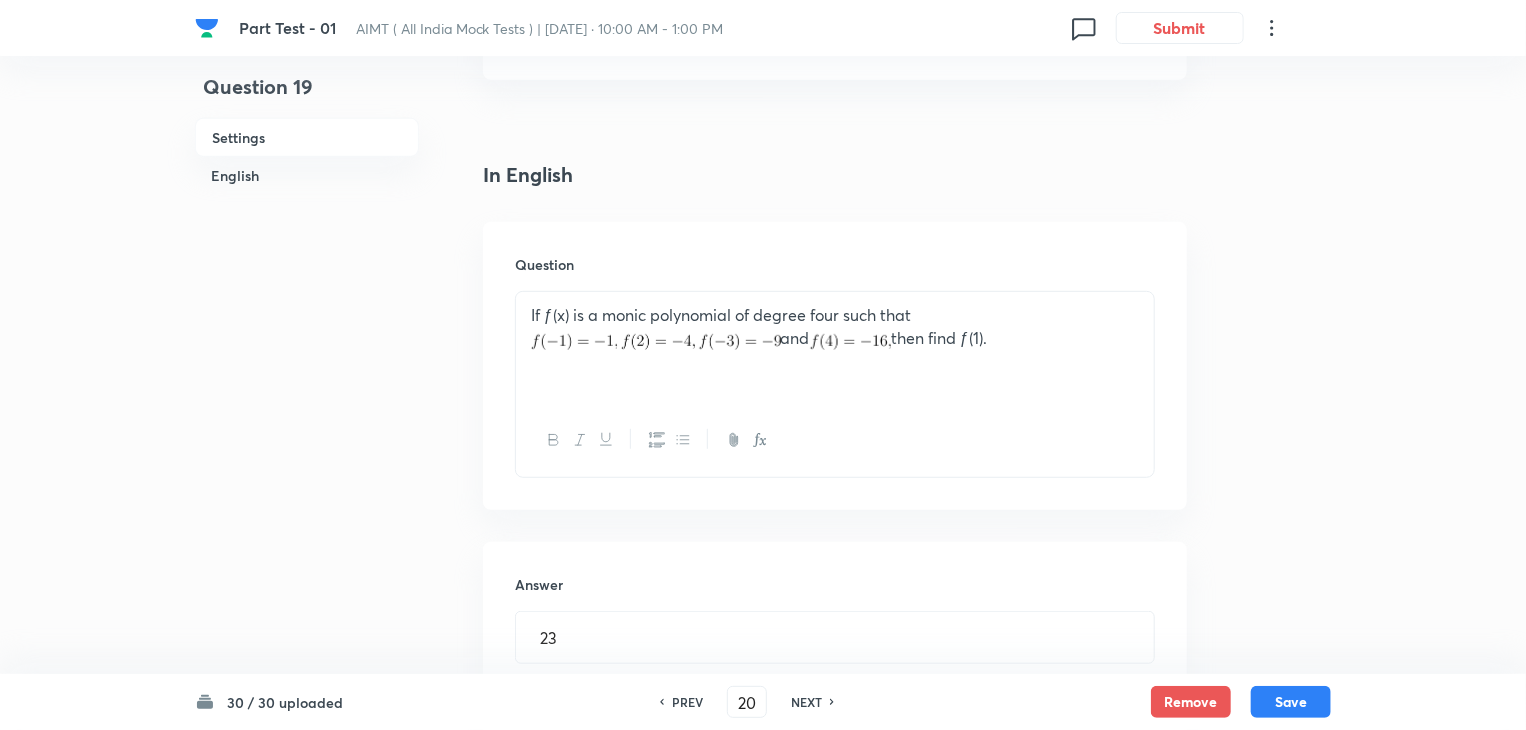 type on "37" 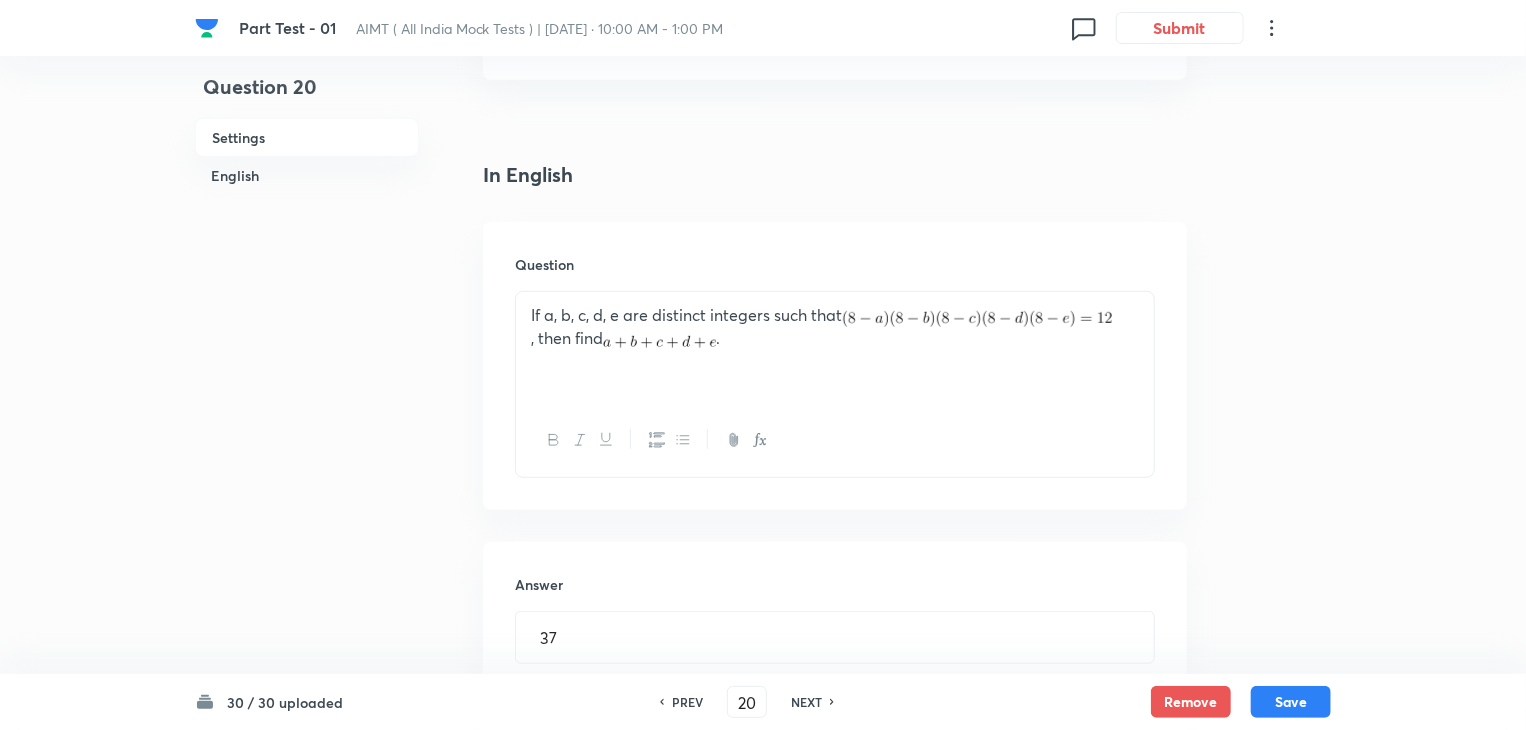 click on "NEXT" at bounding box center (806, 702) 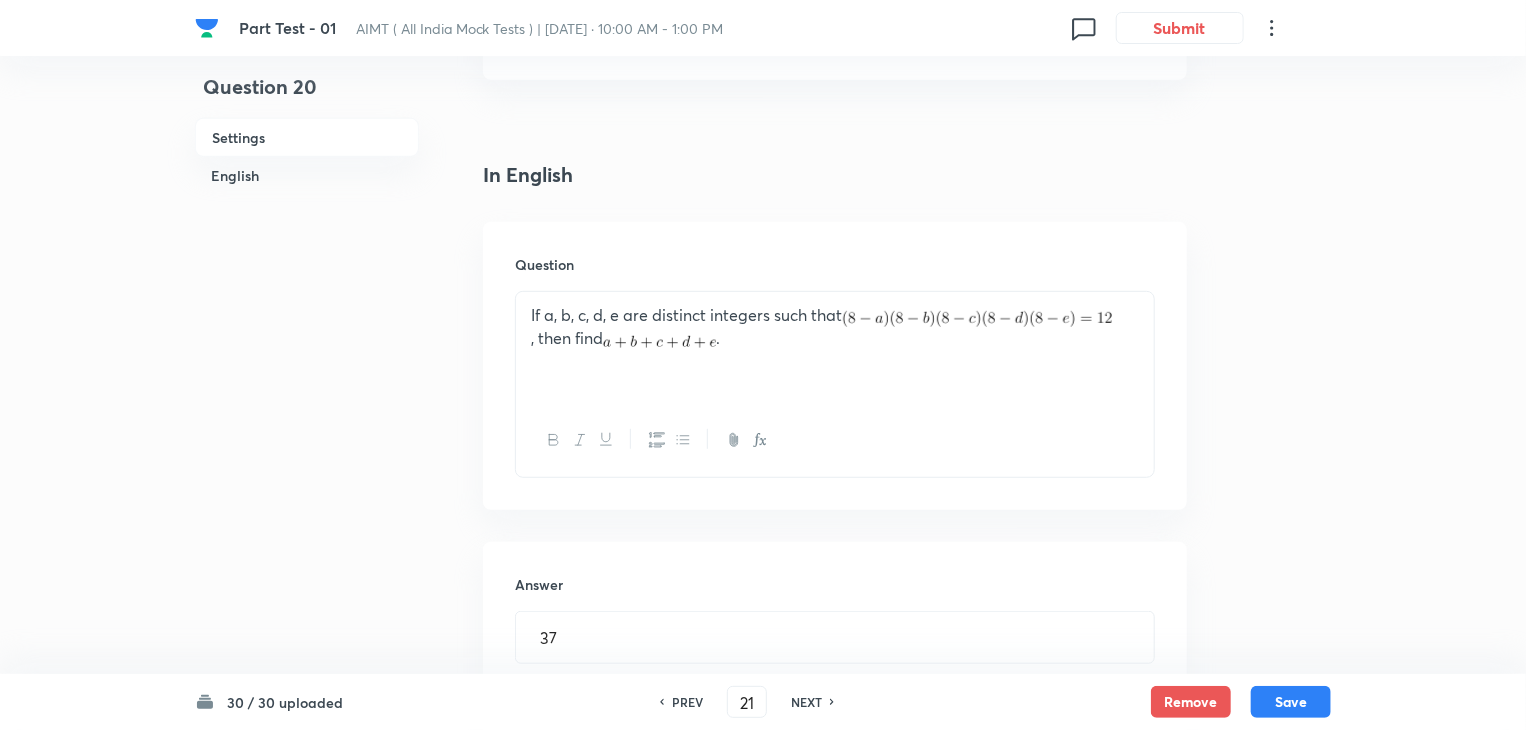 type on "2" 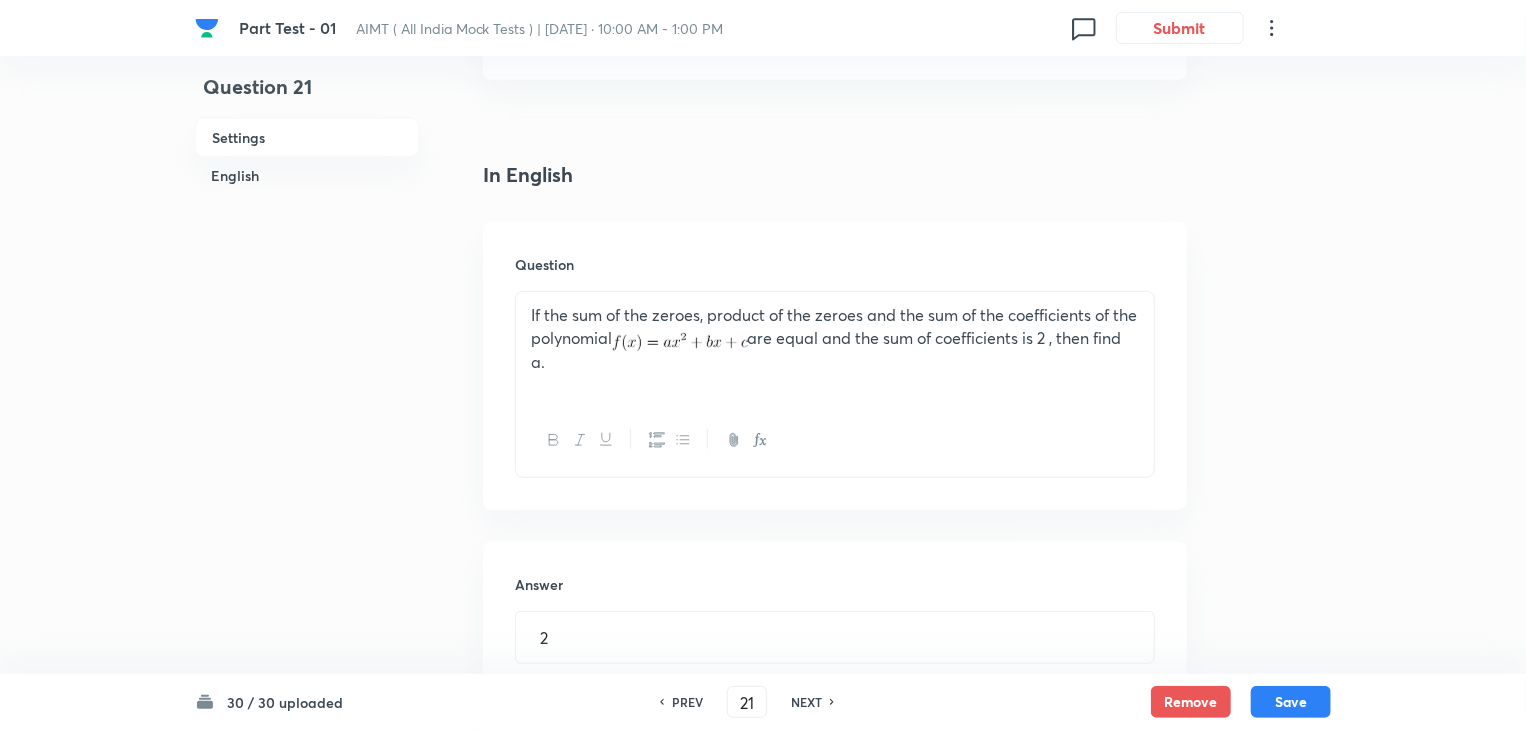 click on "NEXT" at bounding box center [806, 702] 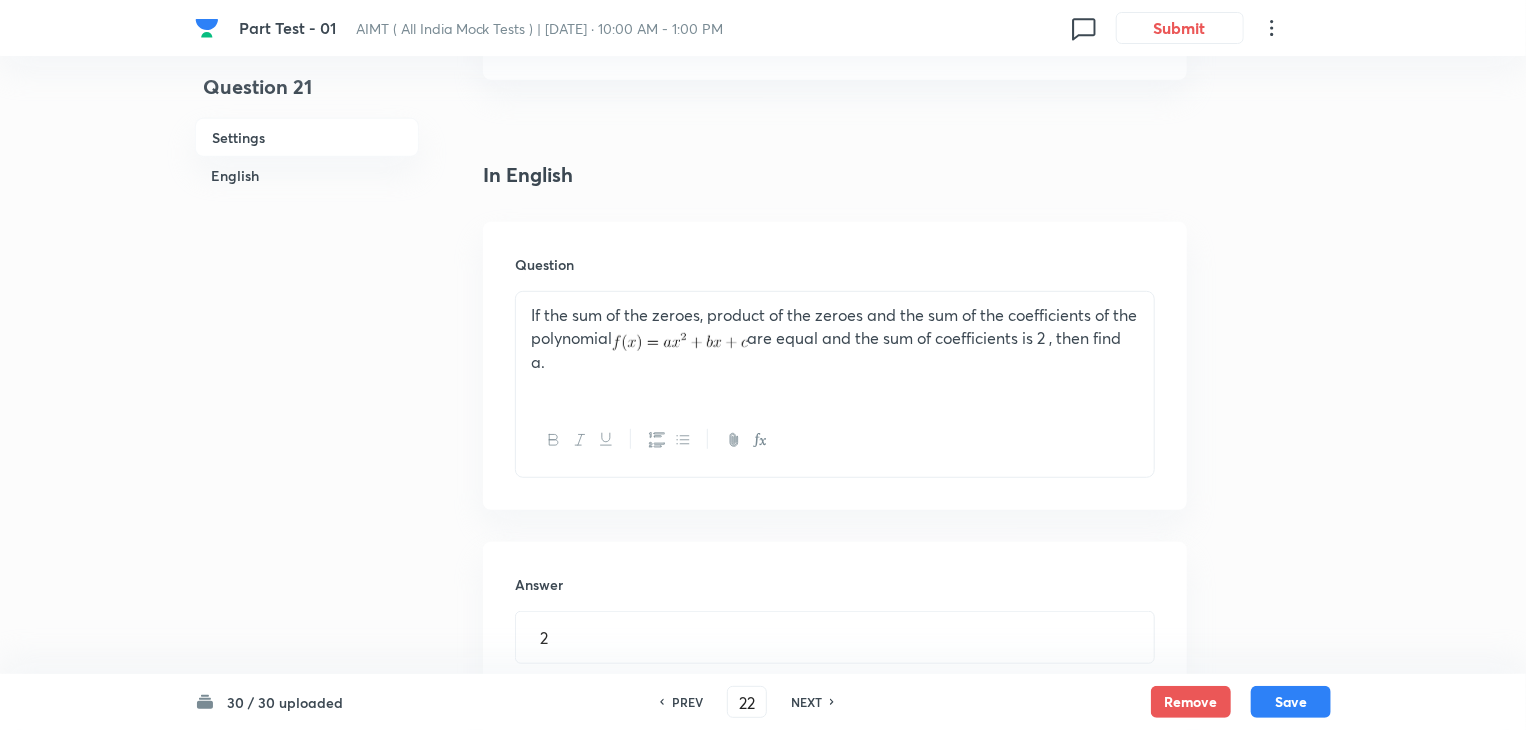 type on "6" 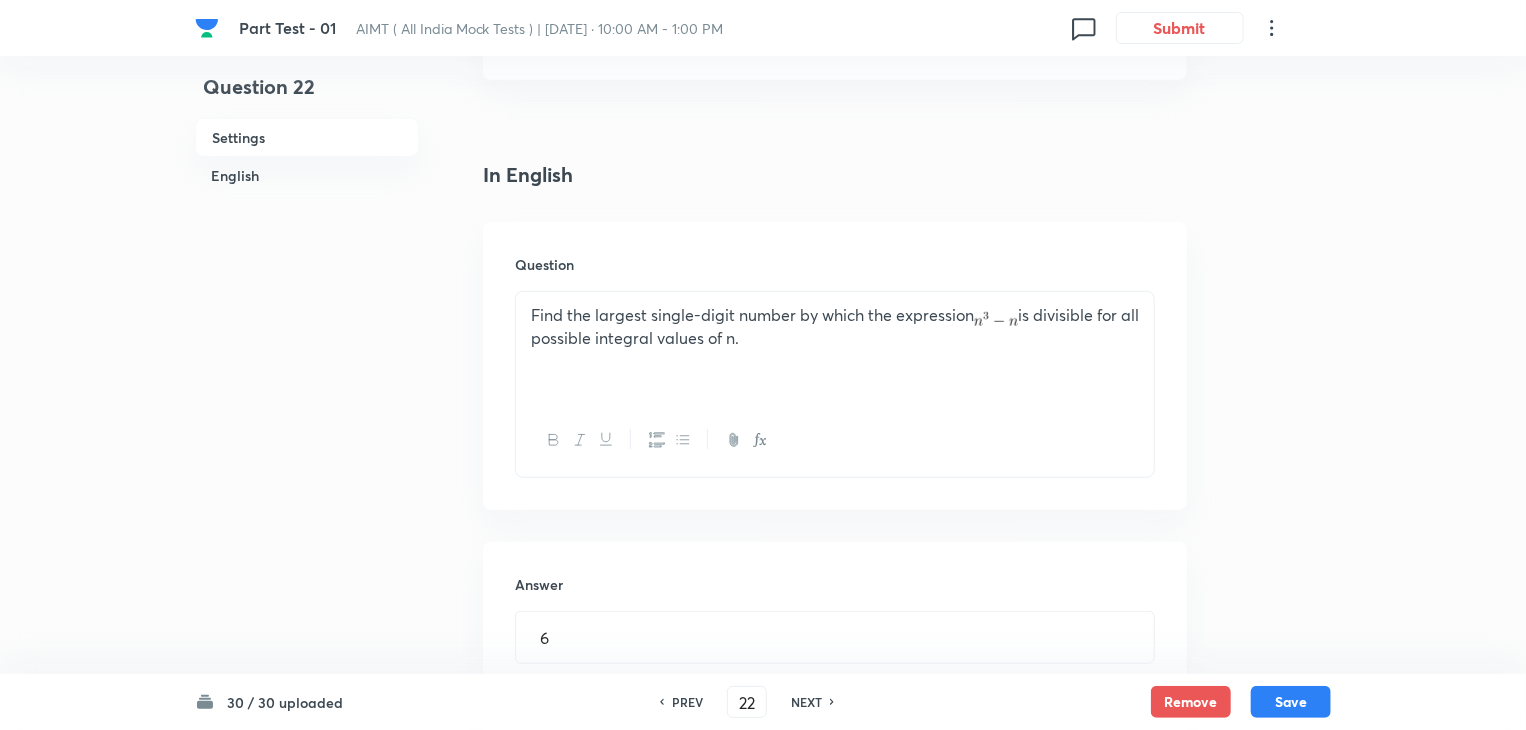 click on "NEXT" at bounding box center [806, 702] 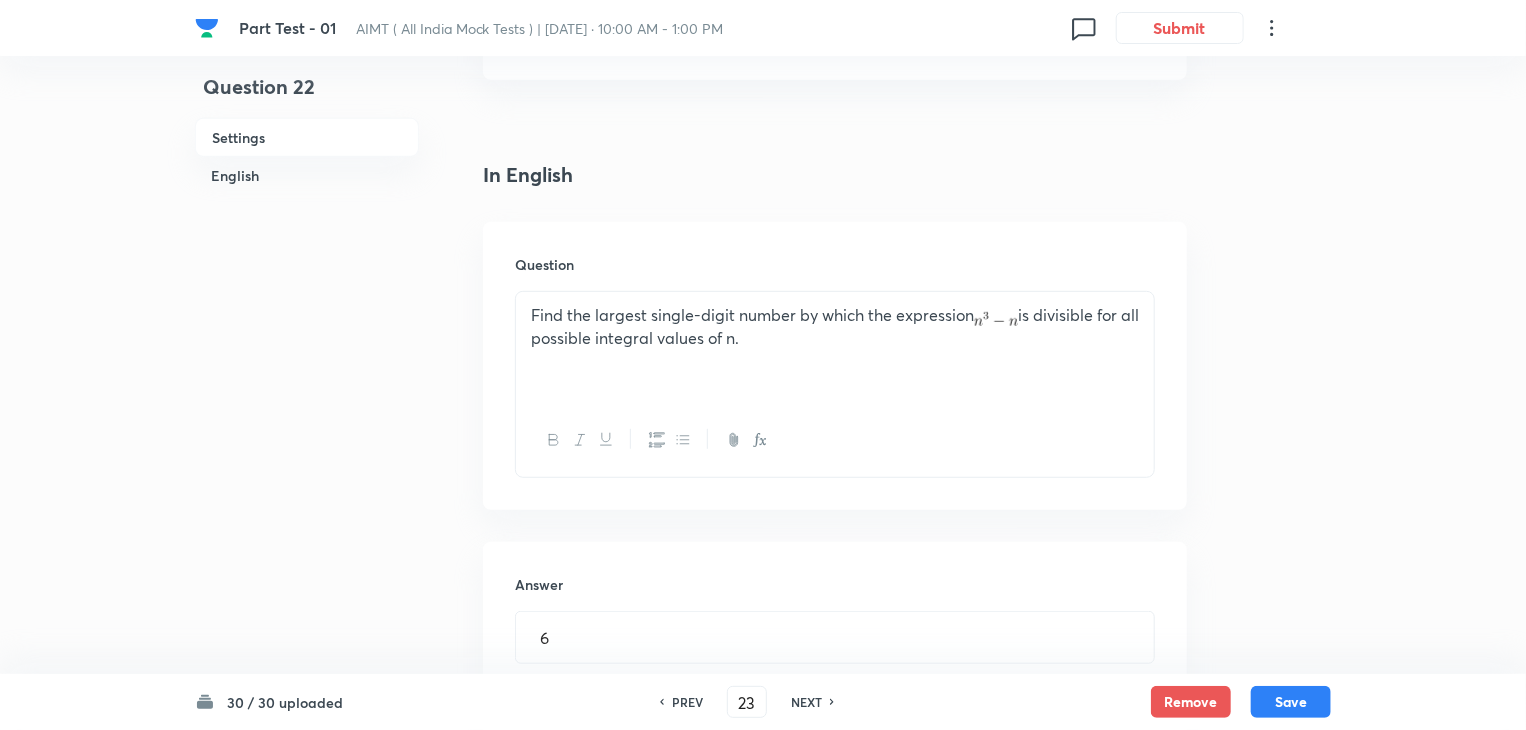 type on "4" 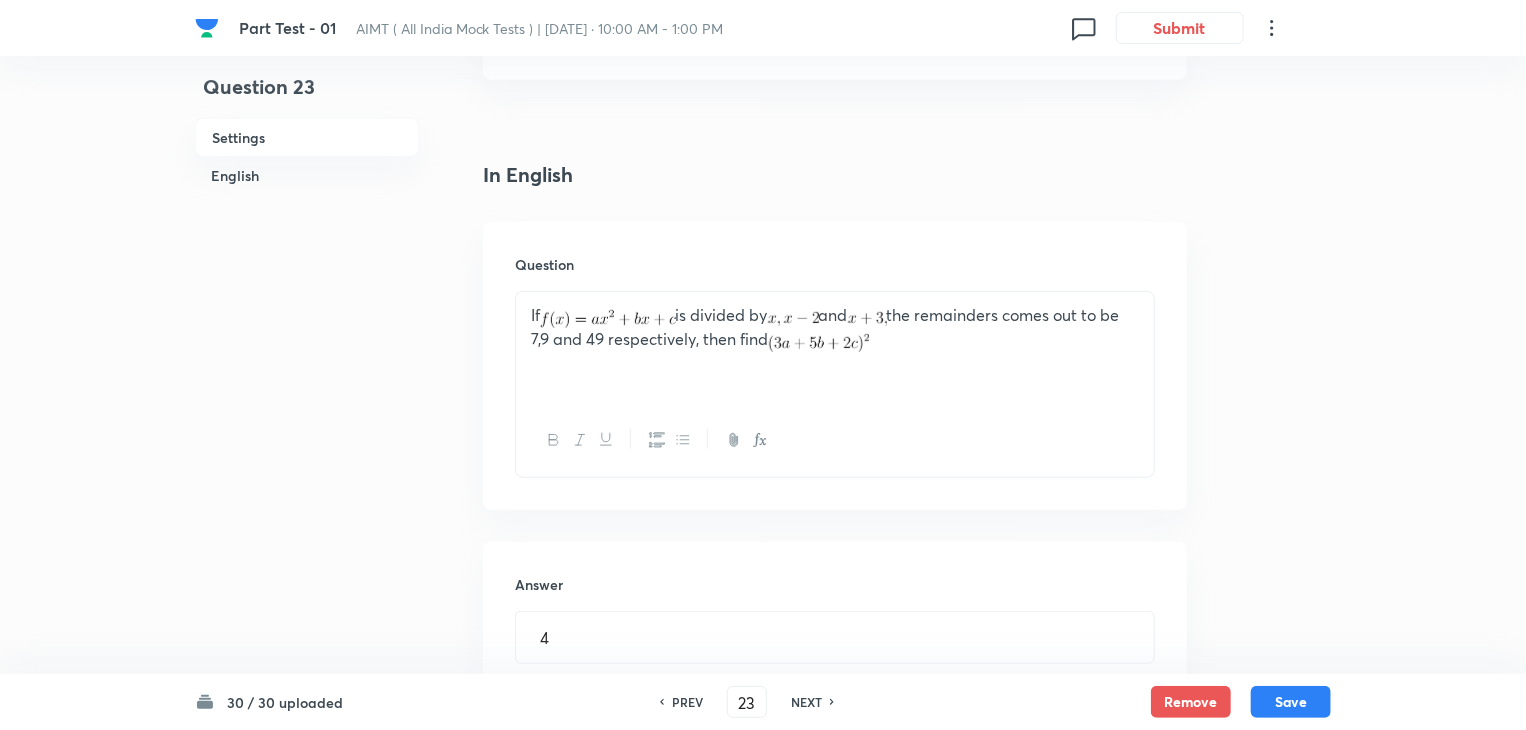 click on "NEXT" at bounding box center [806, 702] 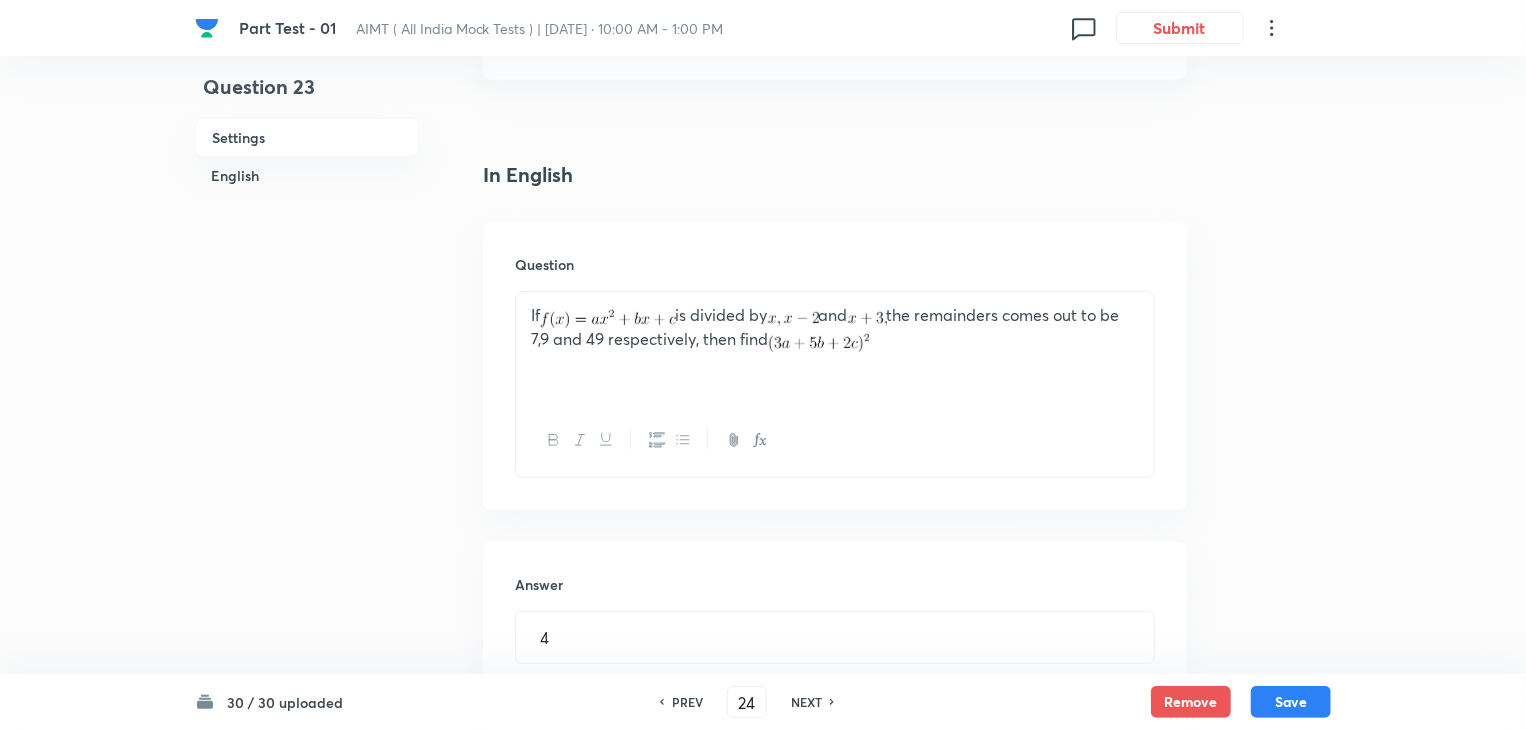 type on "2" 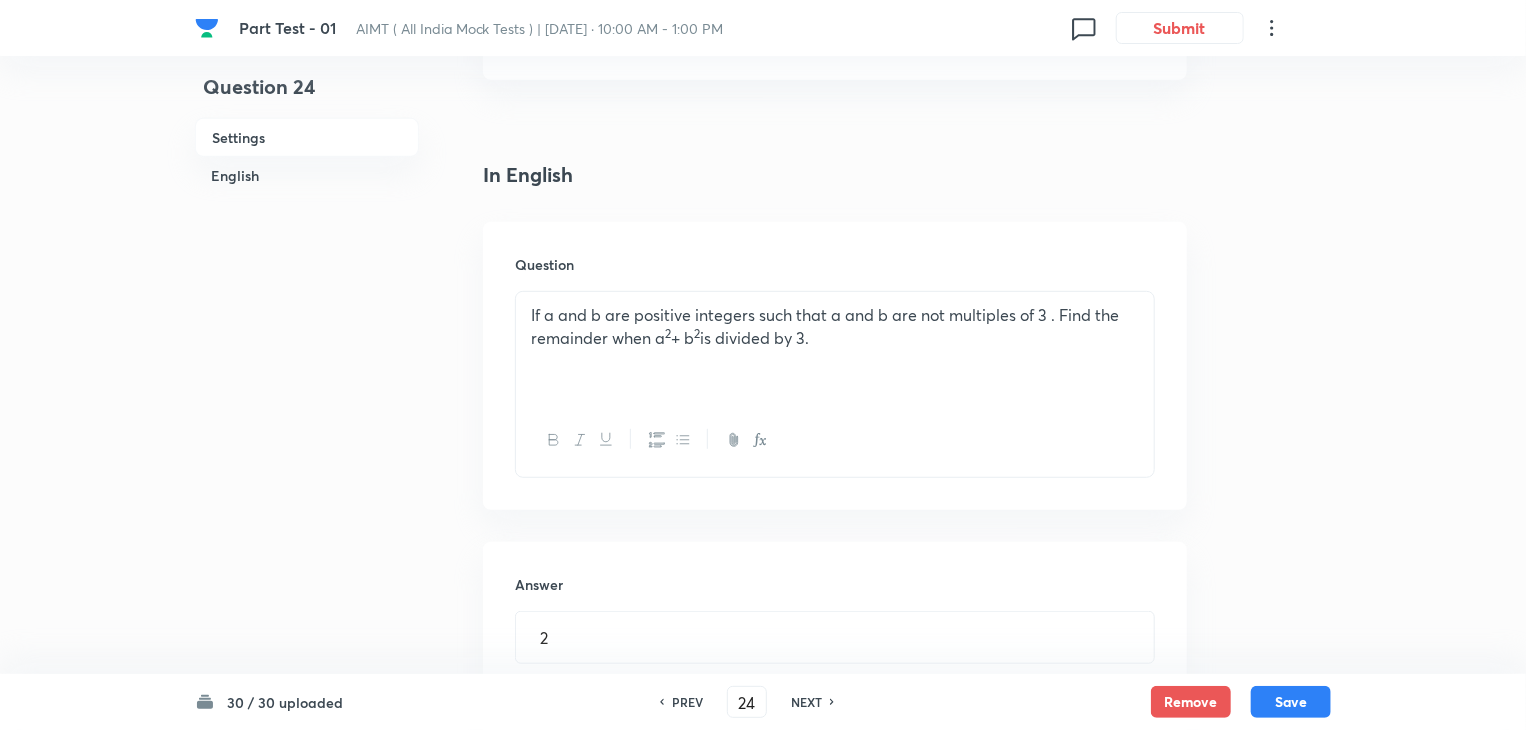 click on "NEXT" at bounding box center (806, 702) 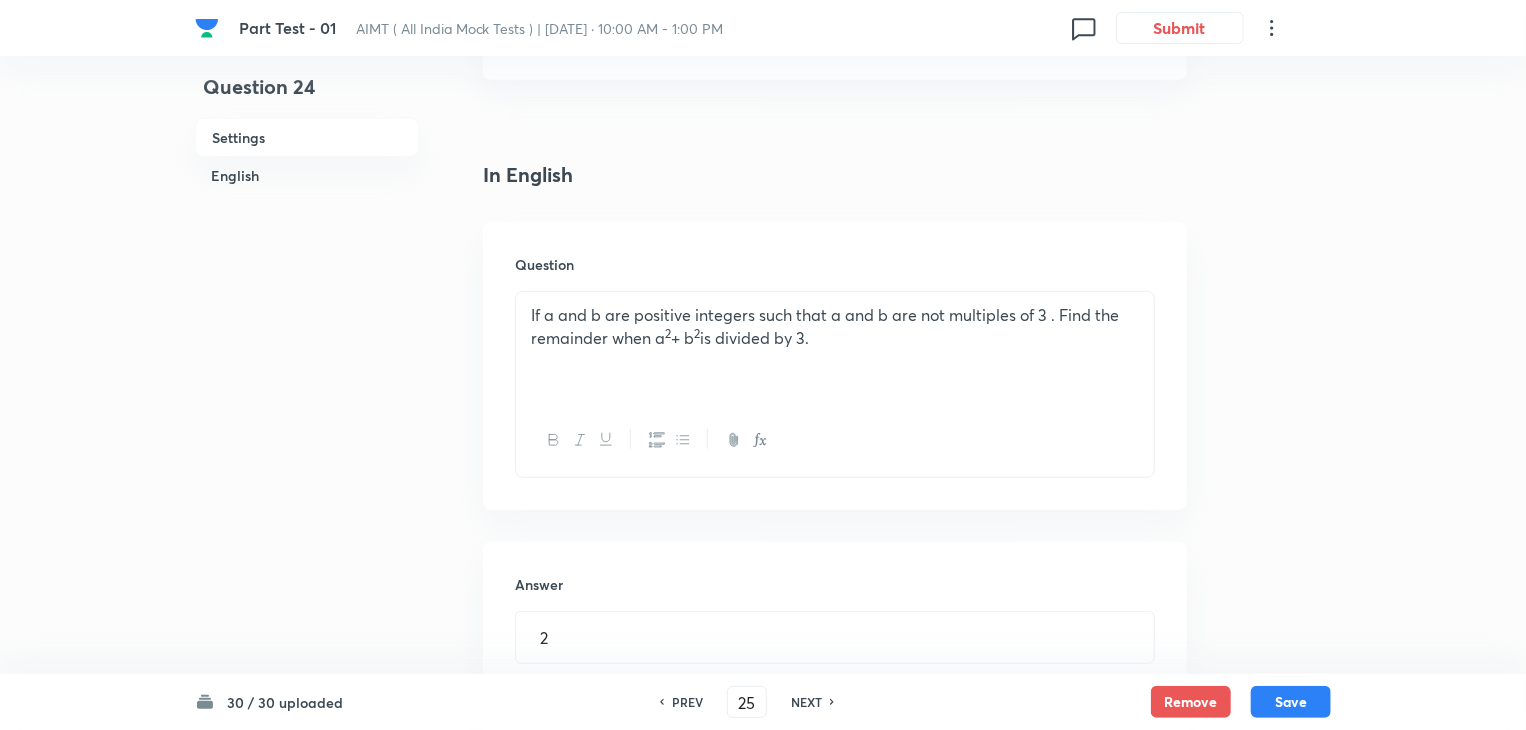 type on "5" 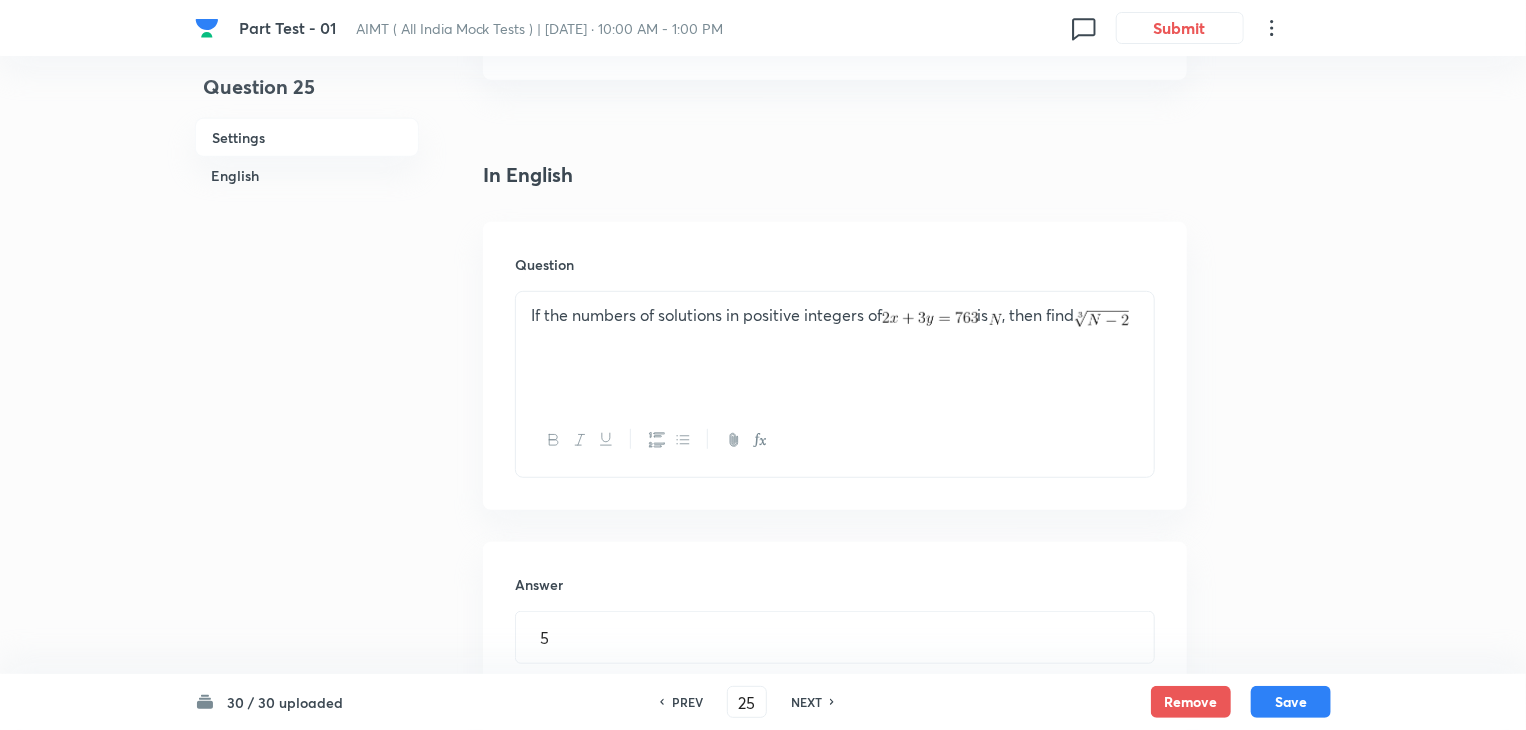 click on "NEXT" at bounding box center [806, 702] 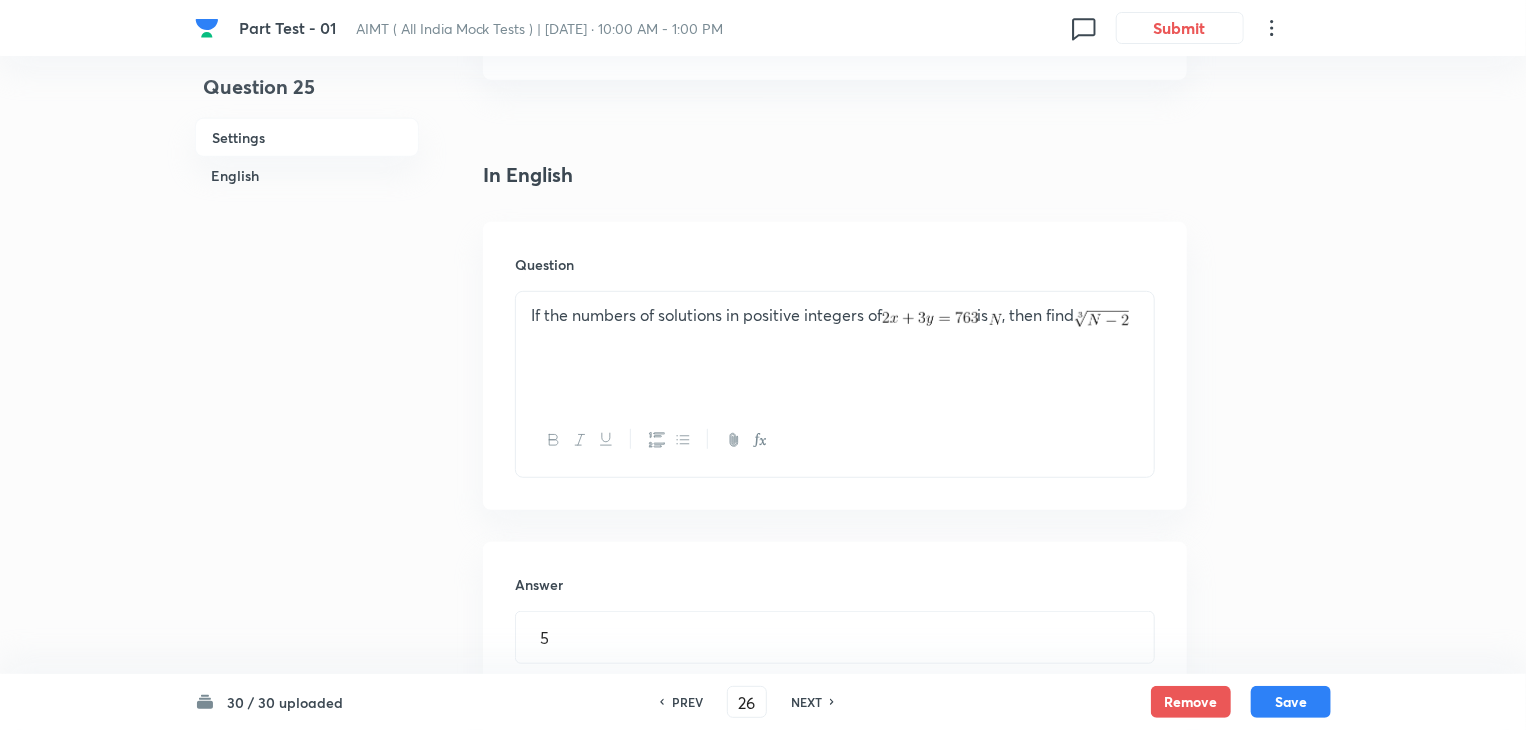 type on "13" 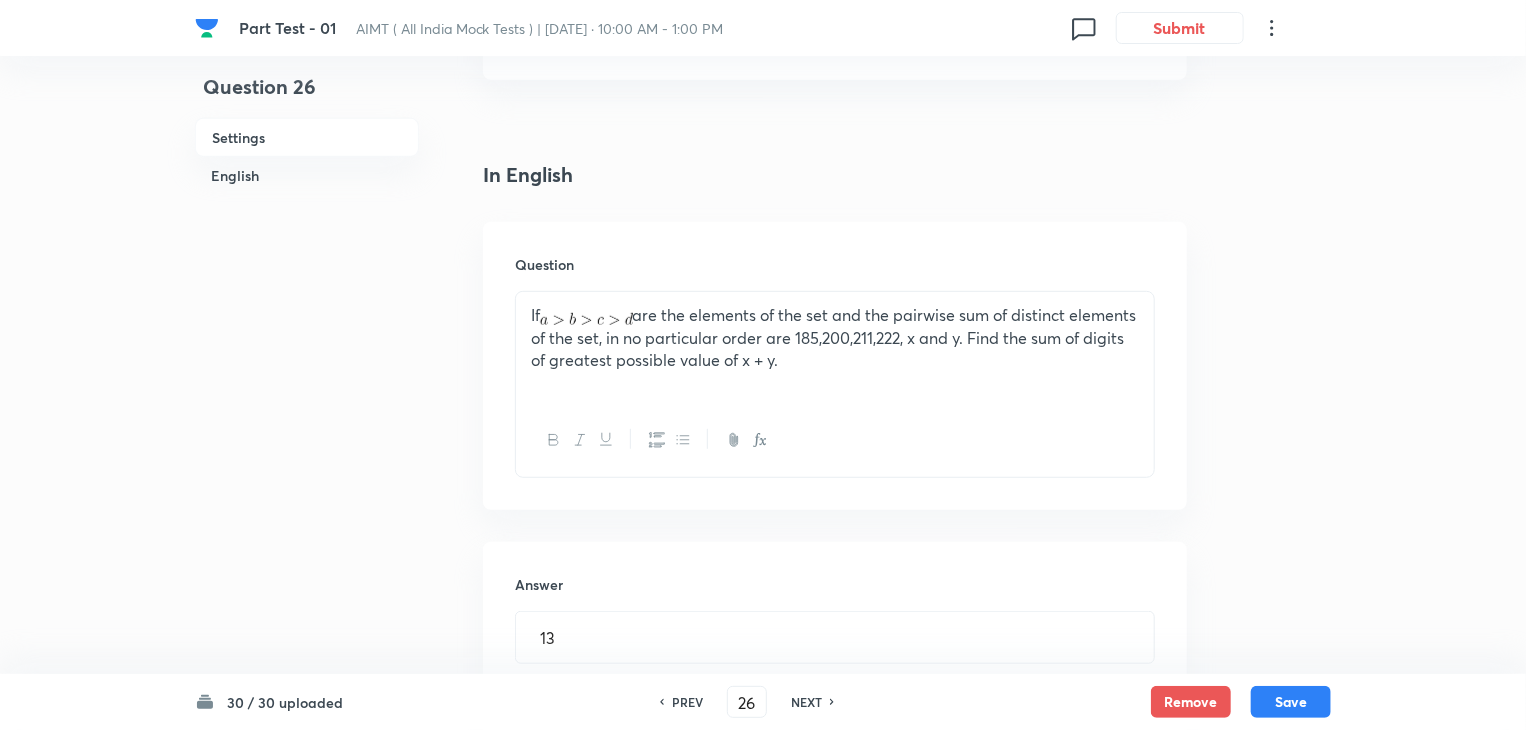 click on "Part Test - 01 AIMT ( All India Mock Tests ) | [DATE] · 10:00 AM - 1:00 PM 0 Submit Question 26 Settings English Settings Type Integer + 5 marks - 0 marks Edit Concept Olympiads PRMO Number Theory Number System Edit Additional details Moderate Fact Not from PYQ paper No equation Edit In English Question If   are the elements of the set and the pairwise sum of distinct elements of the set, in no particular order are 185,200,211,222, x and y. Find the sum of digits of greatest possible value of x + y.  Answer 13 ​ Specify a range Solution
30 / 30 uploaded
PREV 26 ​ NEXT Remove Save No internet connection" at bounding box center [763, 505] 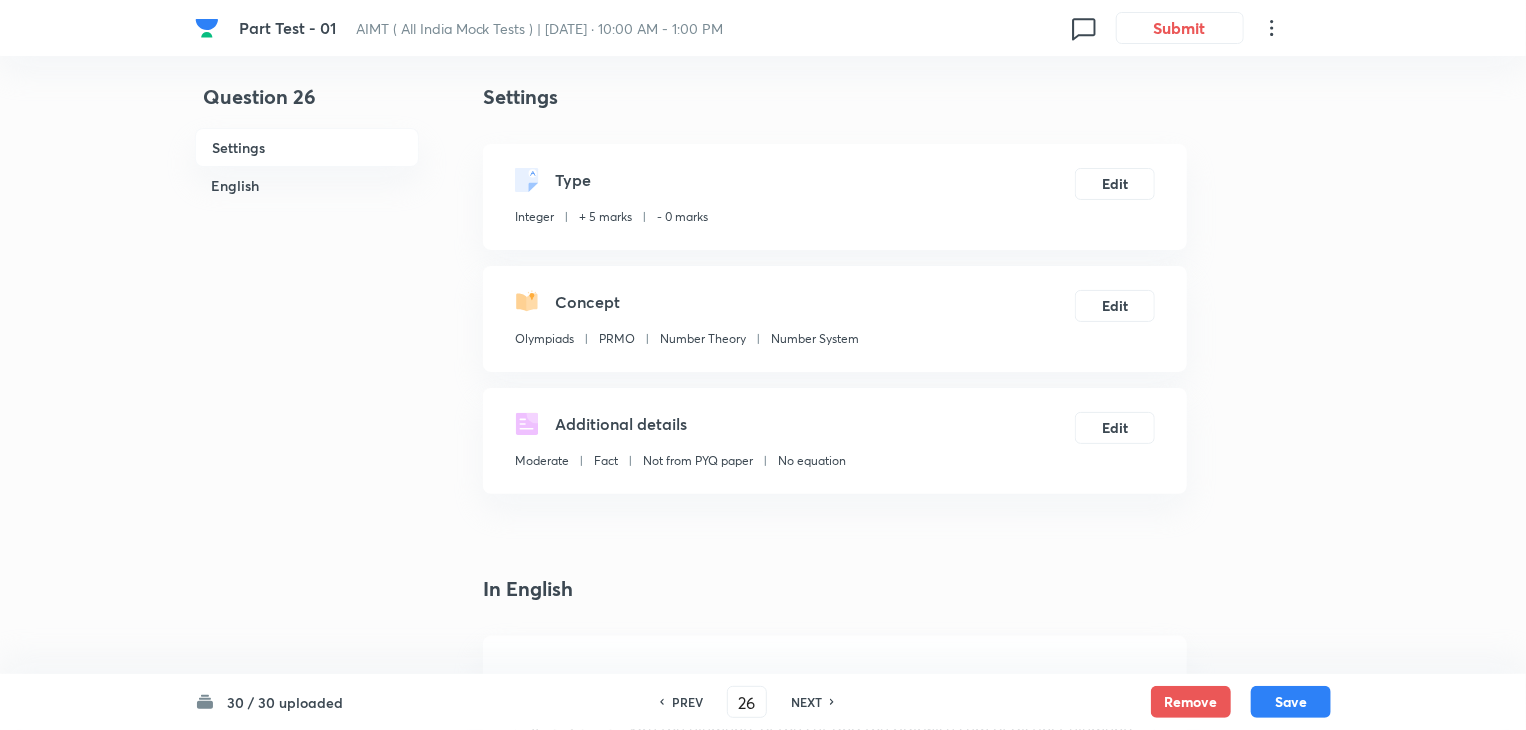 scroll, scrollTop: 0, scrollLeft: 0, axis: both 